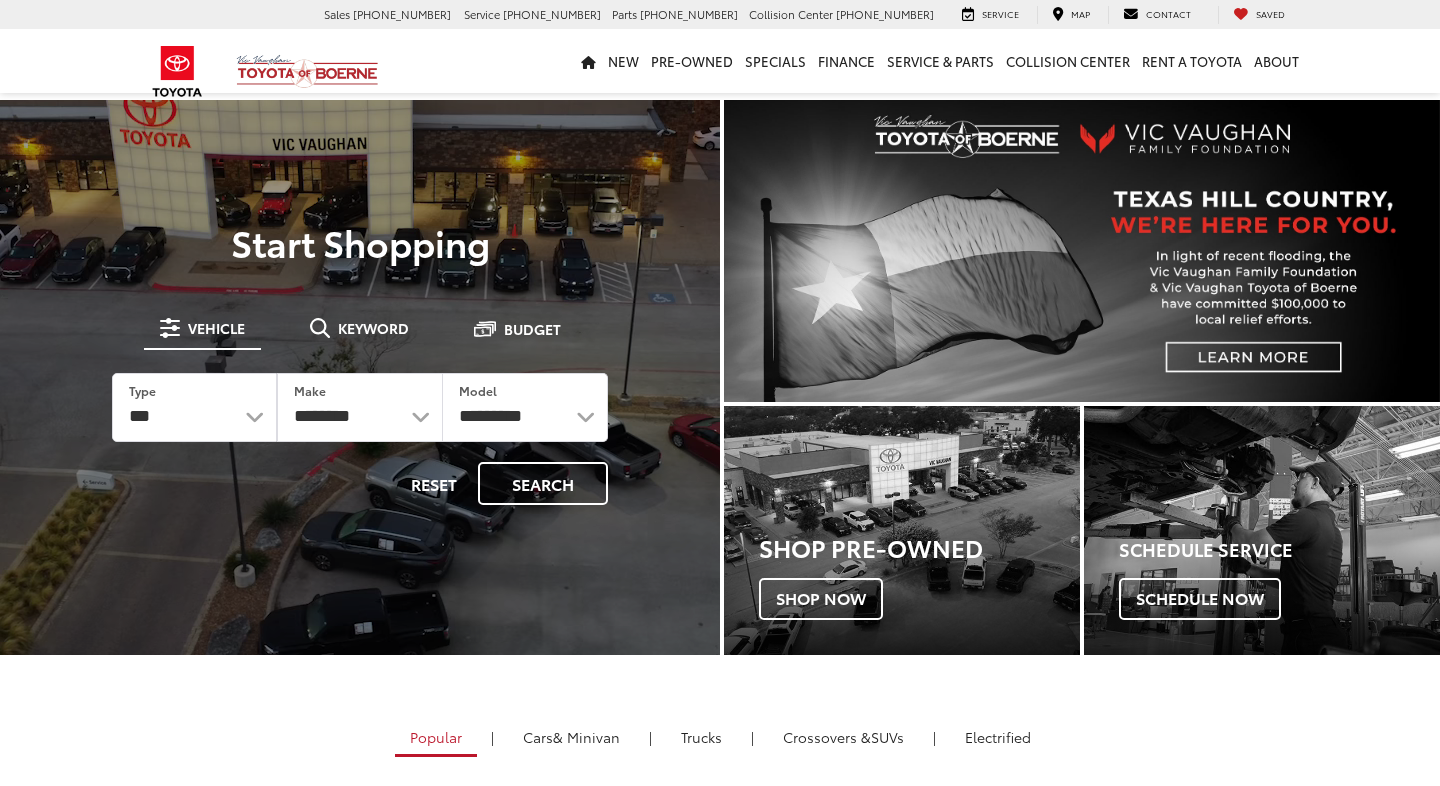 scroll, scrollTop: 0, scrollLeft: 0, axis: both 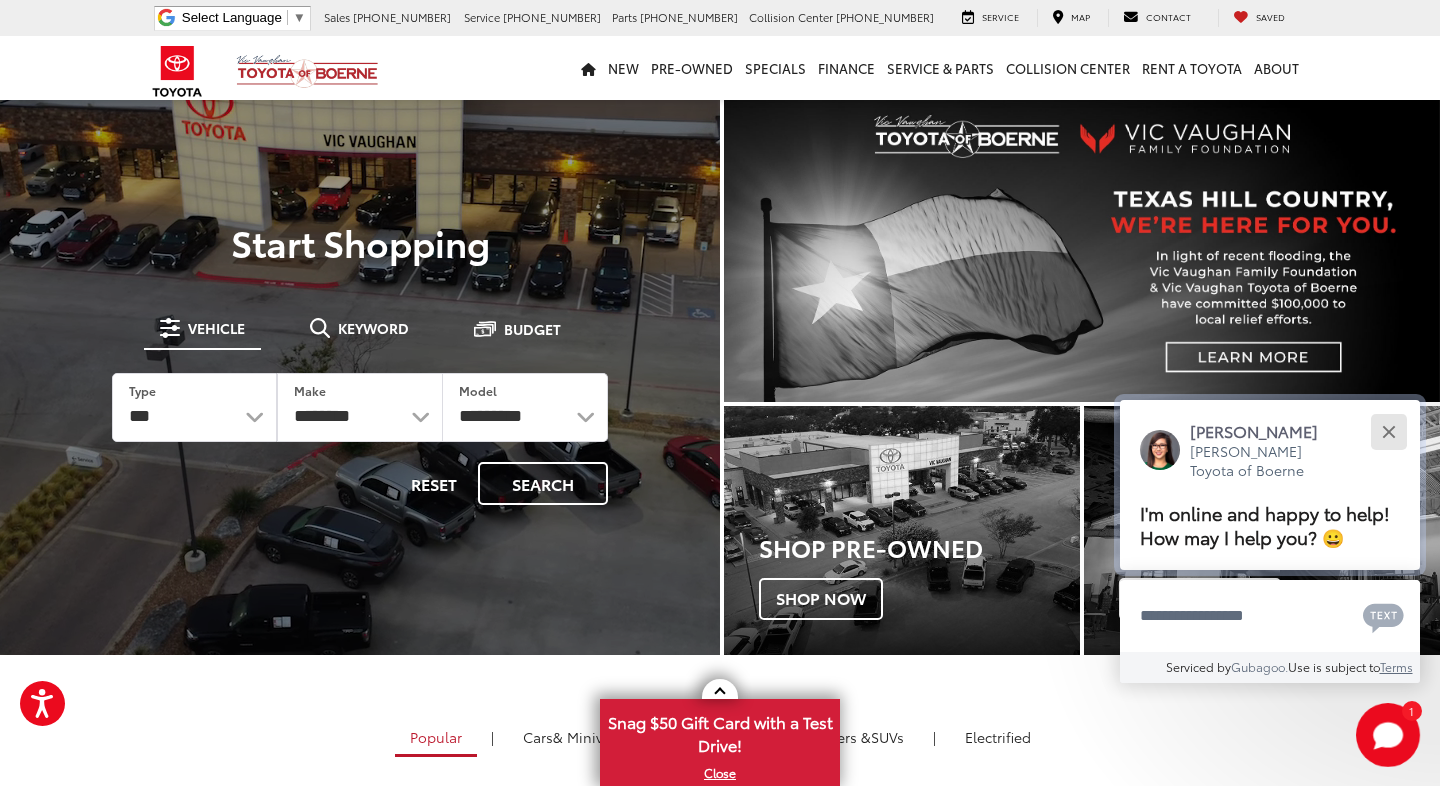 click at bounding box center [1388, 431] 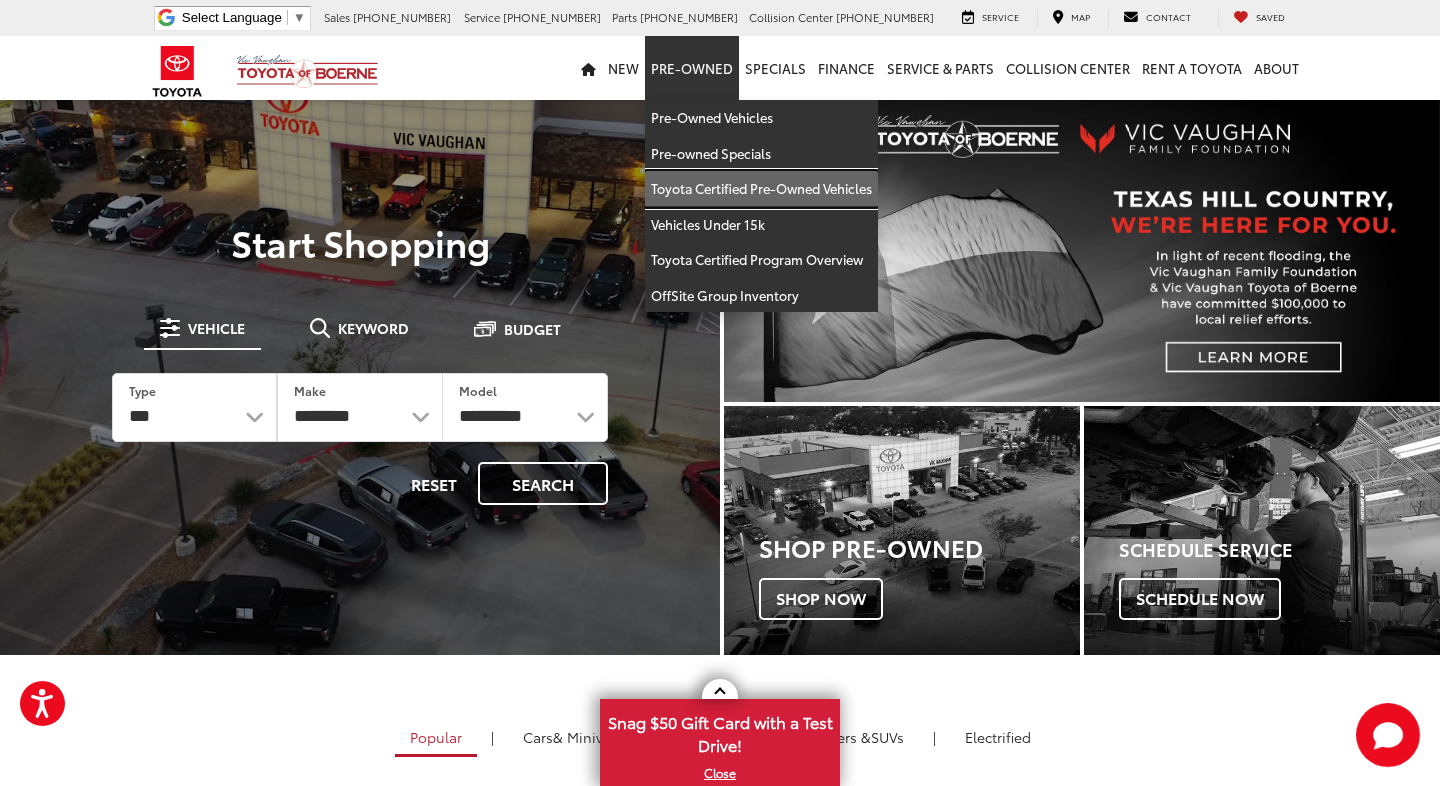 click on "Toyota Certified Pre-Owned Vehicles" at bounding box center (761, 189) 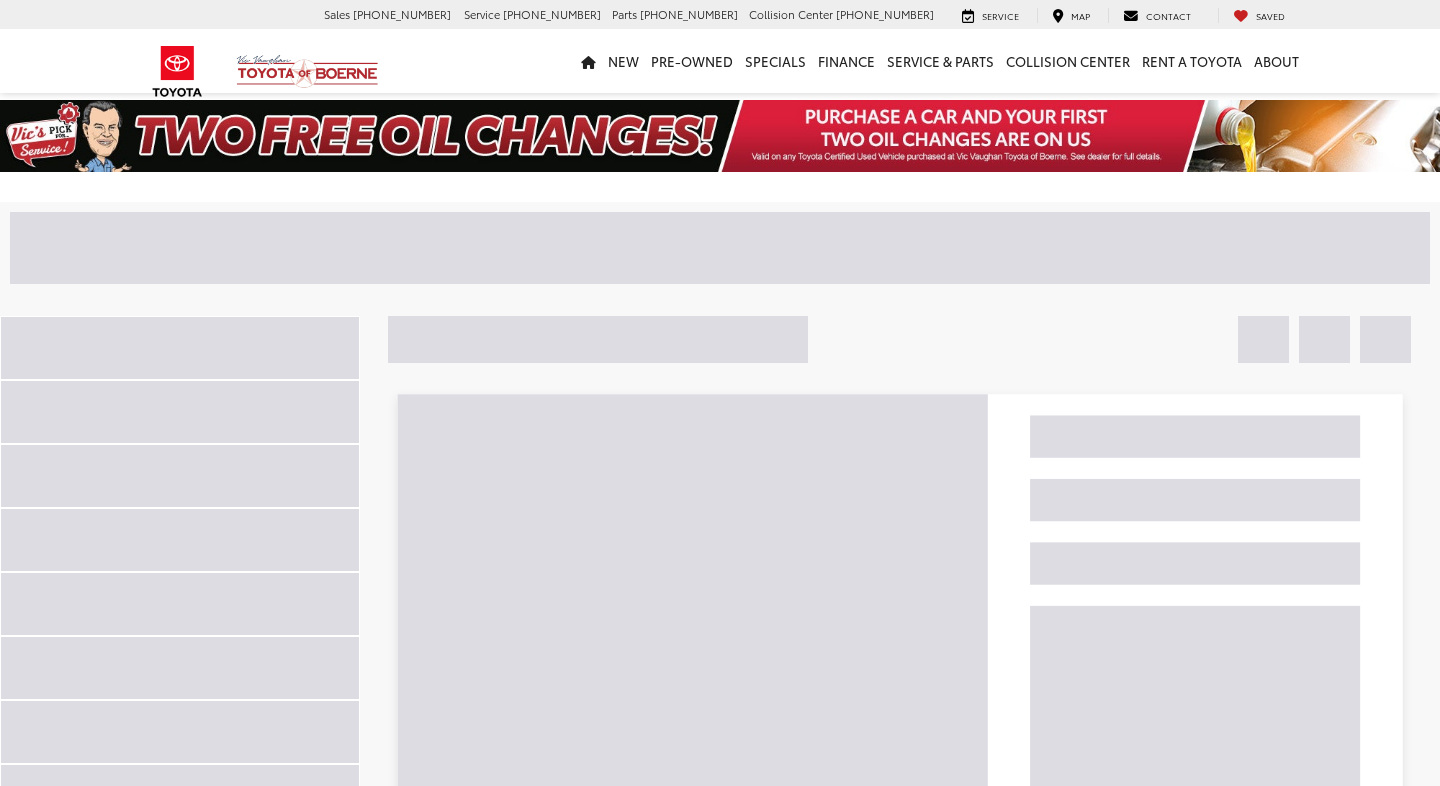 scroll, scrollTop: 0, scrollLeft: 0, axis: both 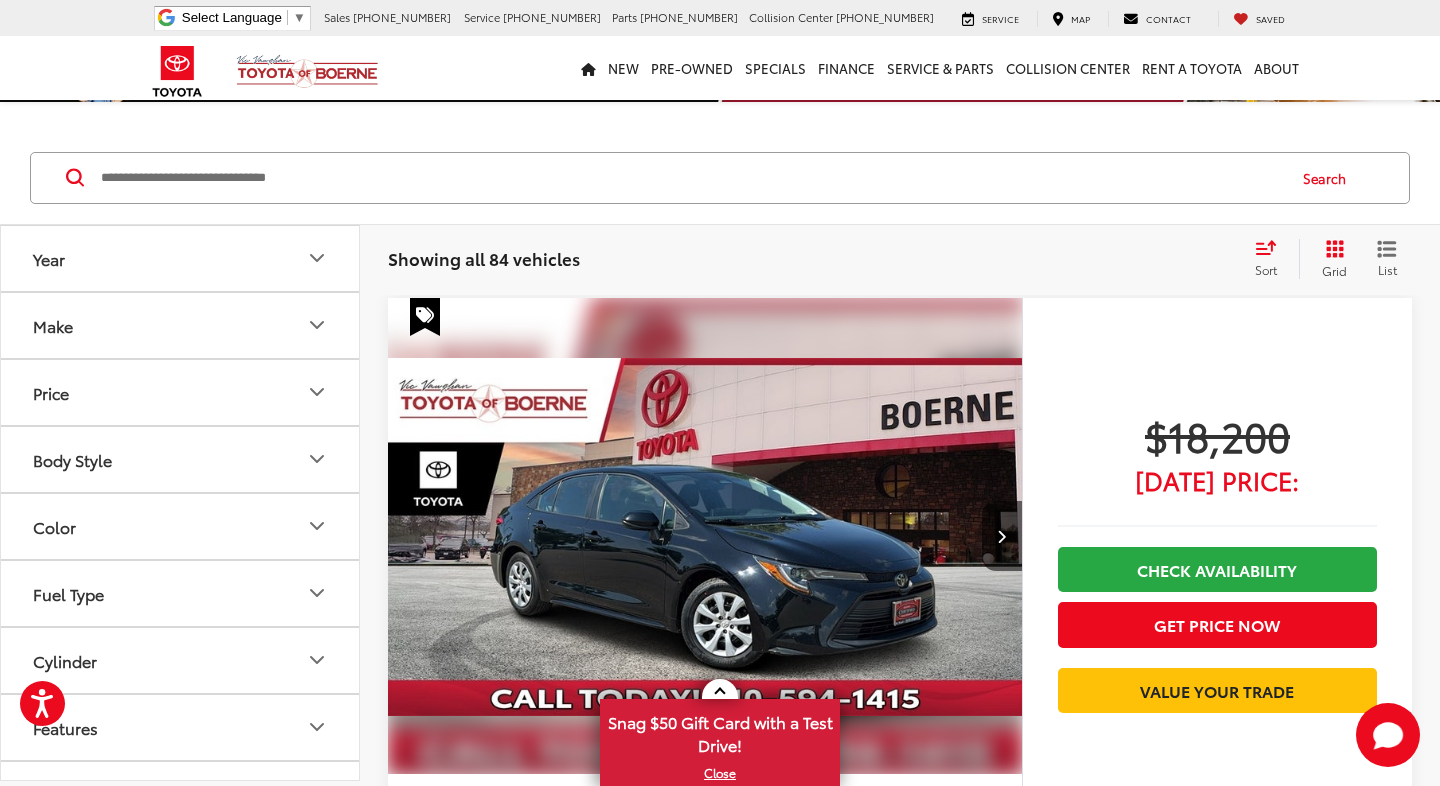 click 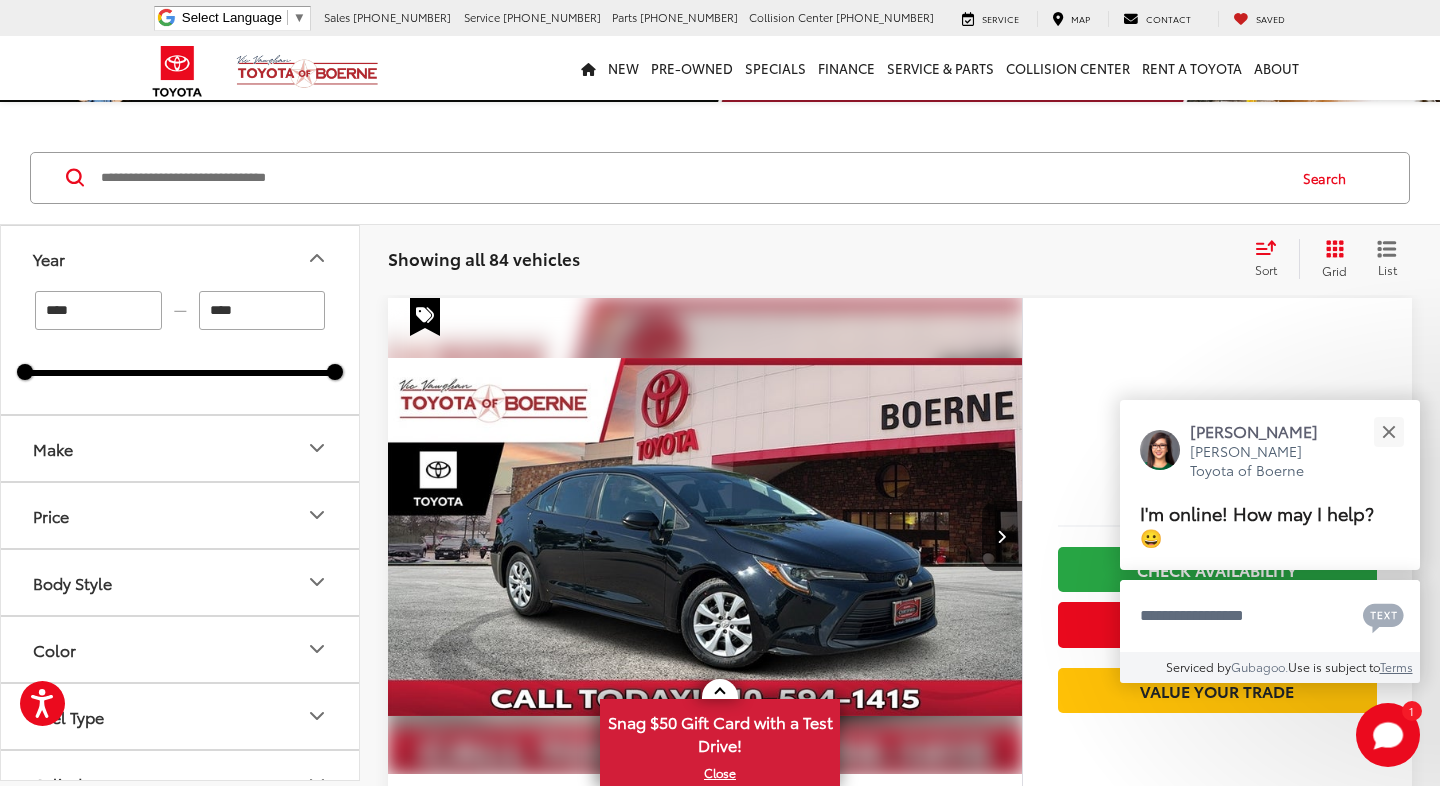 drag, startPoint x: 91, startPoint y: 311, endPoint x: 18, endPoint y: 310, distance: 73.00685 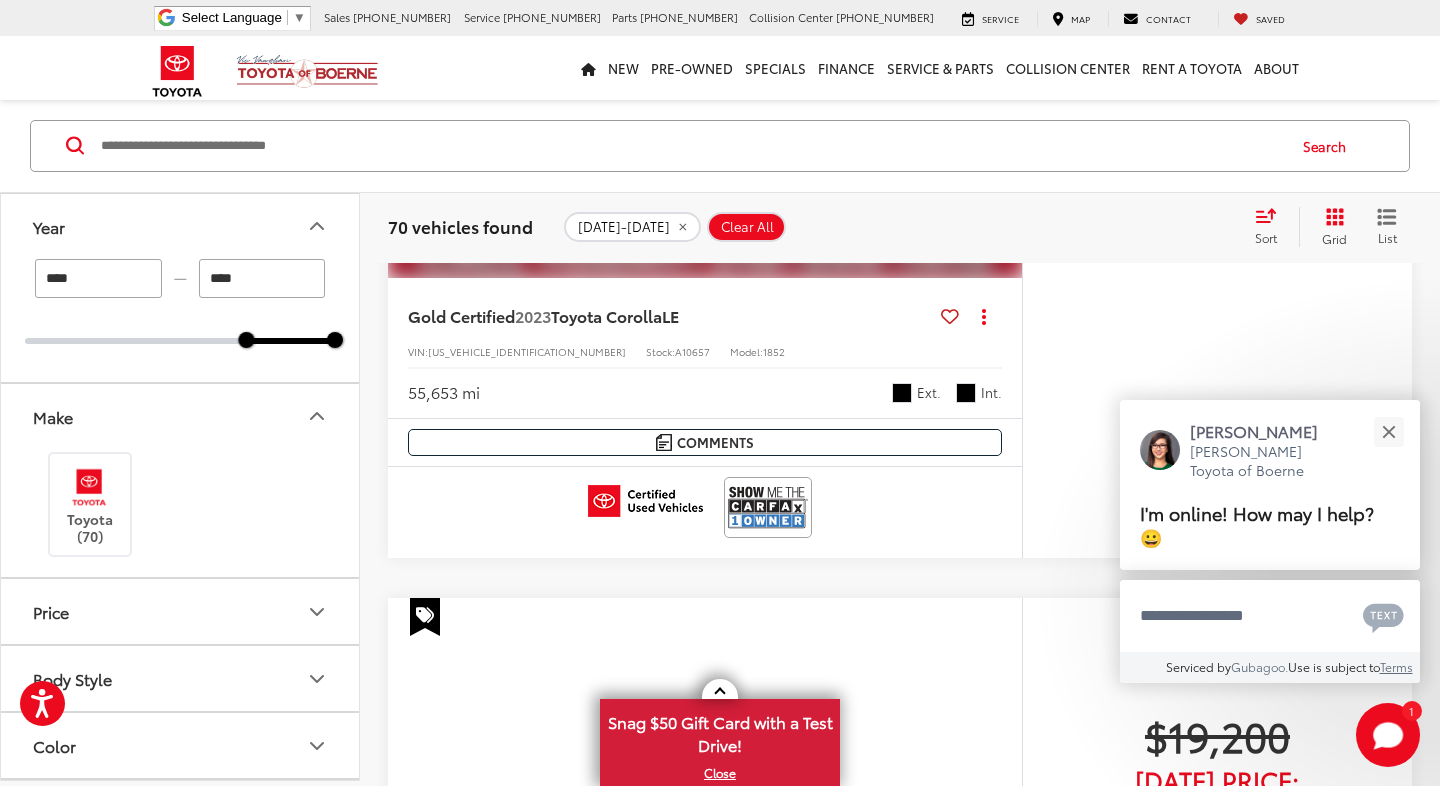 scroll, scrollTop: 594, scrollLeft: 0, axis: vertical 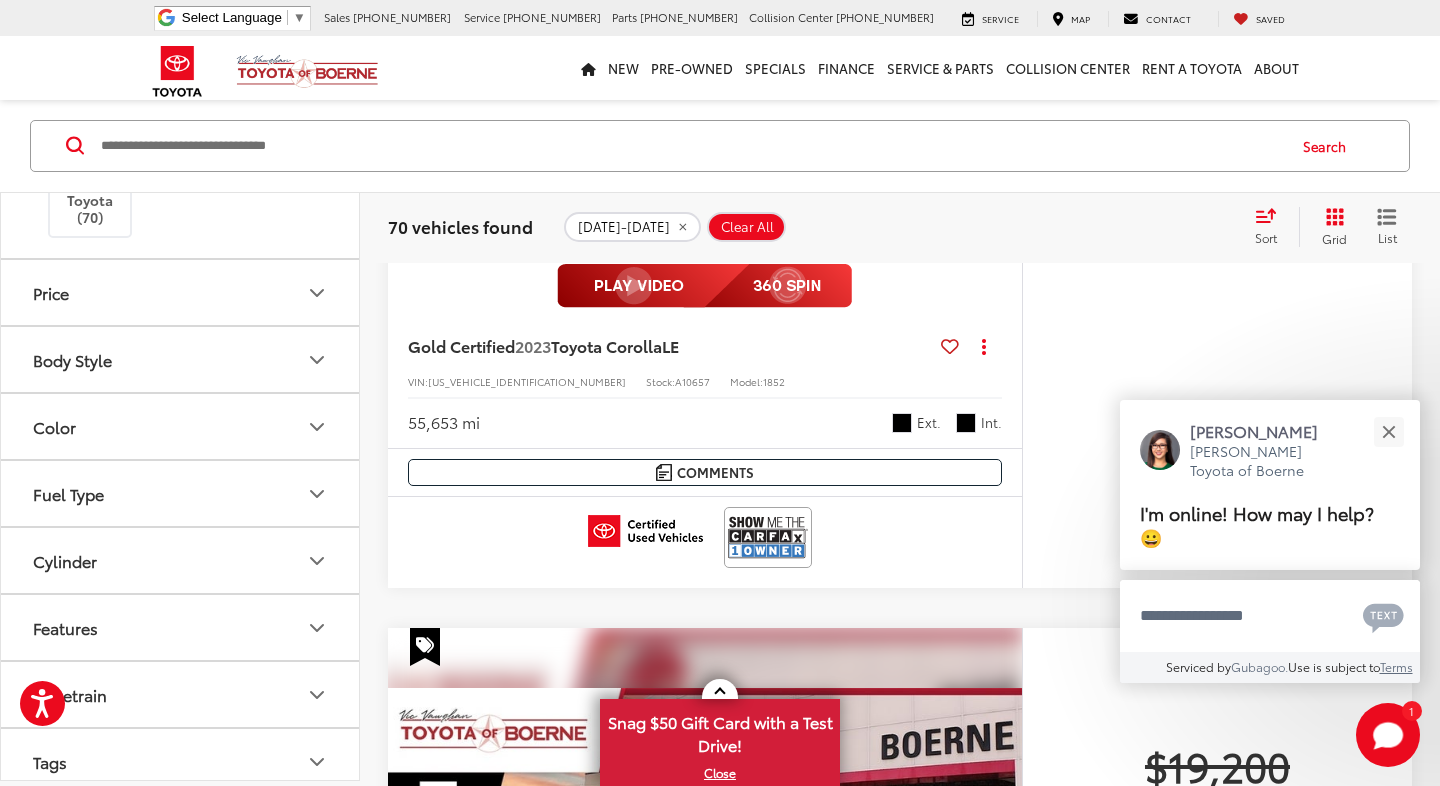 click 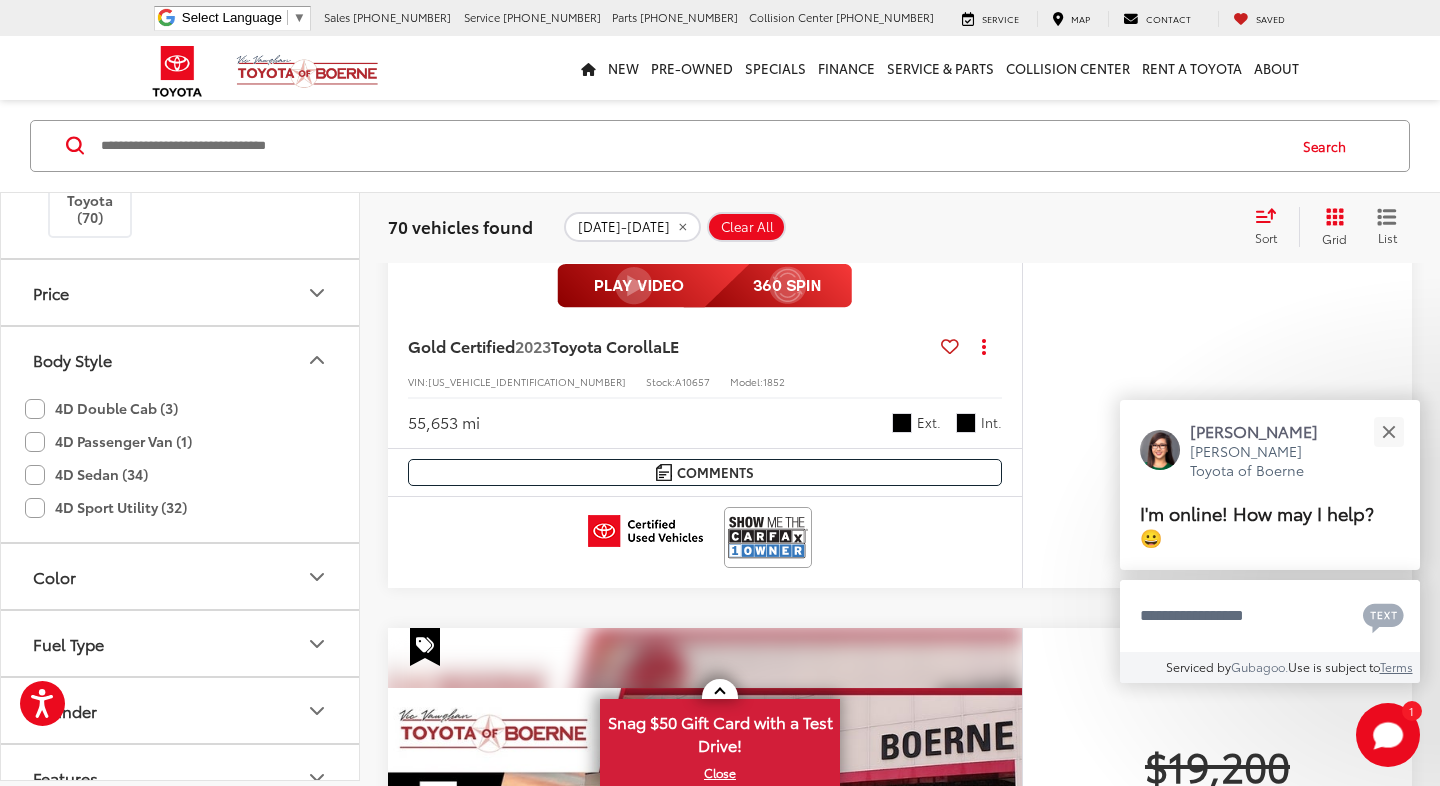 click on "4D Double Cab (3)" 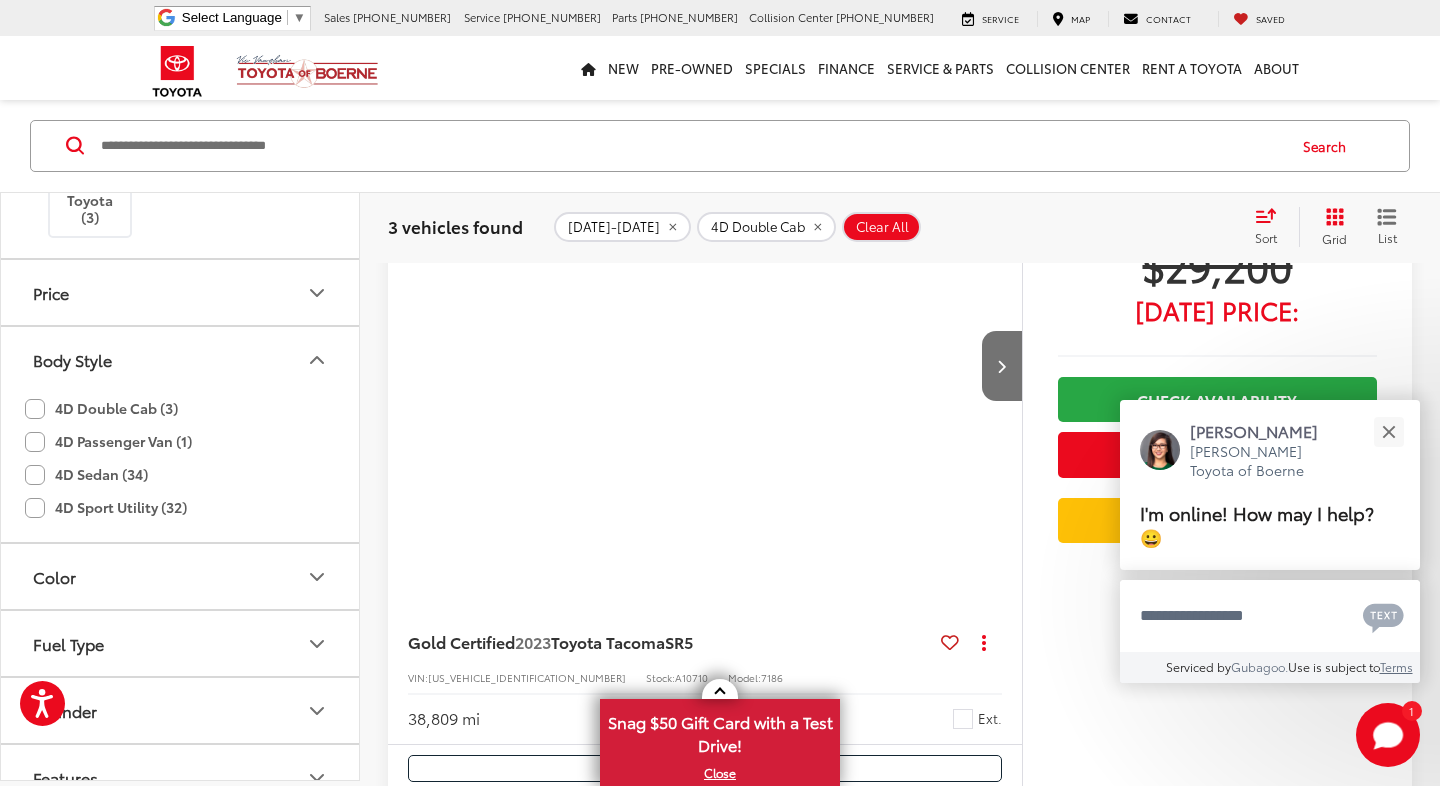 scroll, scrollTop: 249, scrollLeft: 0, axis: vertical 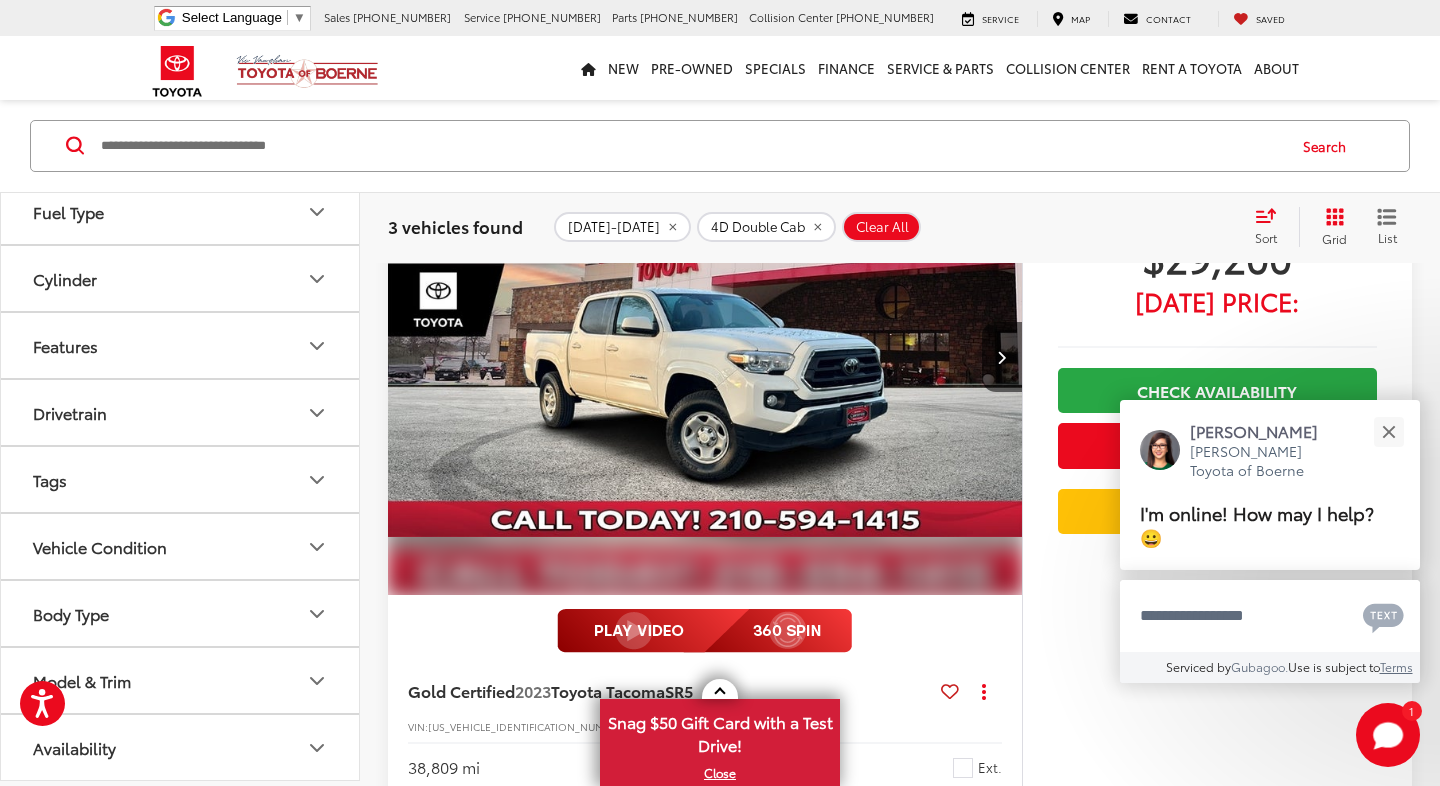 click 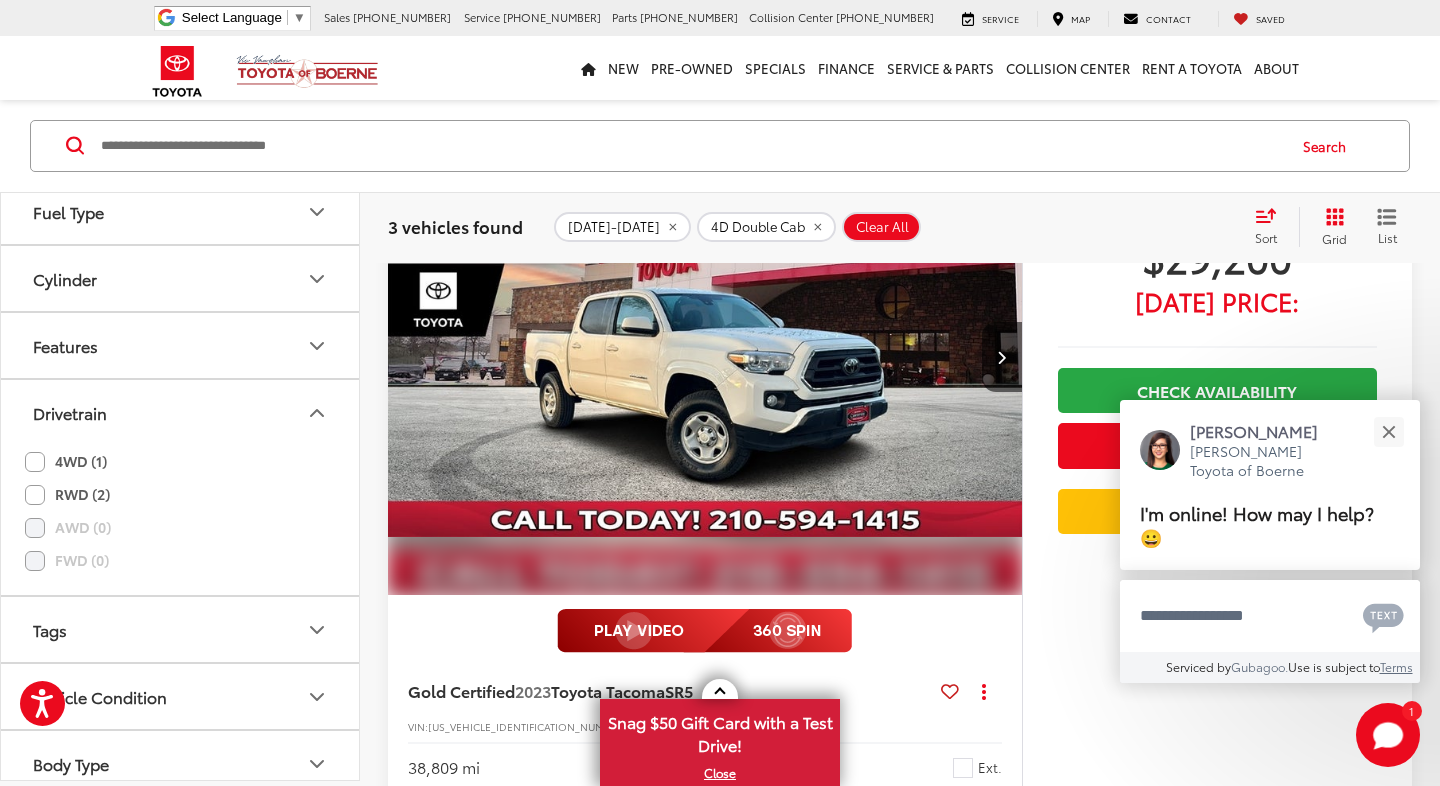 click on "4WD (1)" 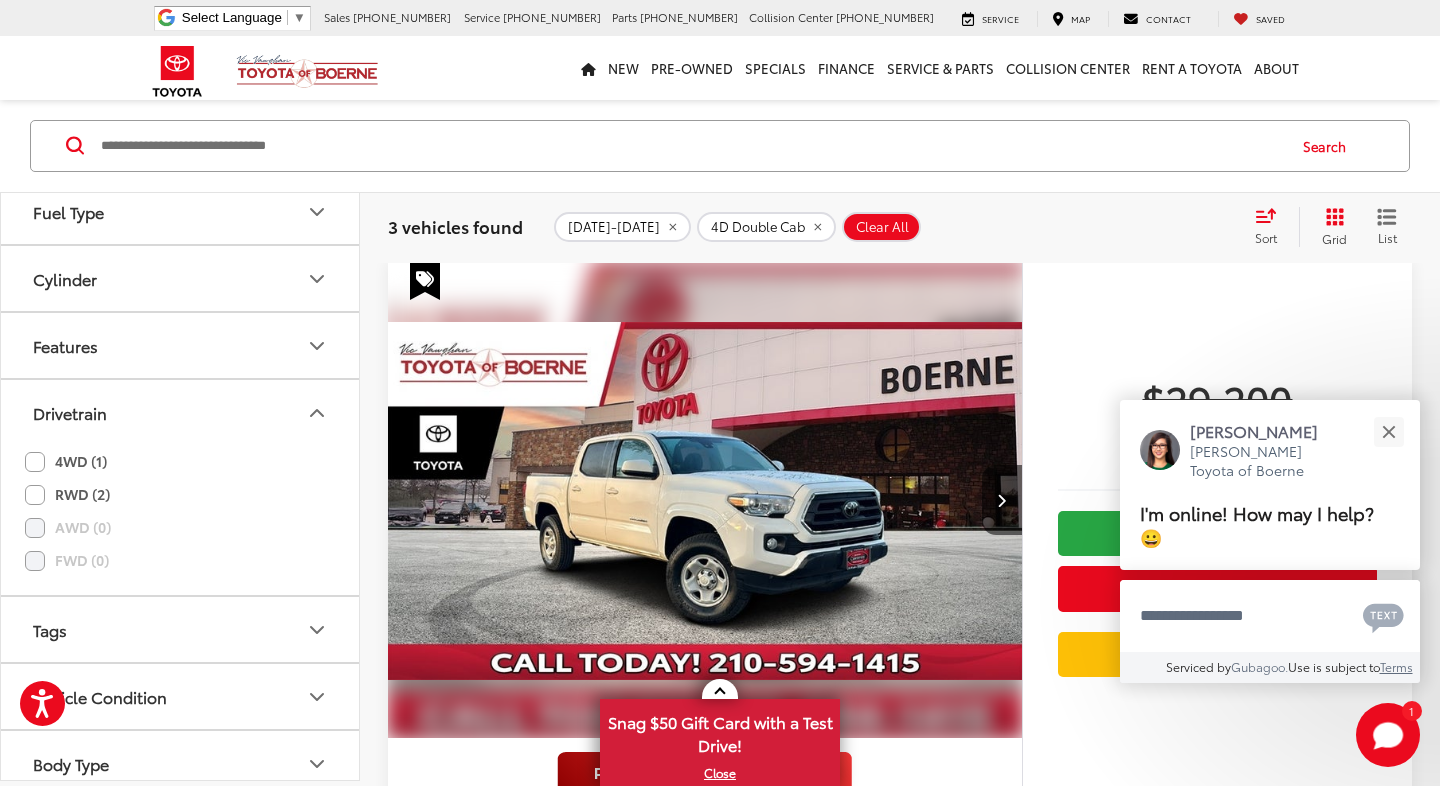 scroll, scrollTop: 102, scrollLeft: 0, axis: vertical 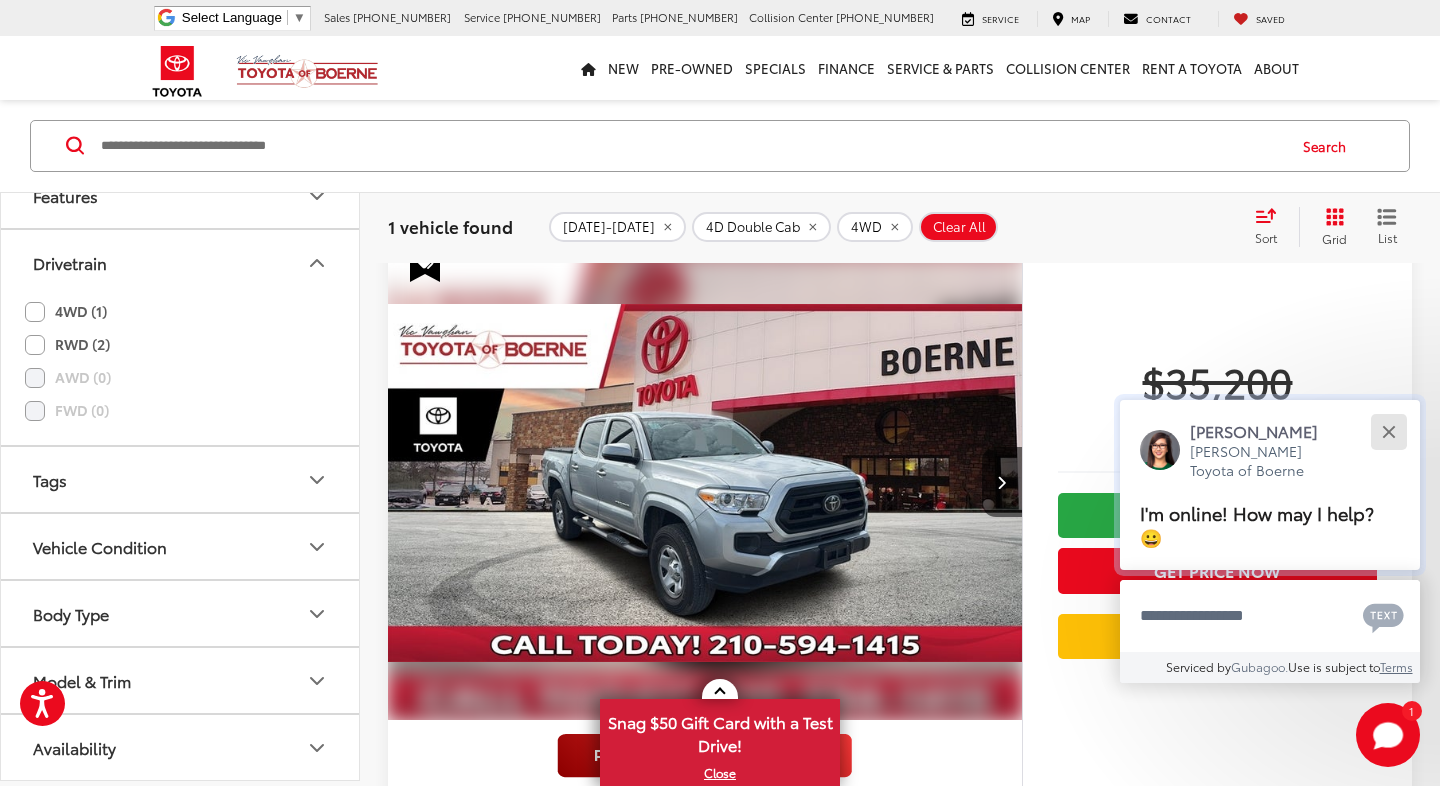 click at bounding box center (1388, 431) 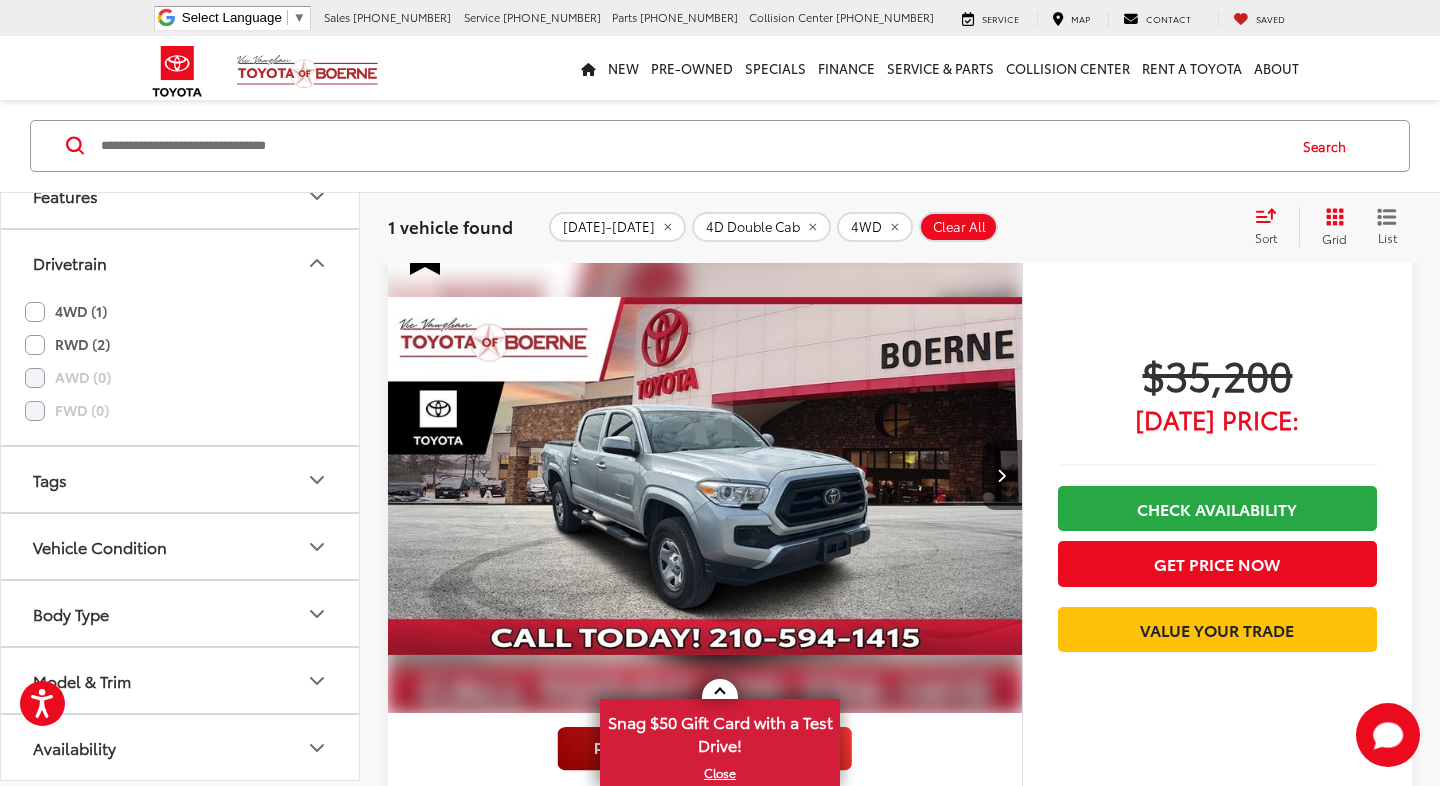 scroll, scrollTop: 130, scrollLeft: 0, axis: vertical 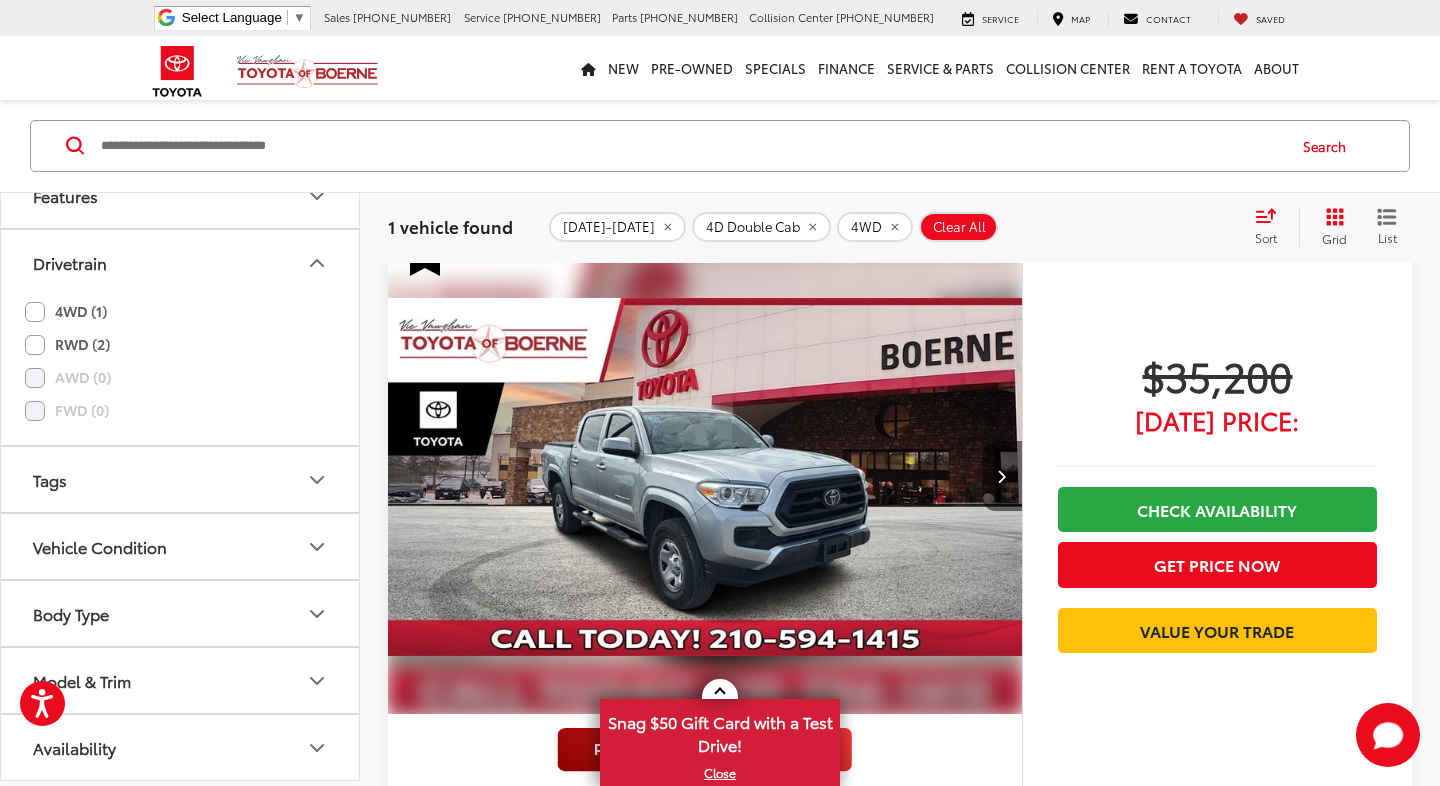 click at bounding box center (1001, 476) 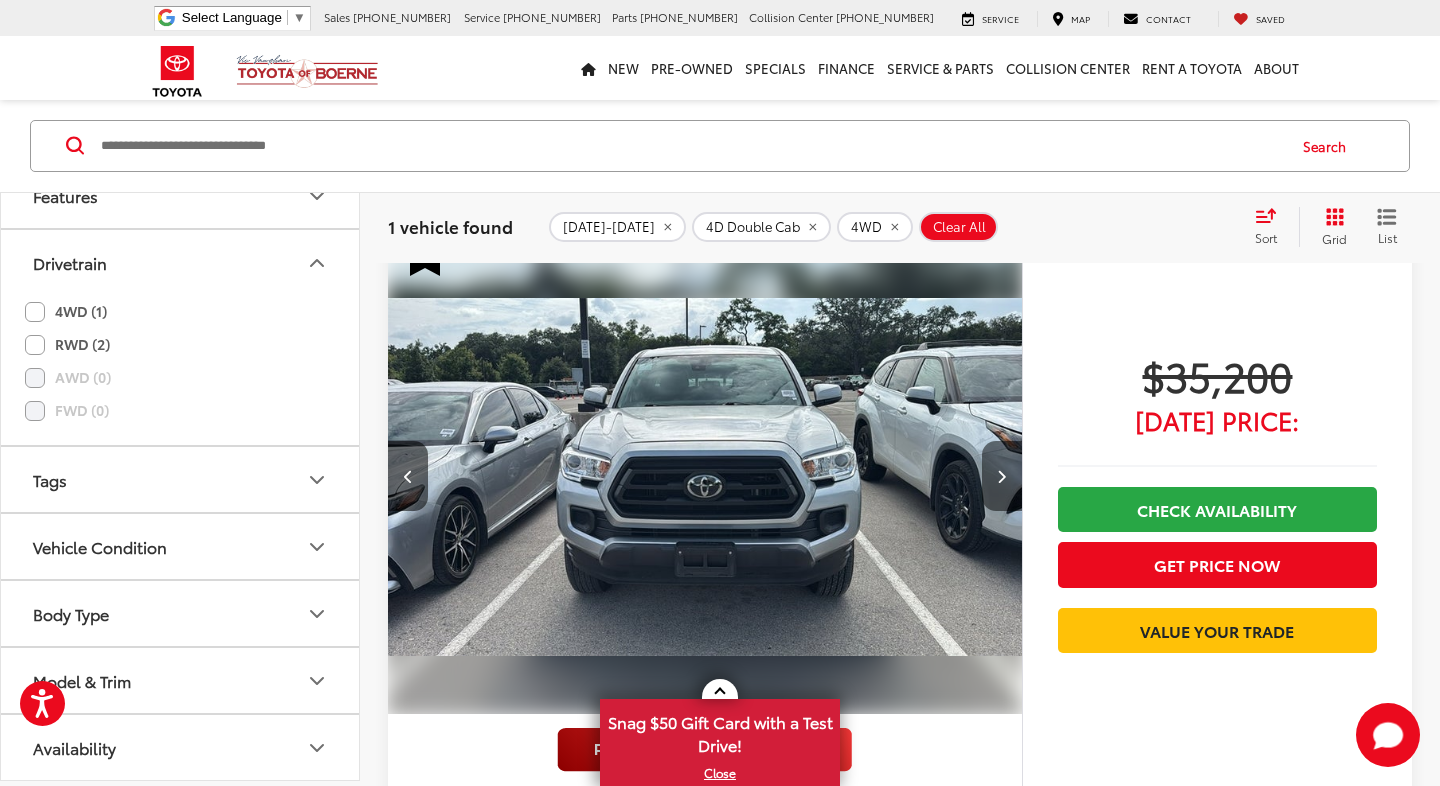 click at bounding box center [1001, 476] 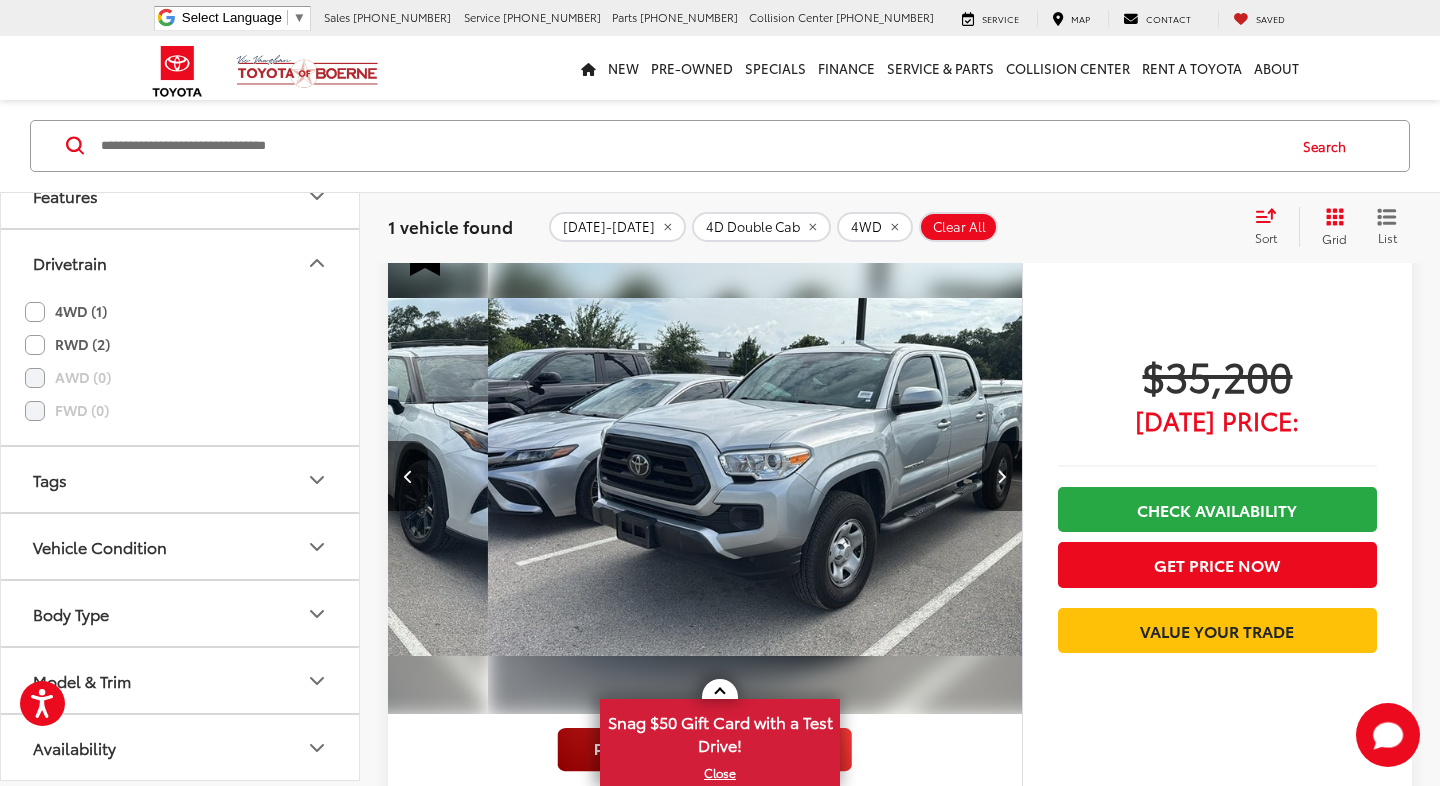 scroll, scrollTop: 0, scrollLeft: 1274, axis: horizontal 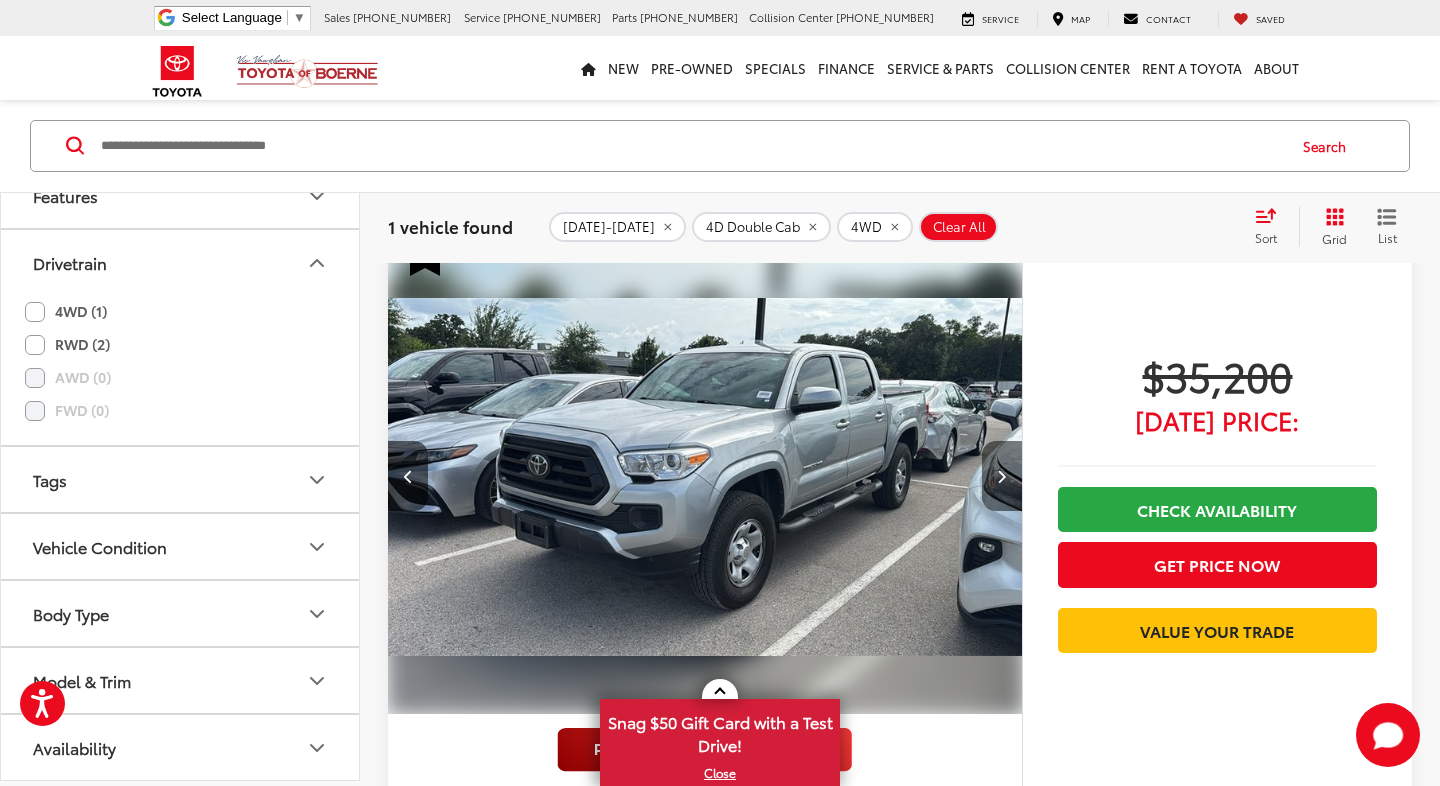 click at bounding box center [1001, 476] 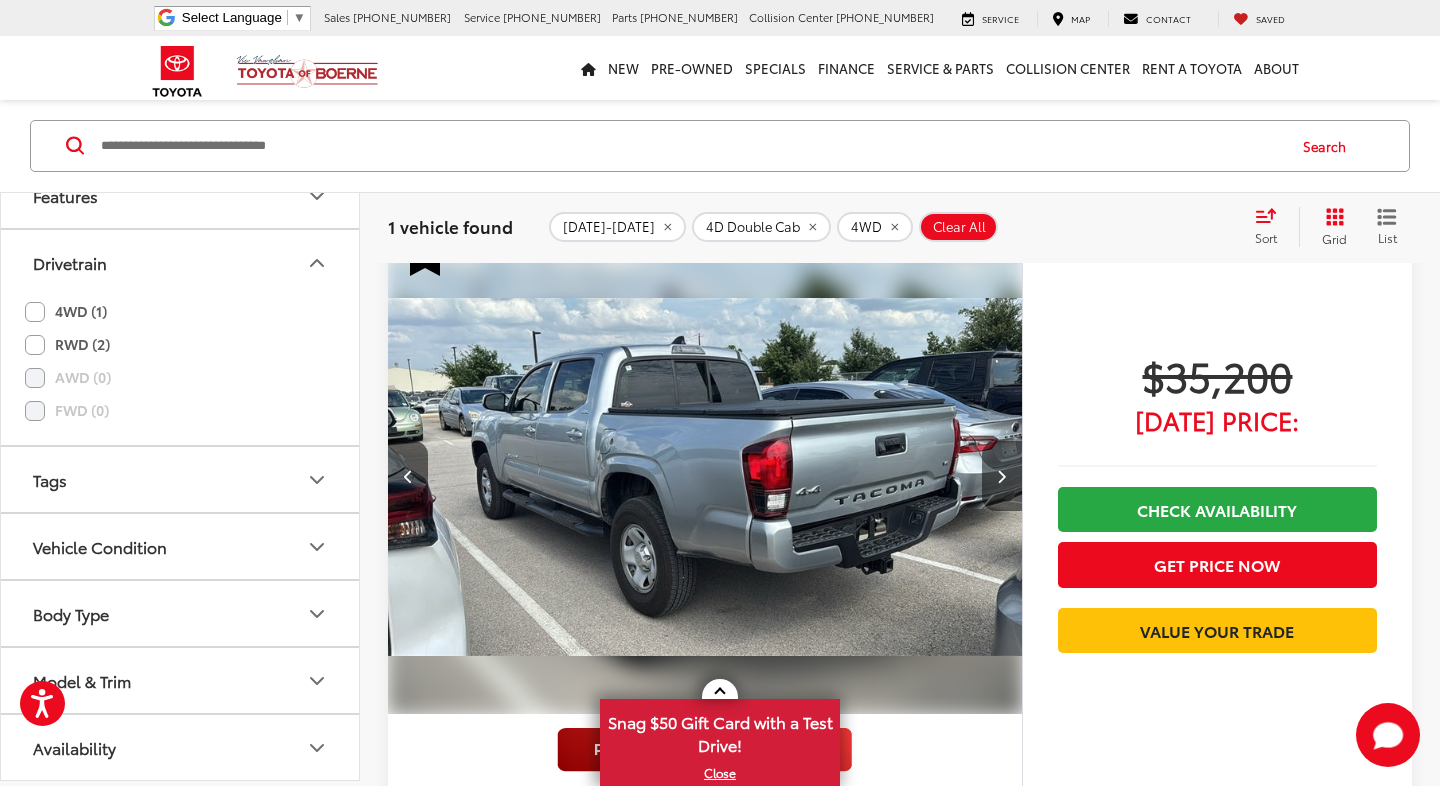 click at bounding box center [1001, 476] 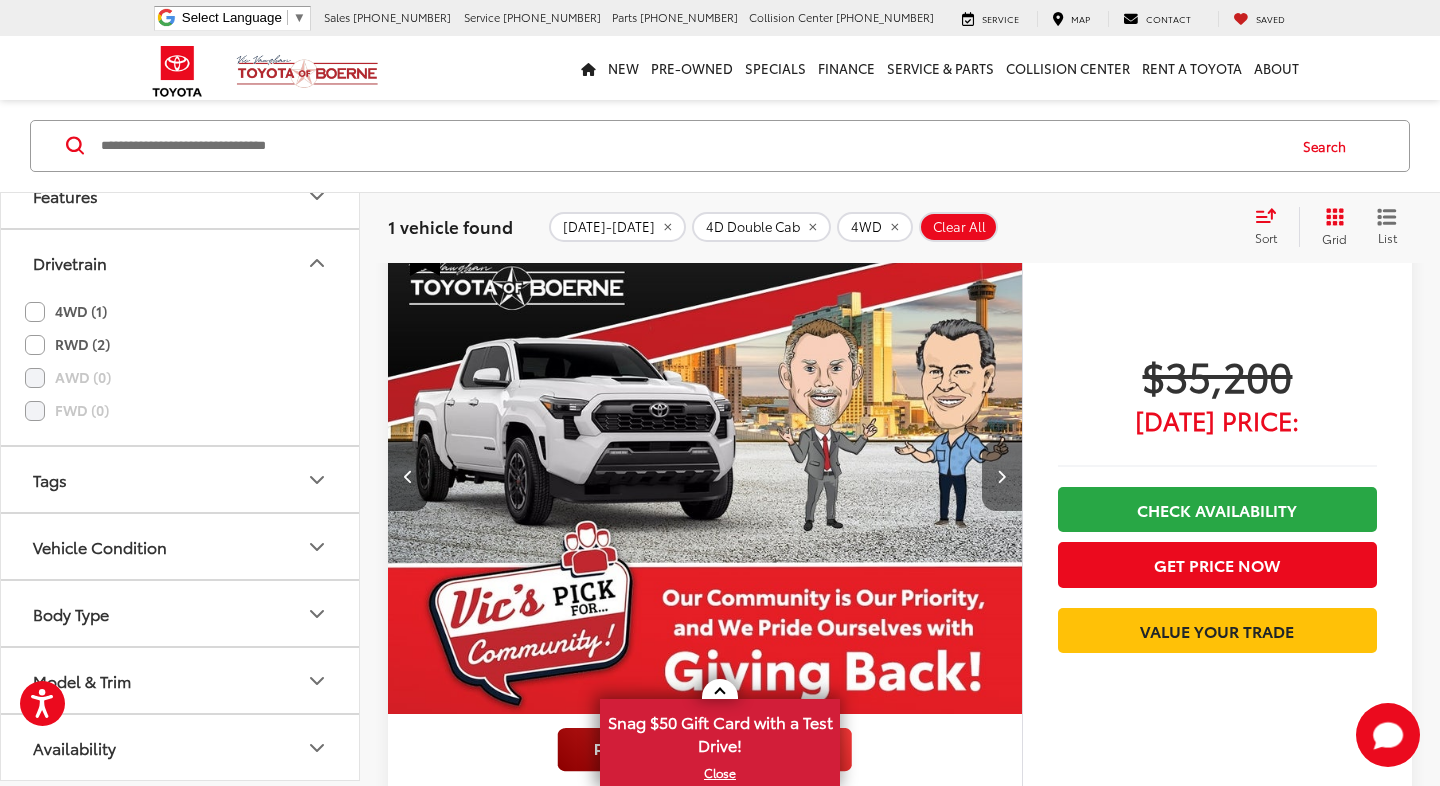 click at bounding box center [1001, 476] 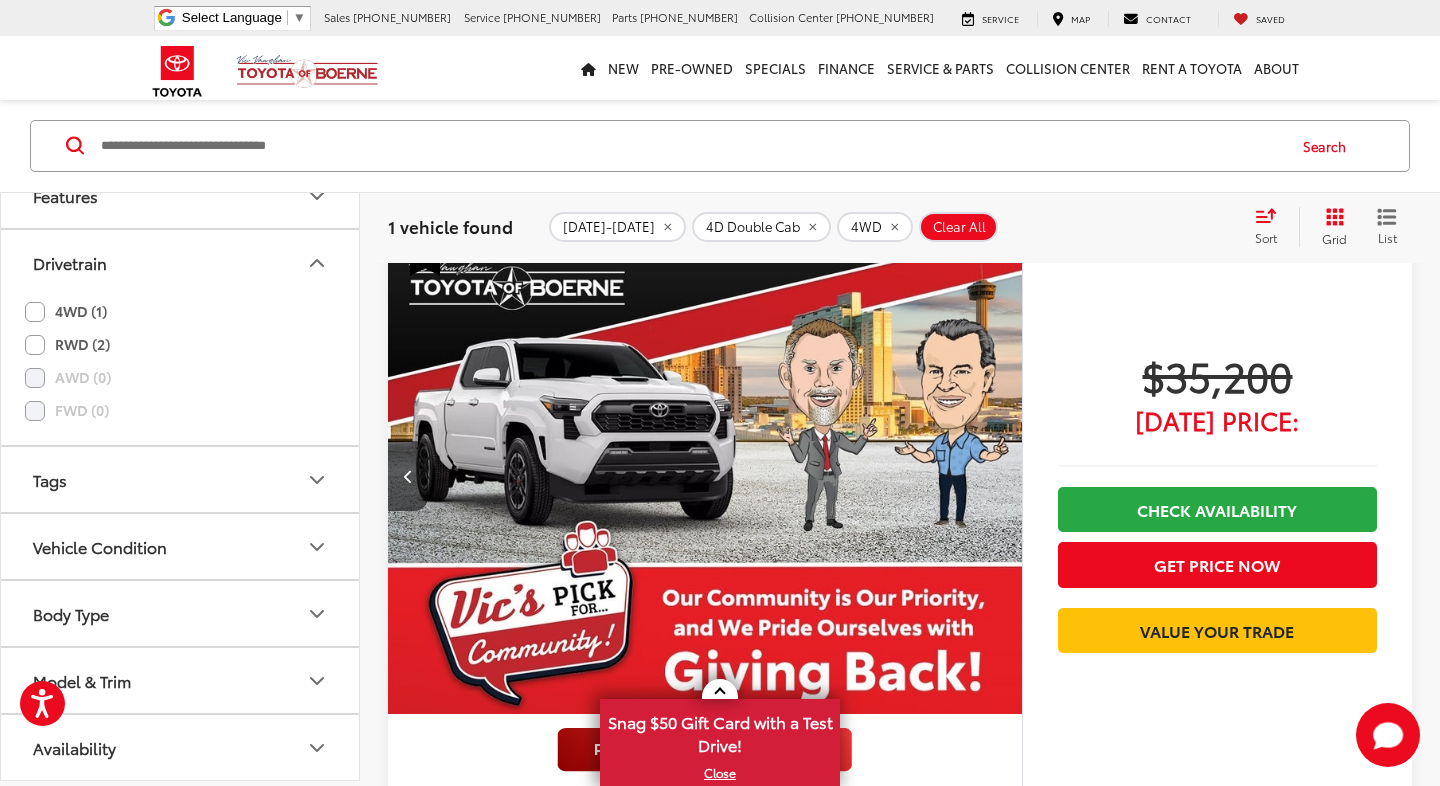 scroll, scrollTop: 0, scrollLeft: 3185, axis: horizontal 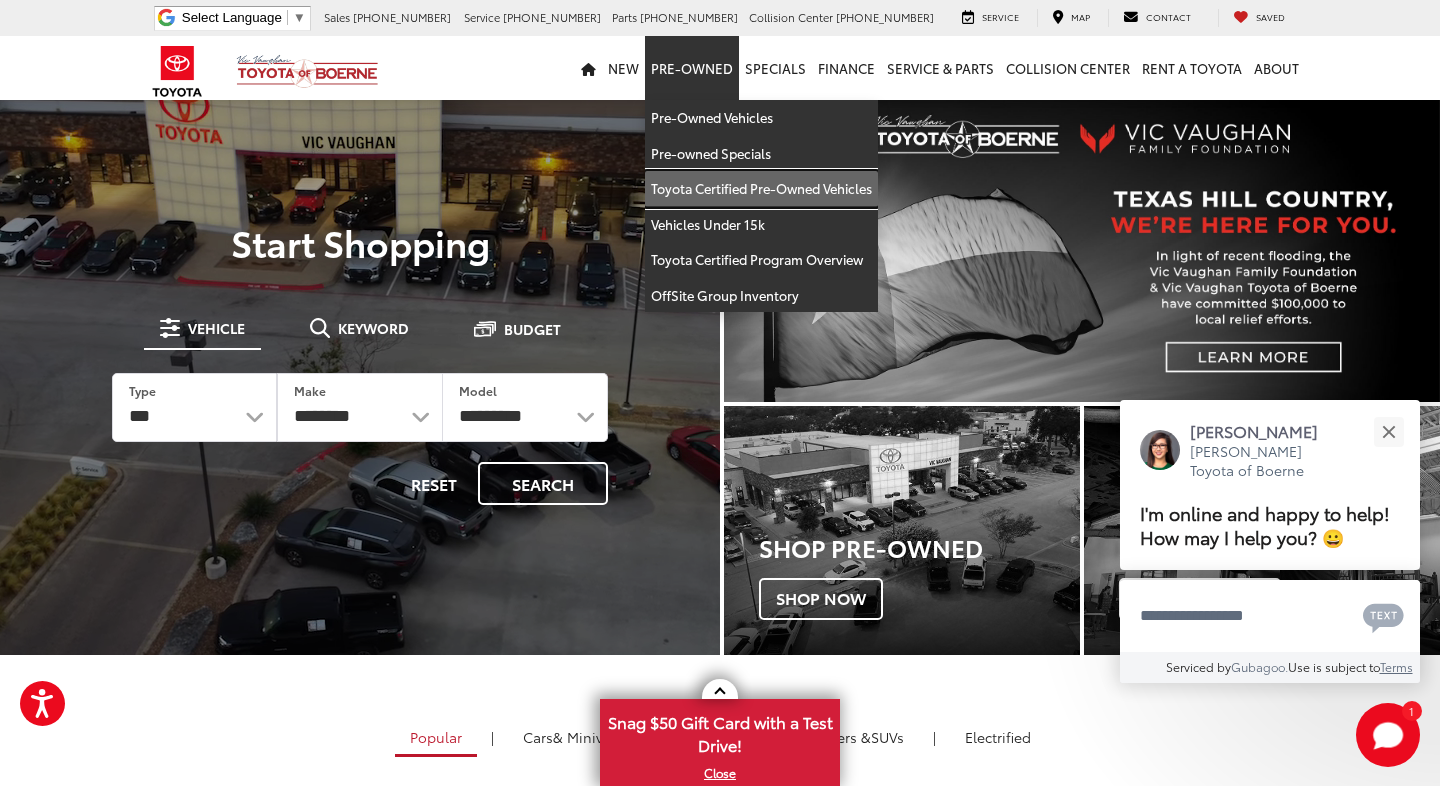 click on "Toyota Certified Pre-Owned Vehicles" at bounding box center [761, 189] 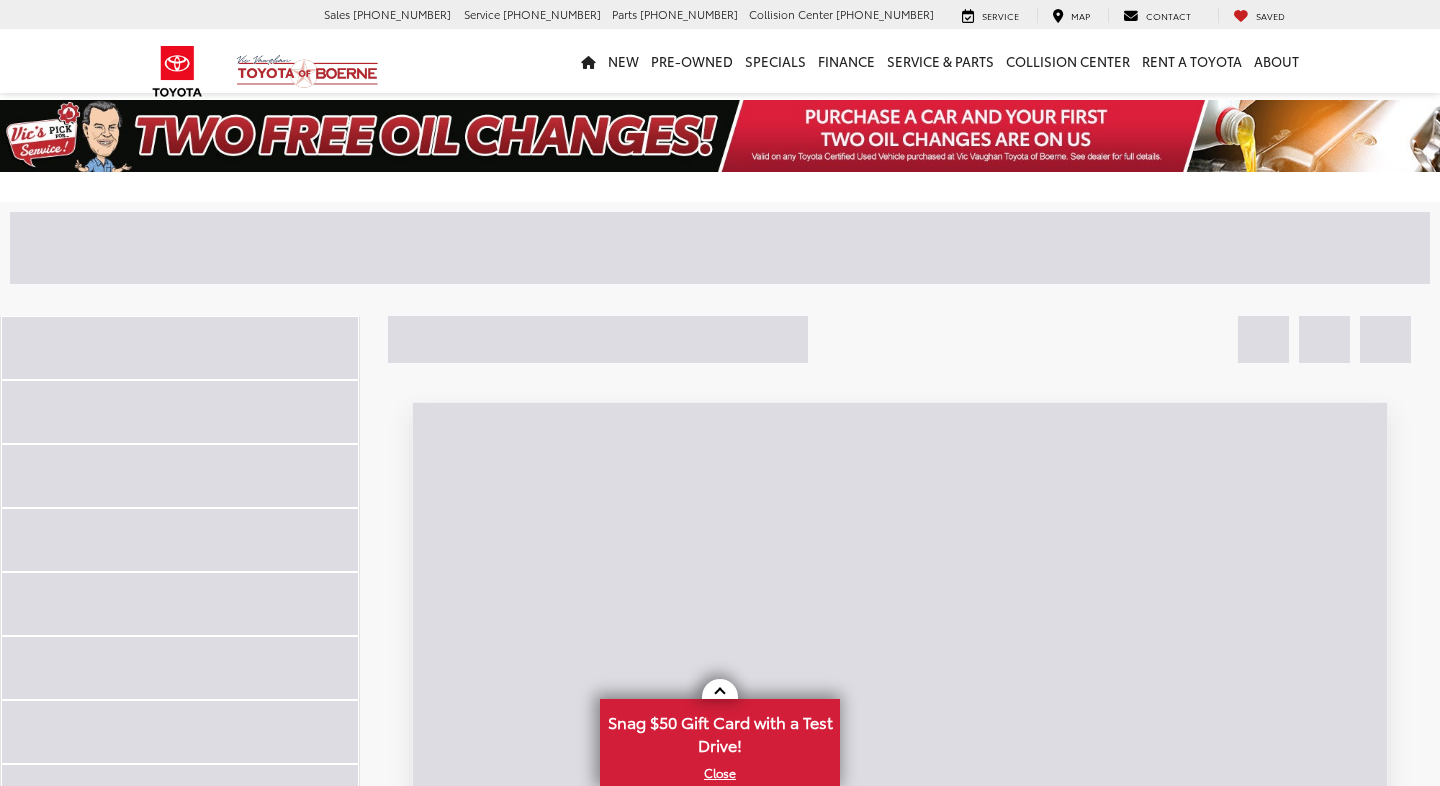 scroll, scrollTop: 0, scrollLeft: 0, axis: both 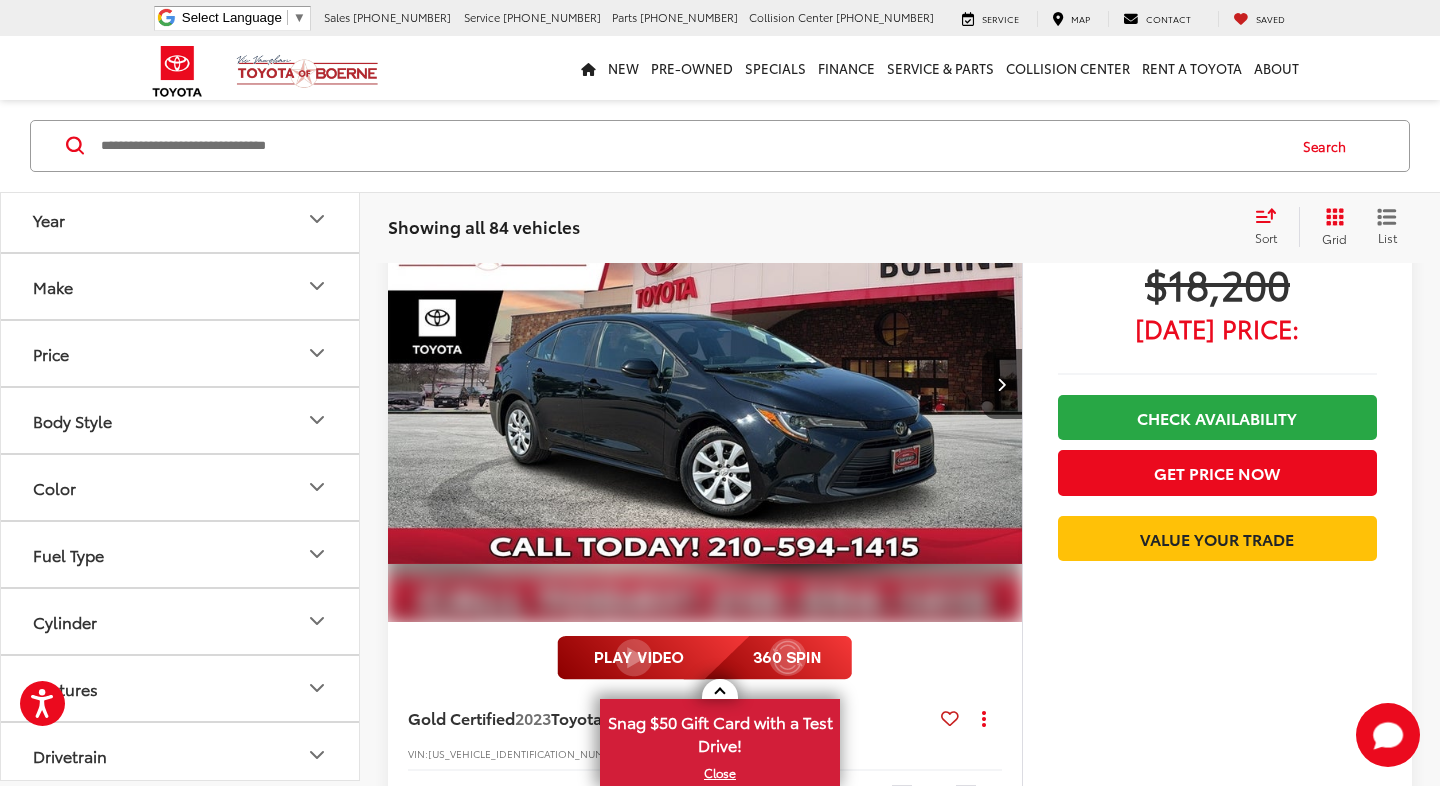 click 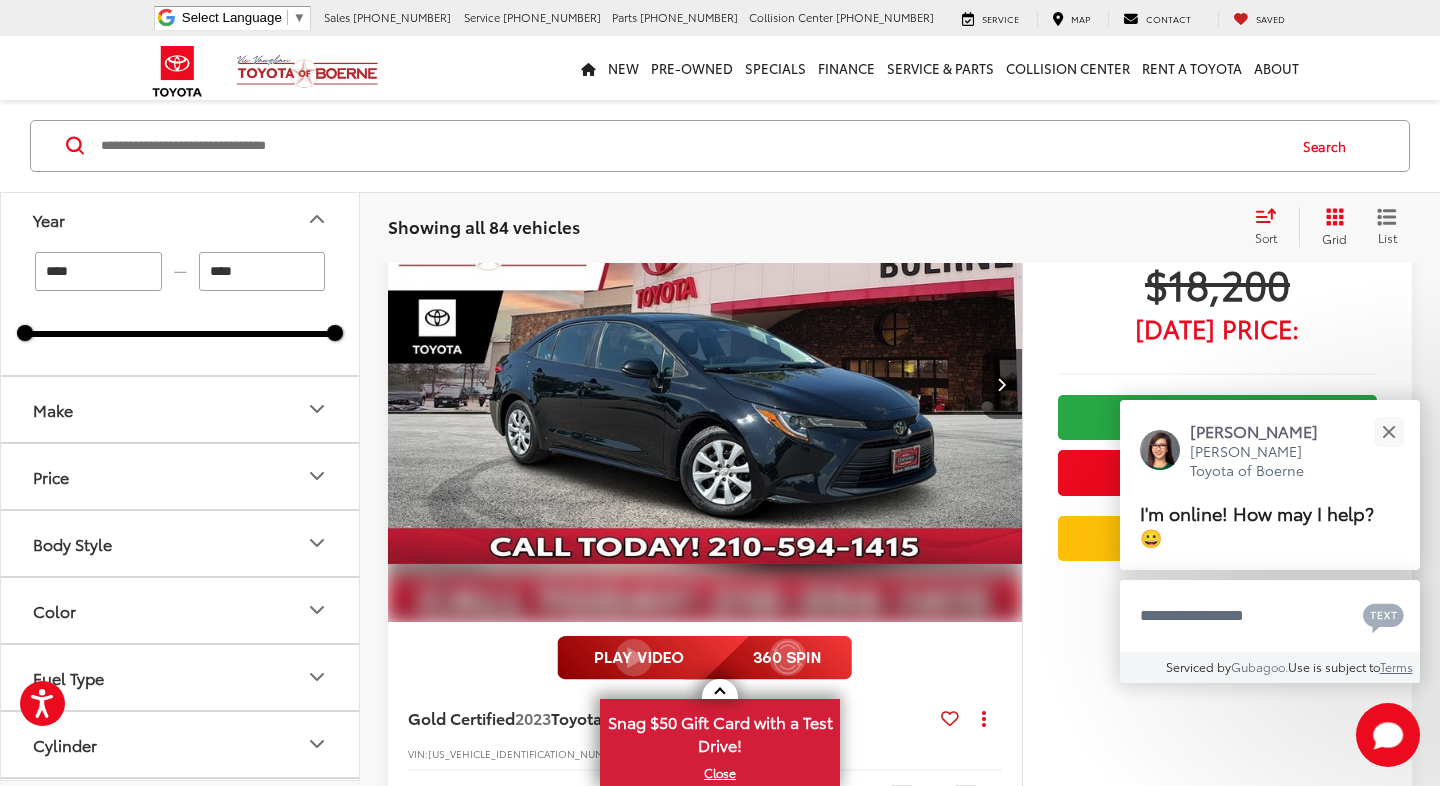 drag, startPoint x: 87, startPoint y: 273, endPoint x: 0, endPoint y: 272, distance: 87.005745 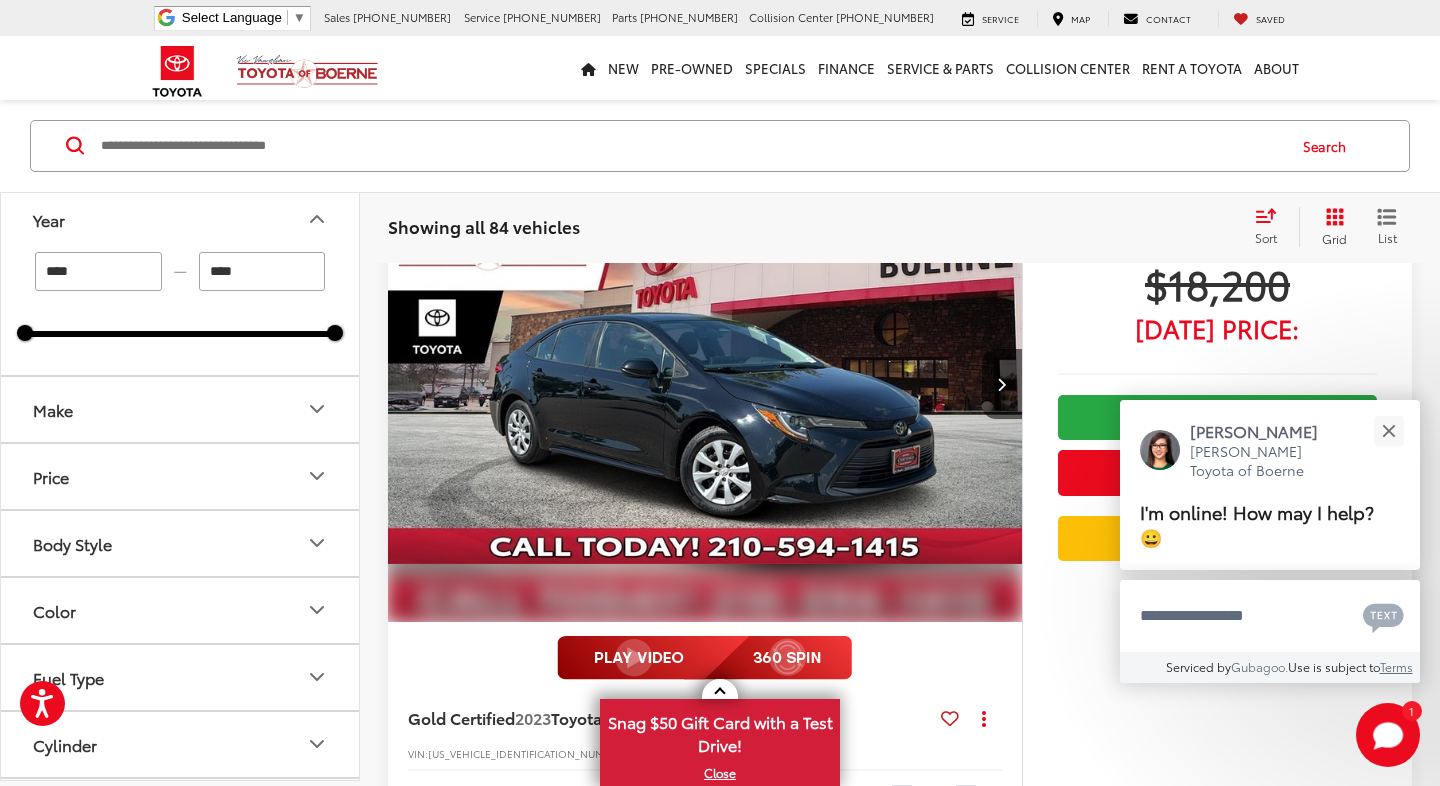 type on "****" 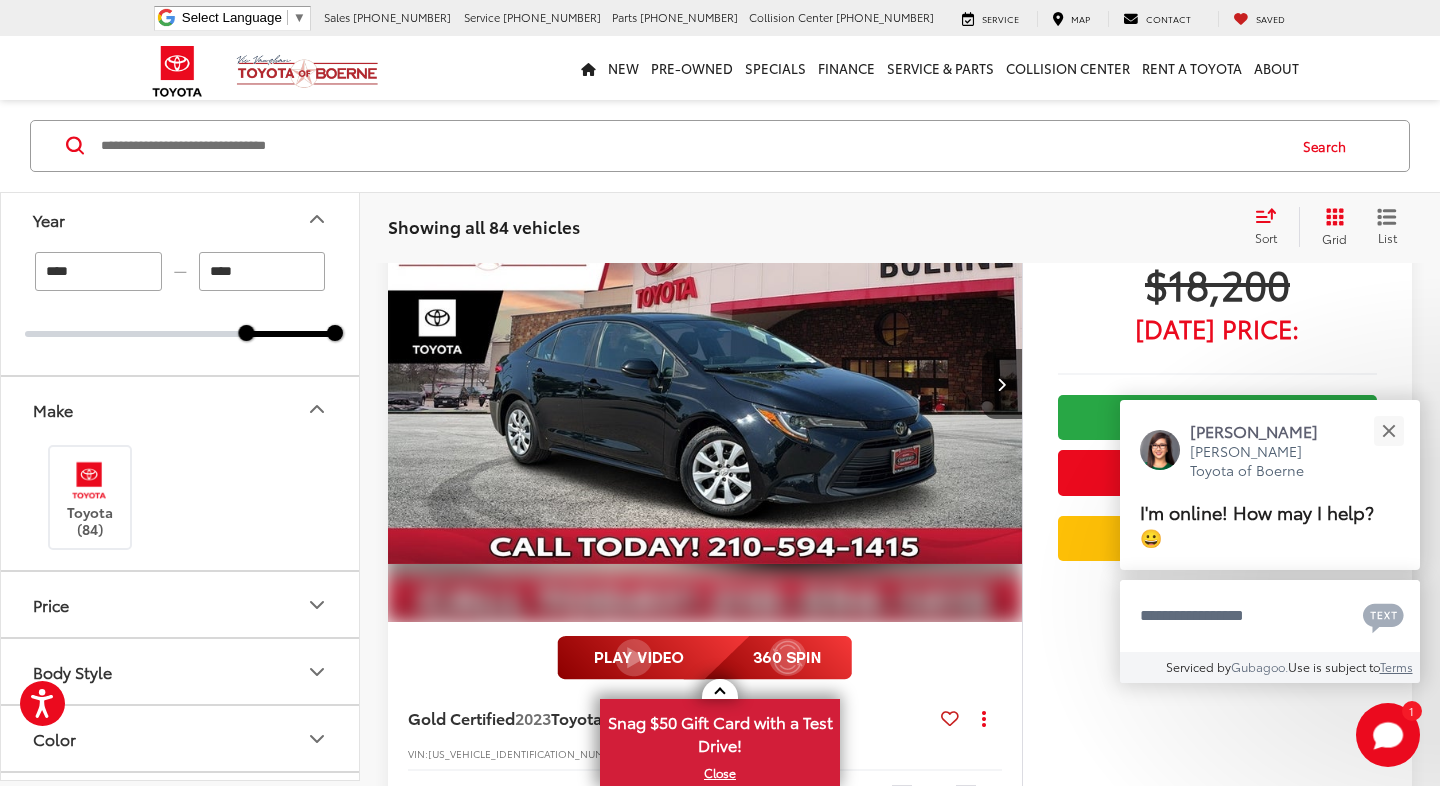 scroll, scrollTop: 15, scrollLeft: 0, axis: vertical 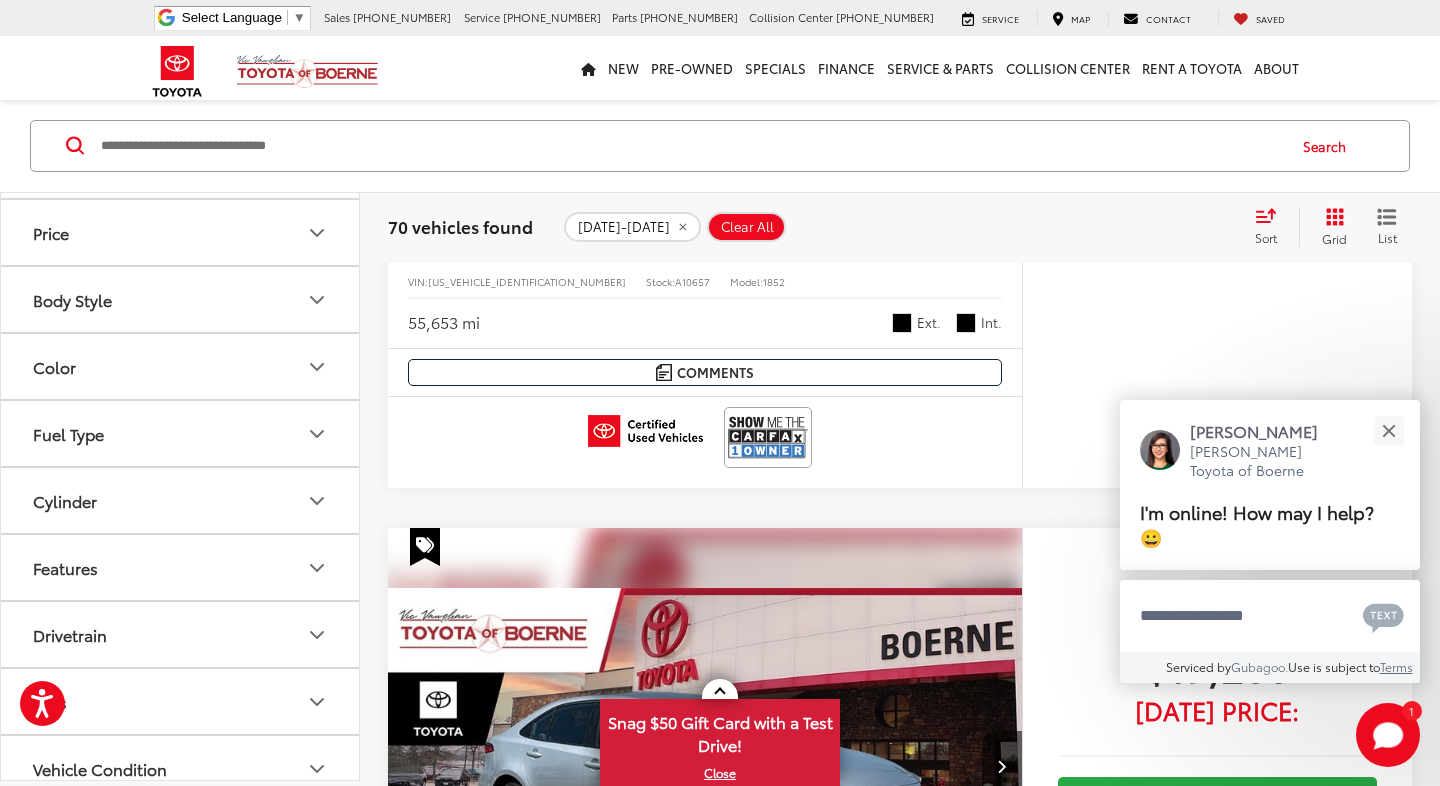 click 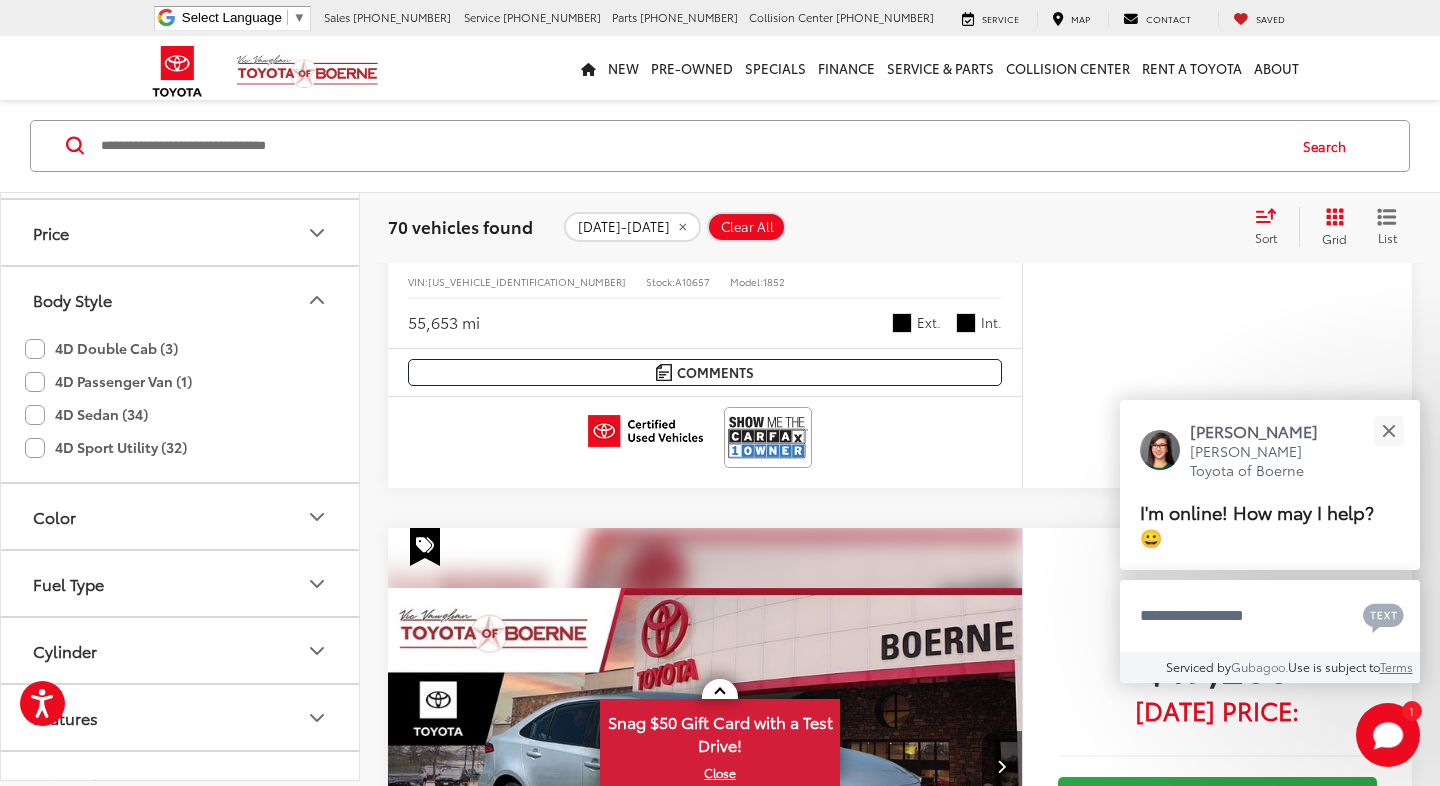 click on "4D Double Cab (3)" 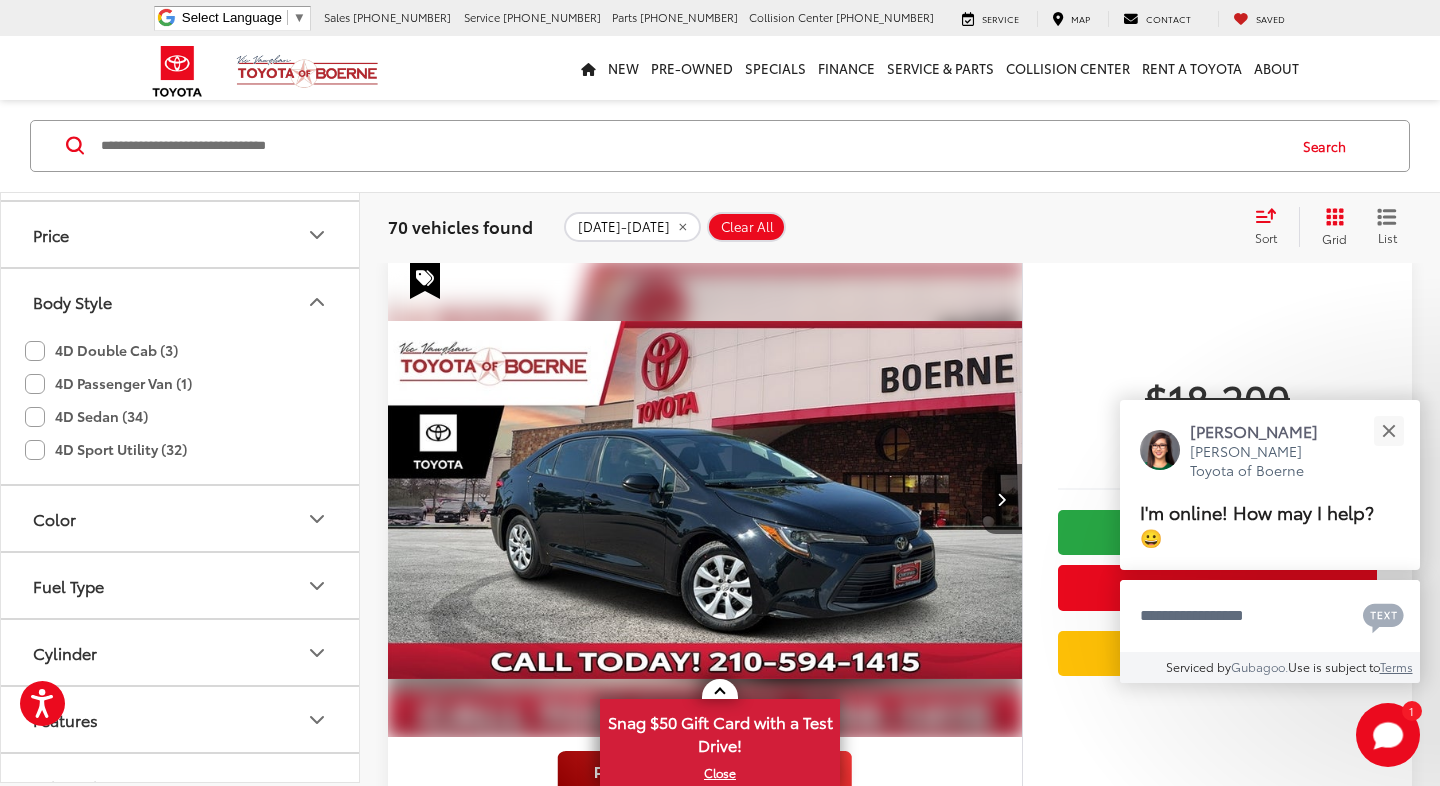 scroll, scrollTop: 102, scrollLeft: 0, axis: vertical 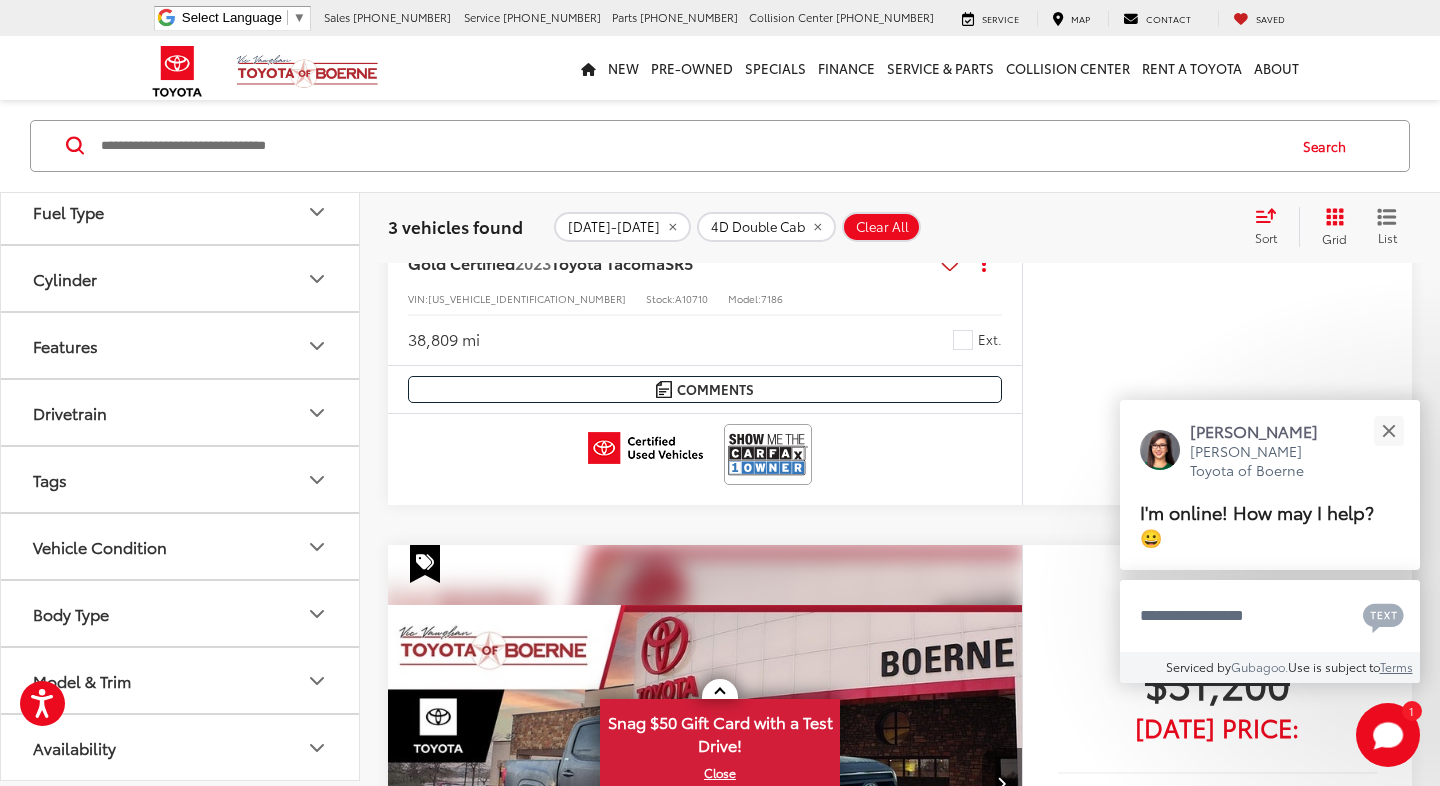 click 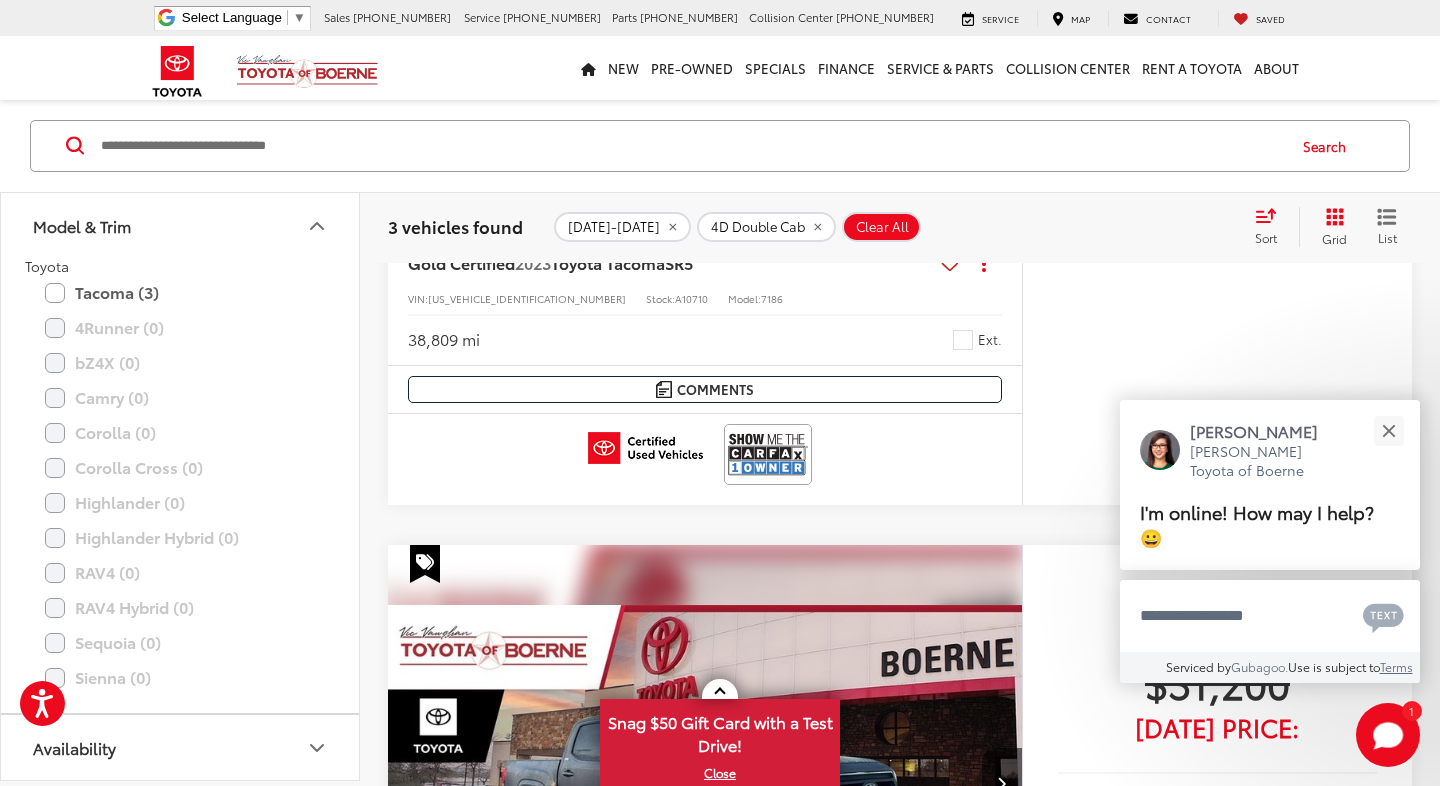 scroll, scrollTop: 1198, scrollLeft: 0, axis: vertical 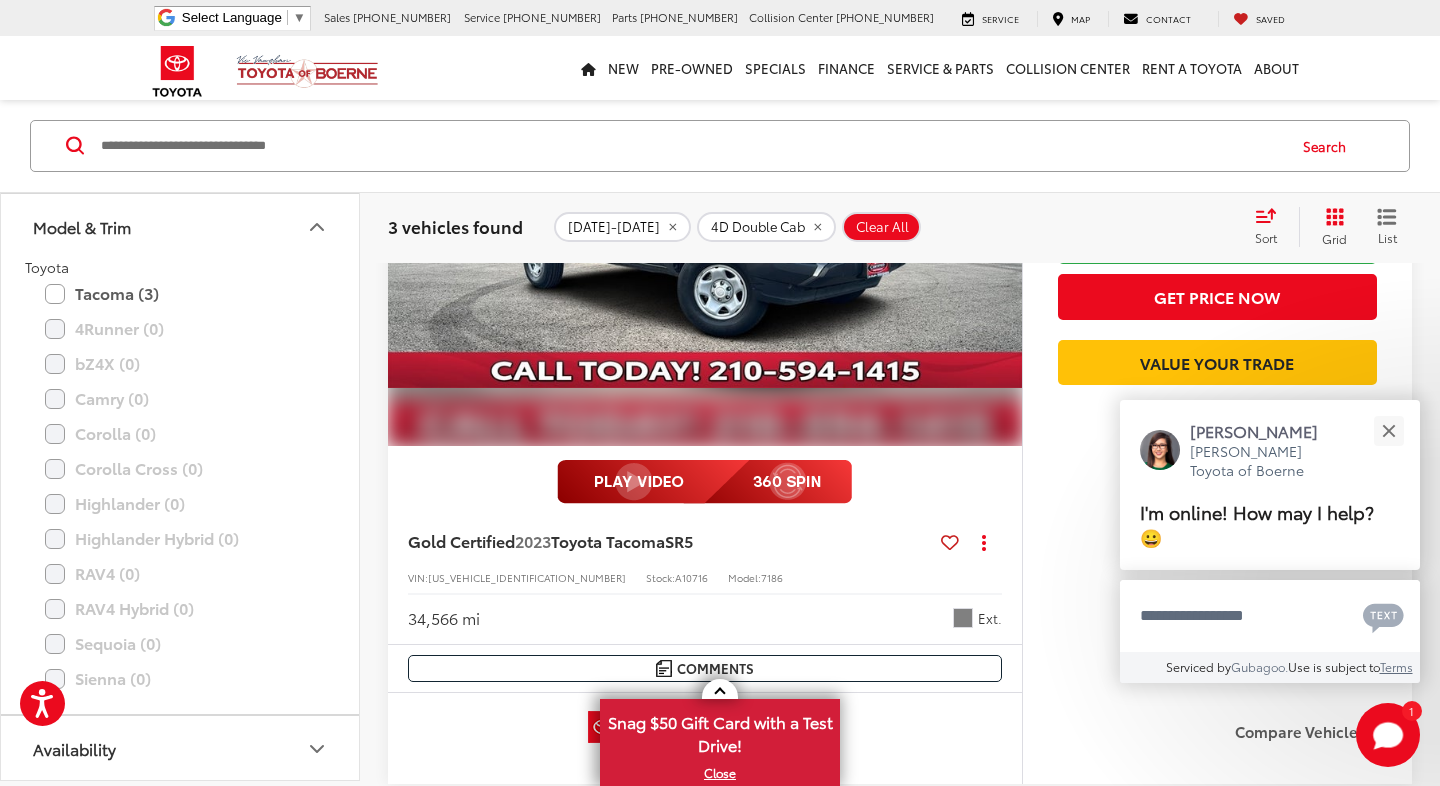 click 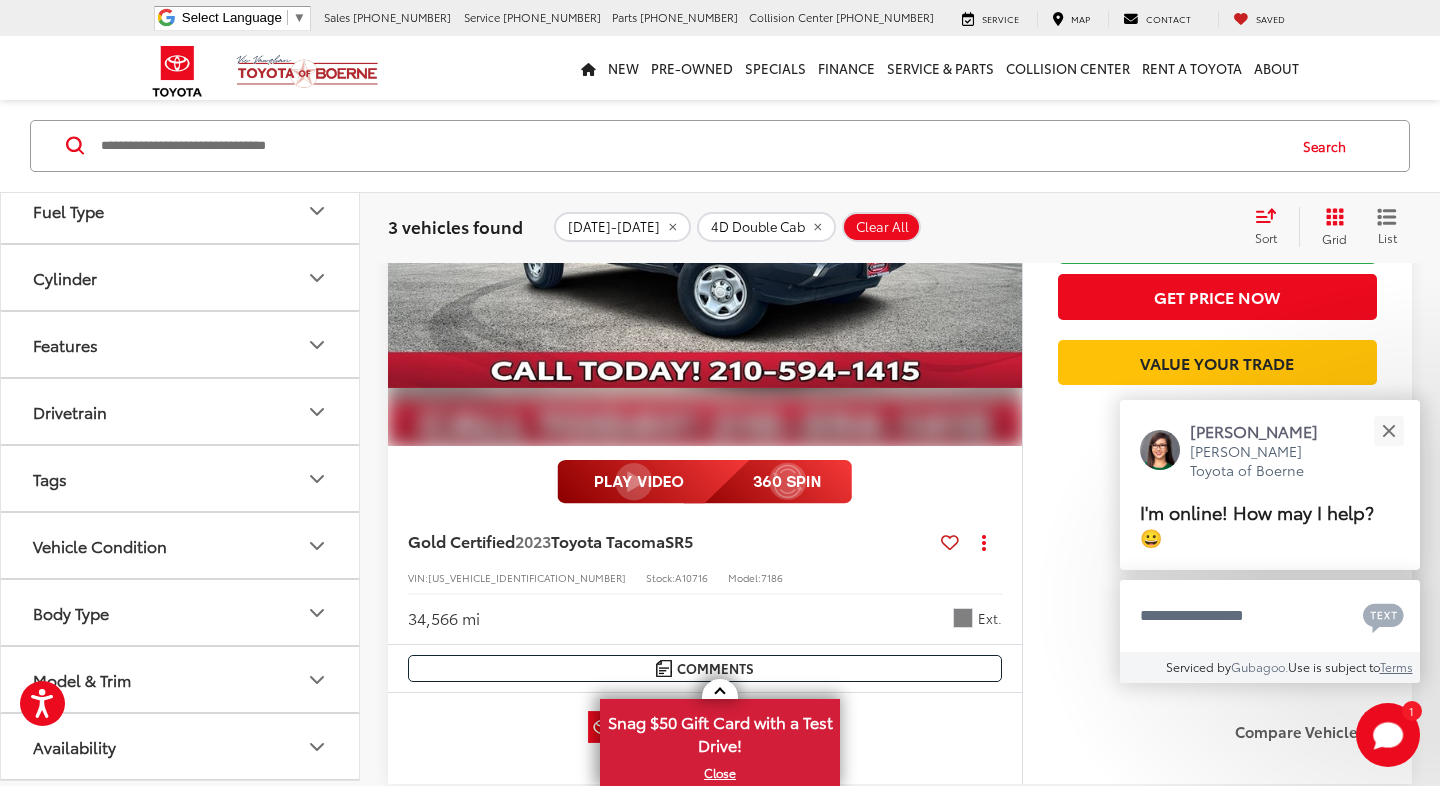 scroll, scrollTop: 744, scrollLeft: 0, axis: vertical 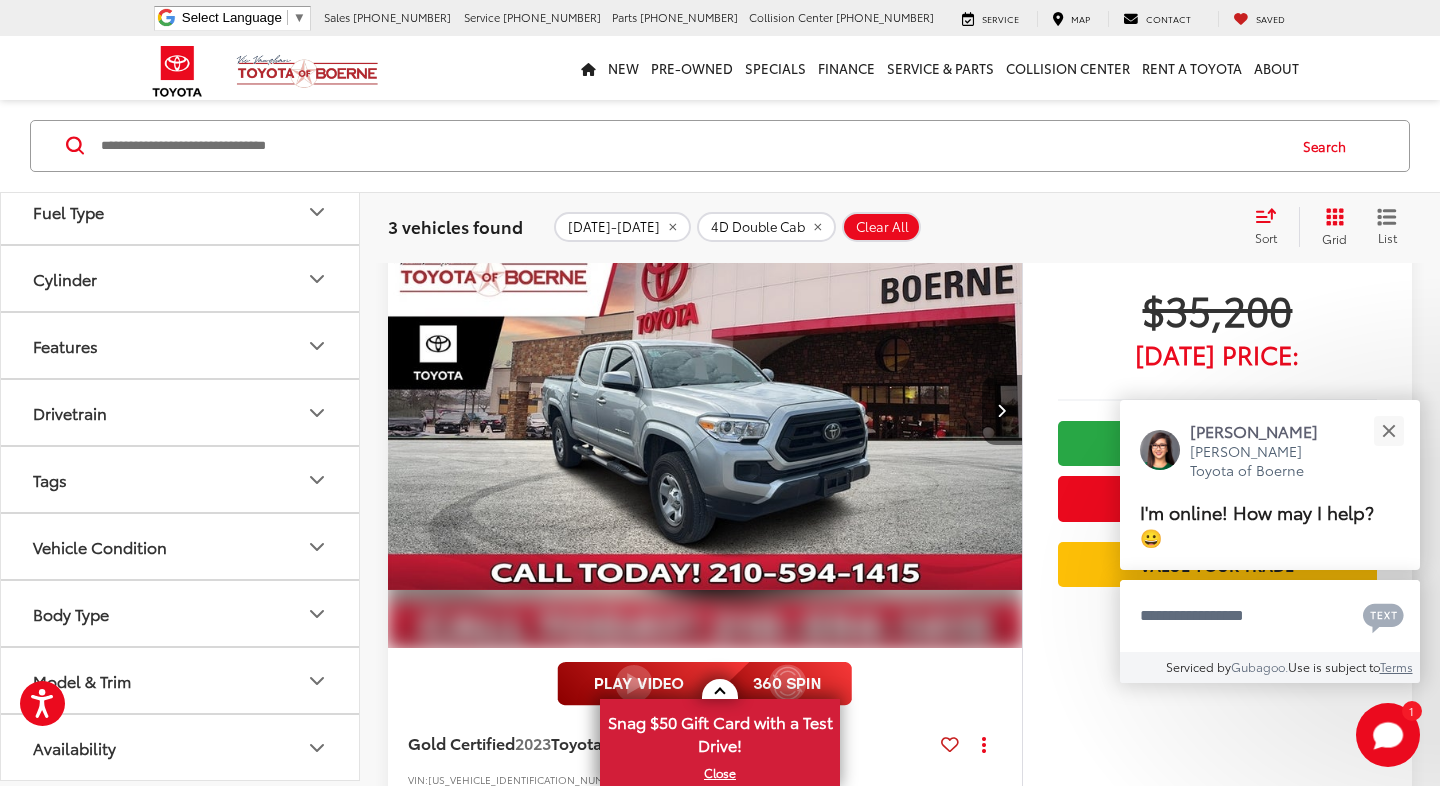 click at bounding box center [1002, 410] 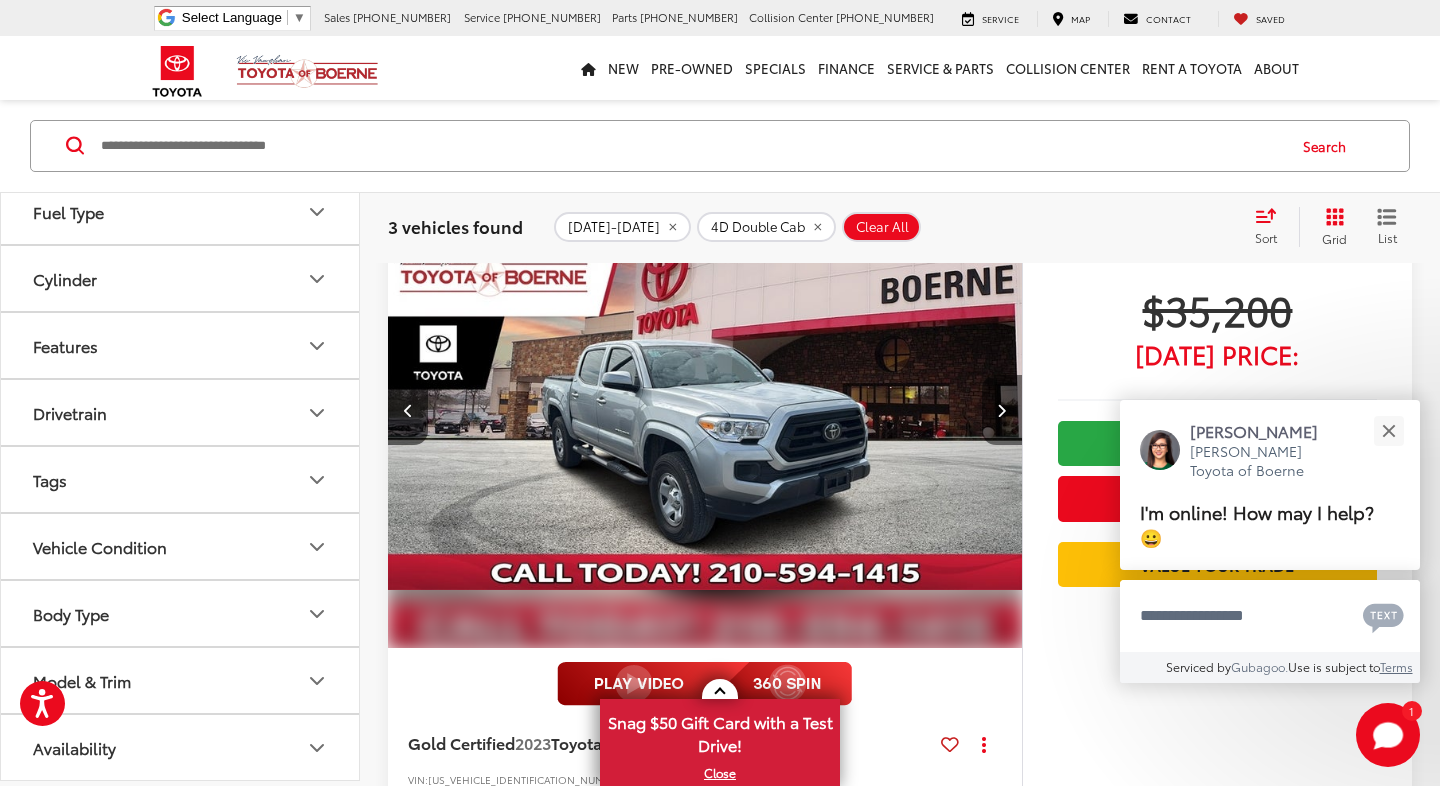 scroll, scrollTop: 0, scrollLeft: 637, axis: horizontal 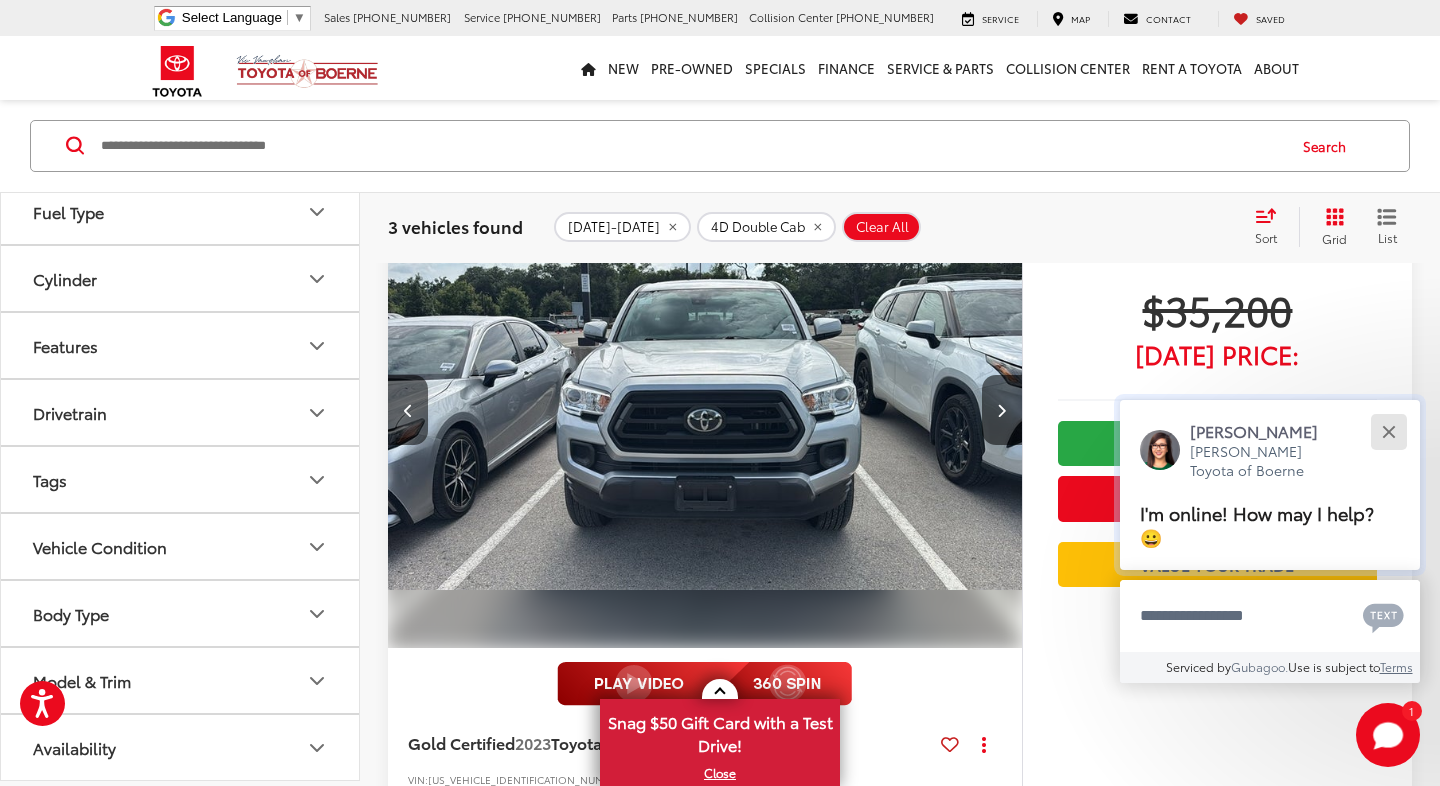 click at bounding box center [1388, 431] 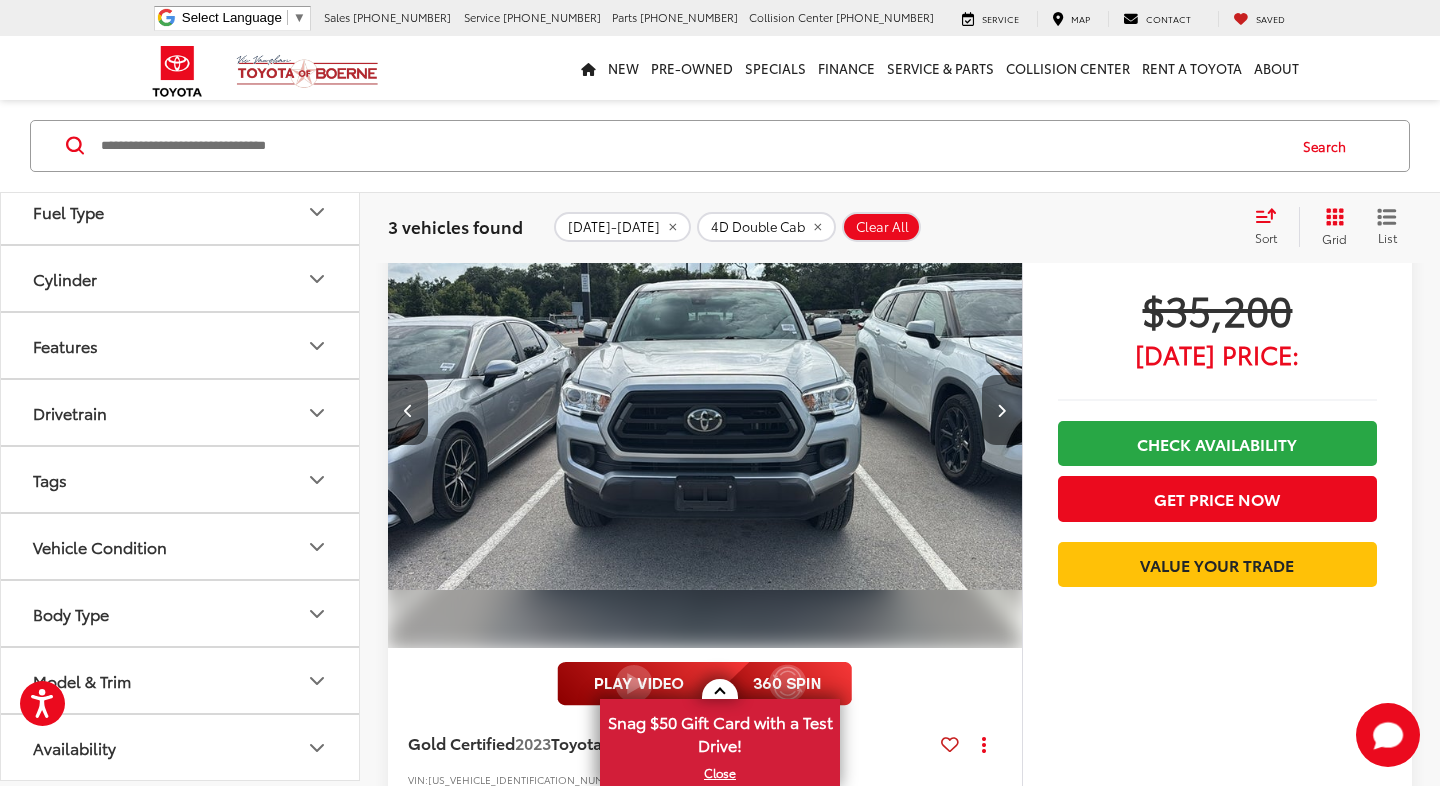 click at bounding box center (1002, 410) 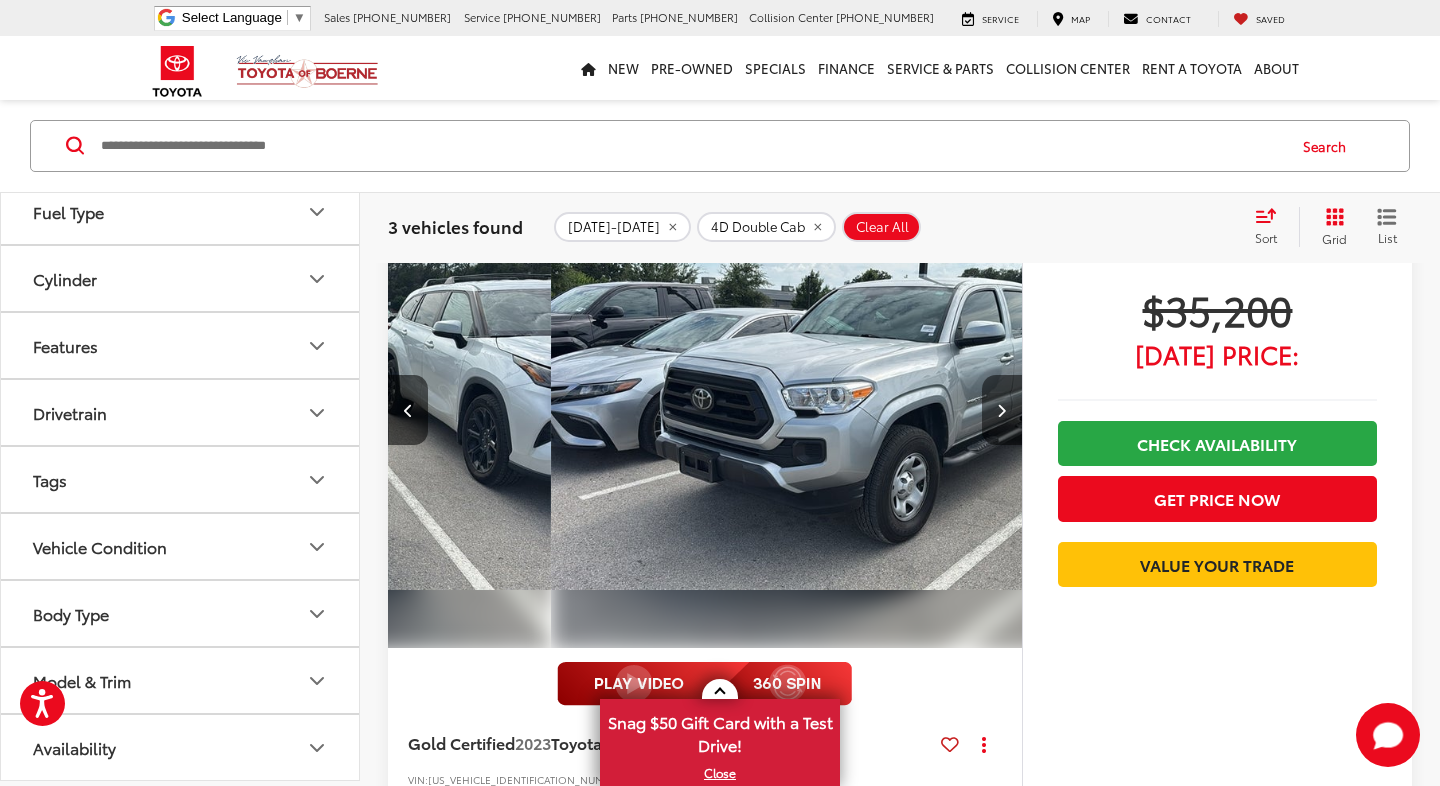 scroll, scrollTop: 0, scrollLeft: 1274, axis: horizontal 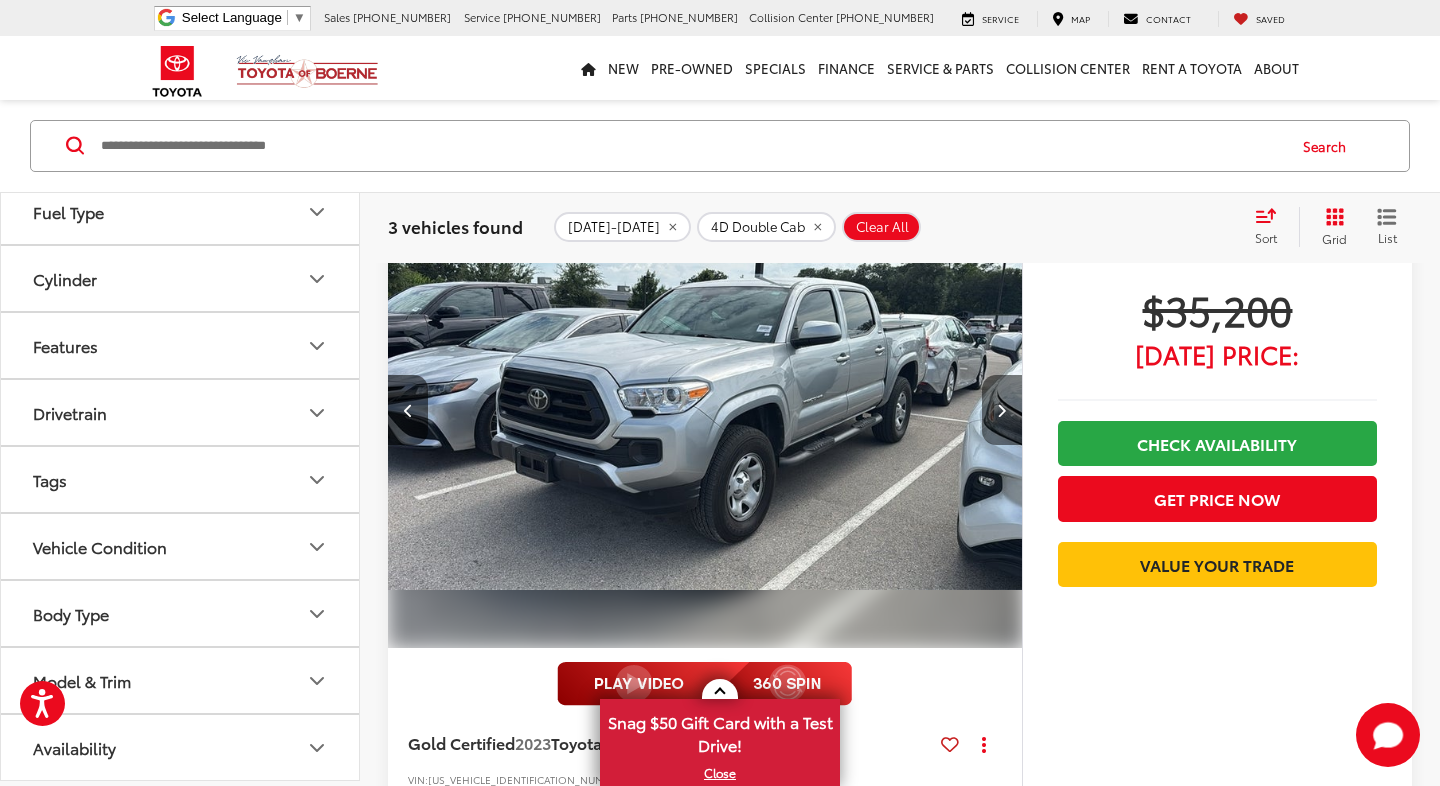 click at bounding box center [1002, 410] 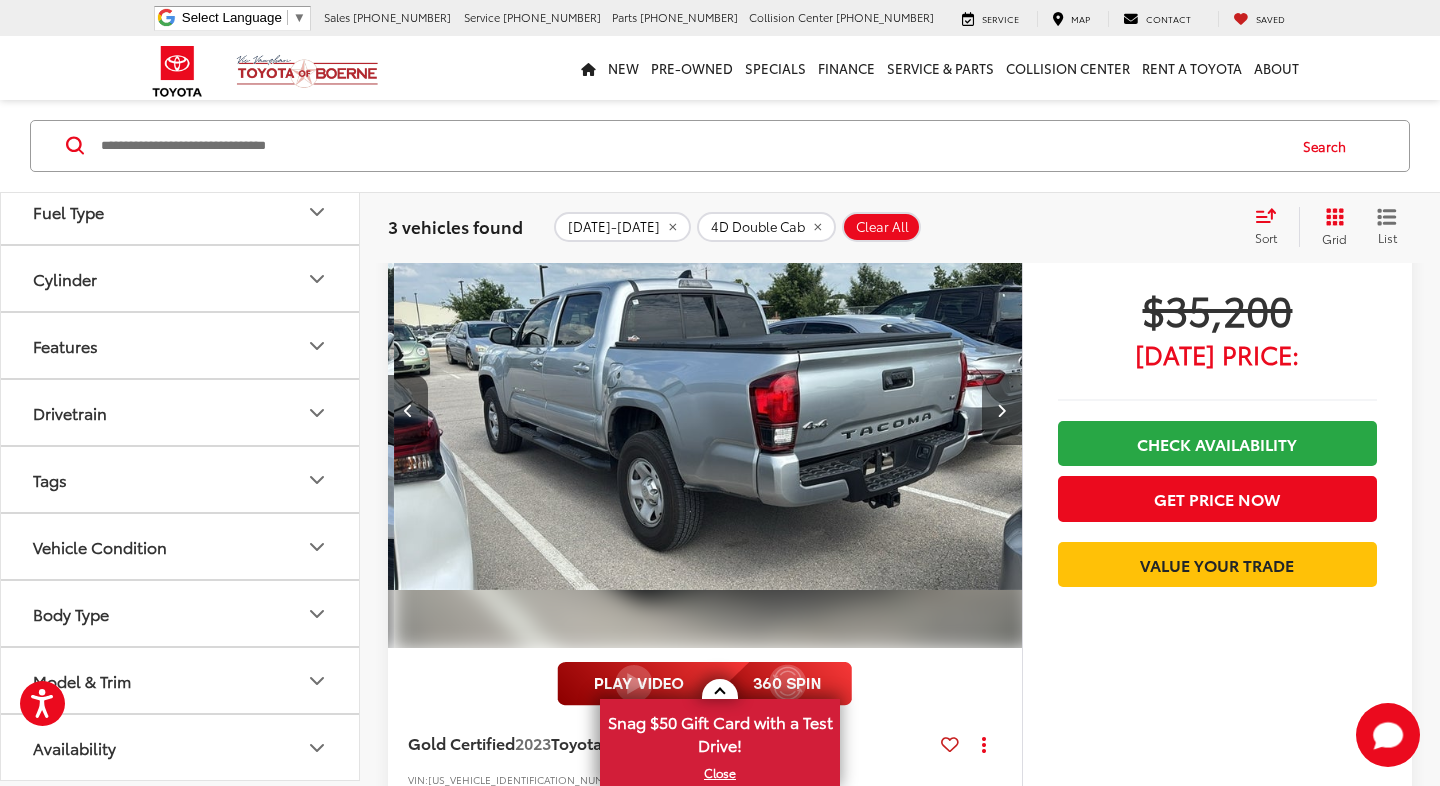 scroll, scrollTop: 0, scrollLeft: 1911, axis: horizontal 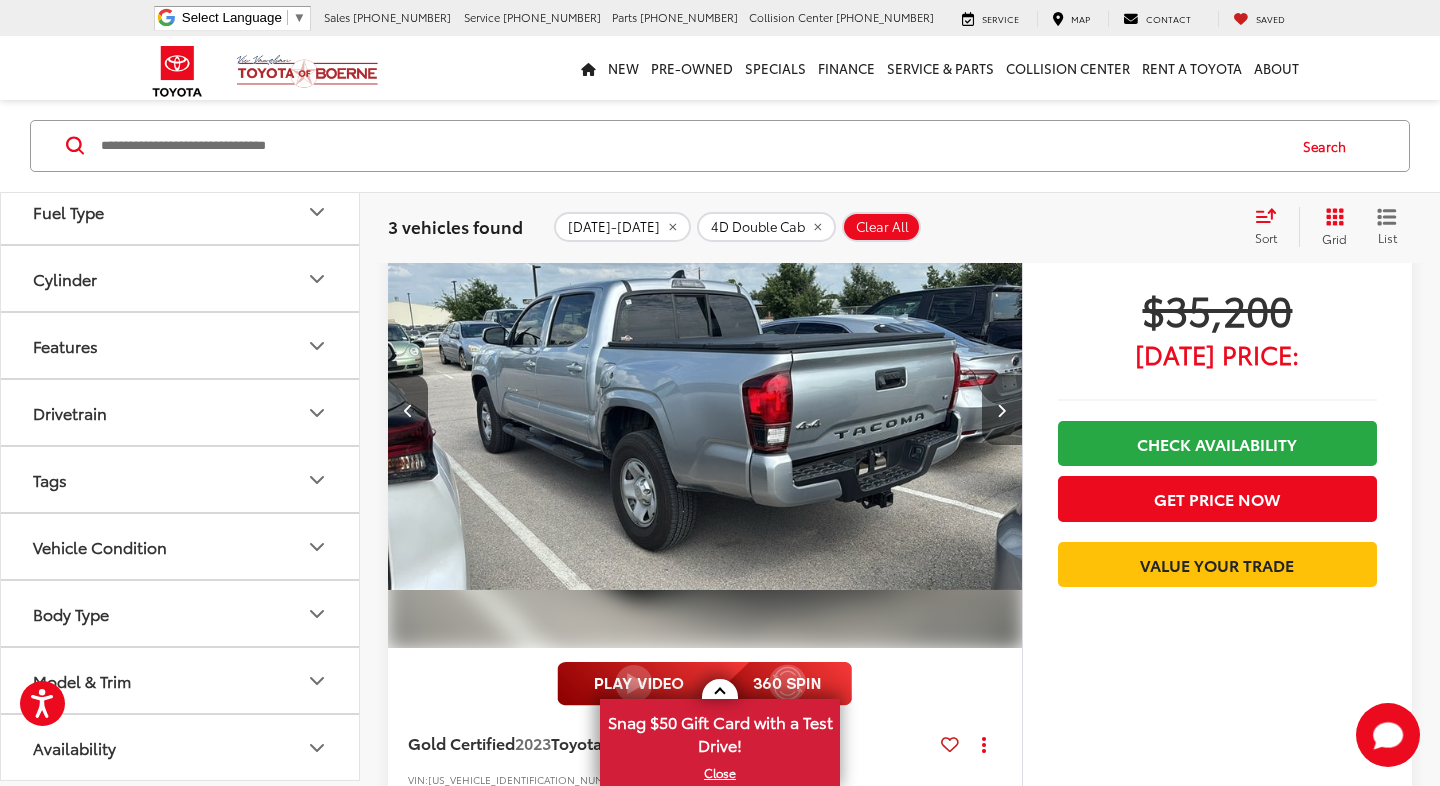 click at bounding box center (1002, 410) 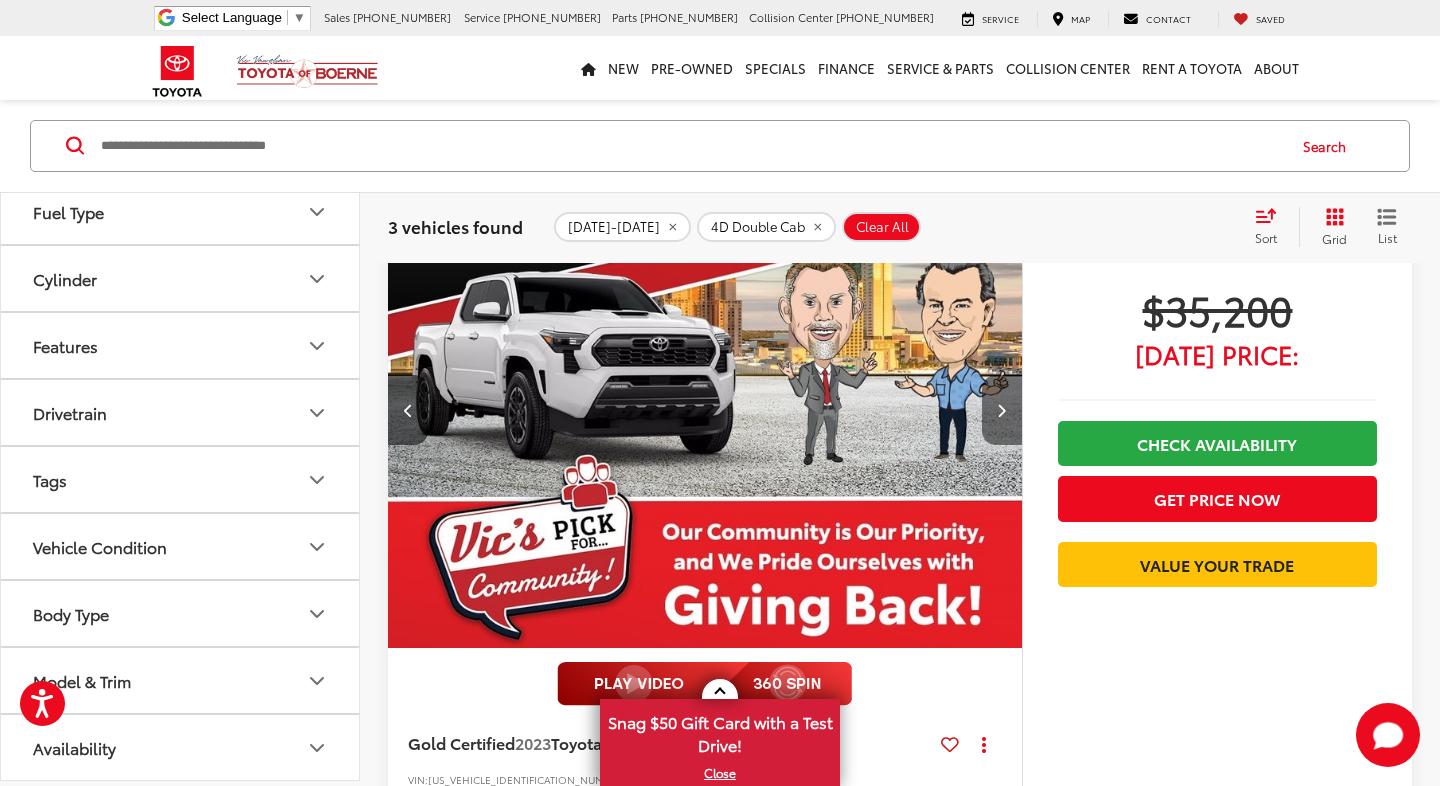 click at bounding box center [1002, 410] 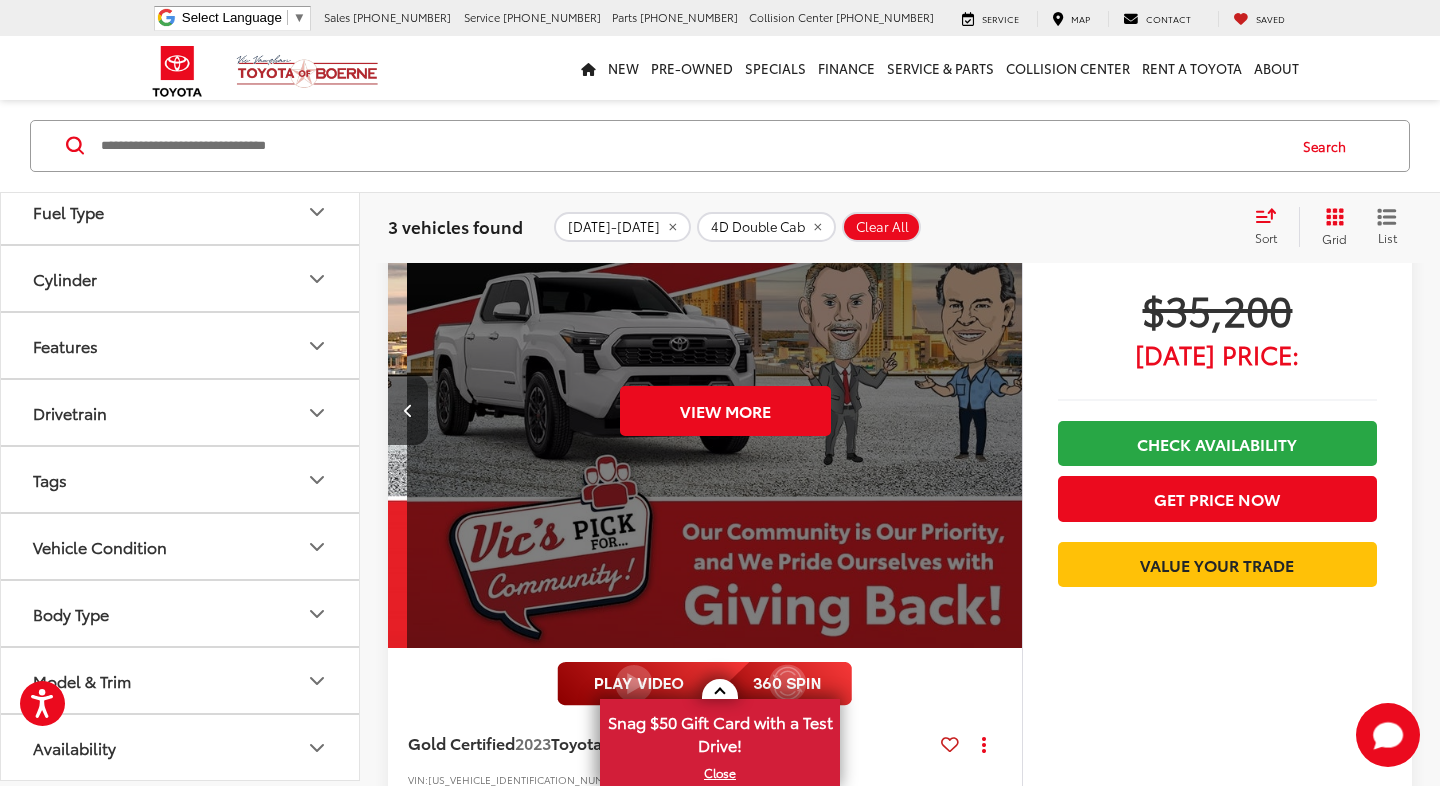 scroll, scrollTop: 0, scrollLeft: 3185, axis: horizontal 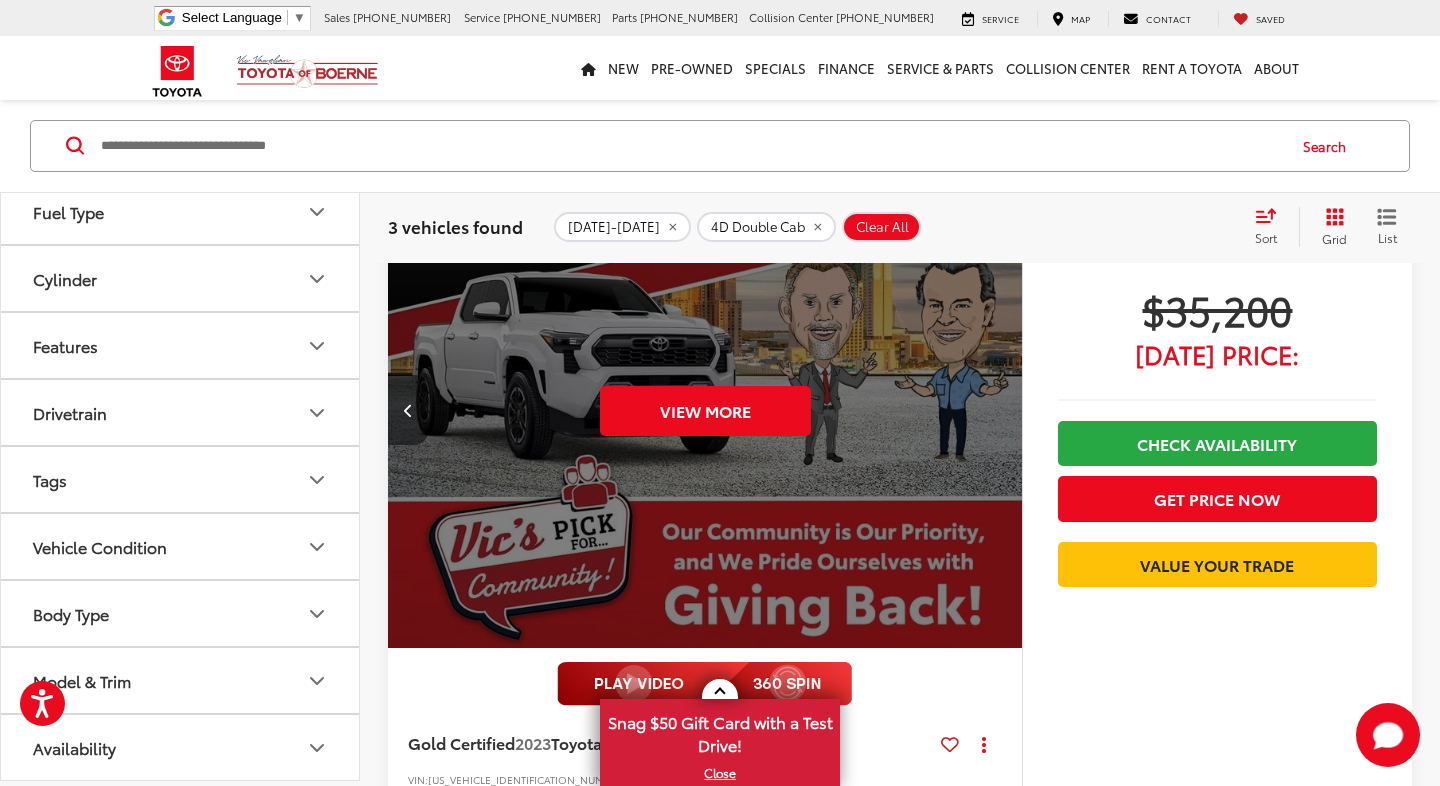 click at bounding box center (408, 410) 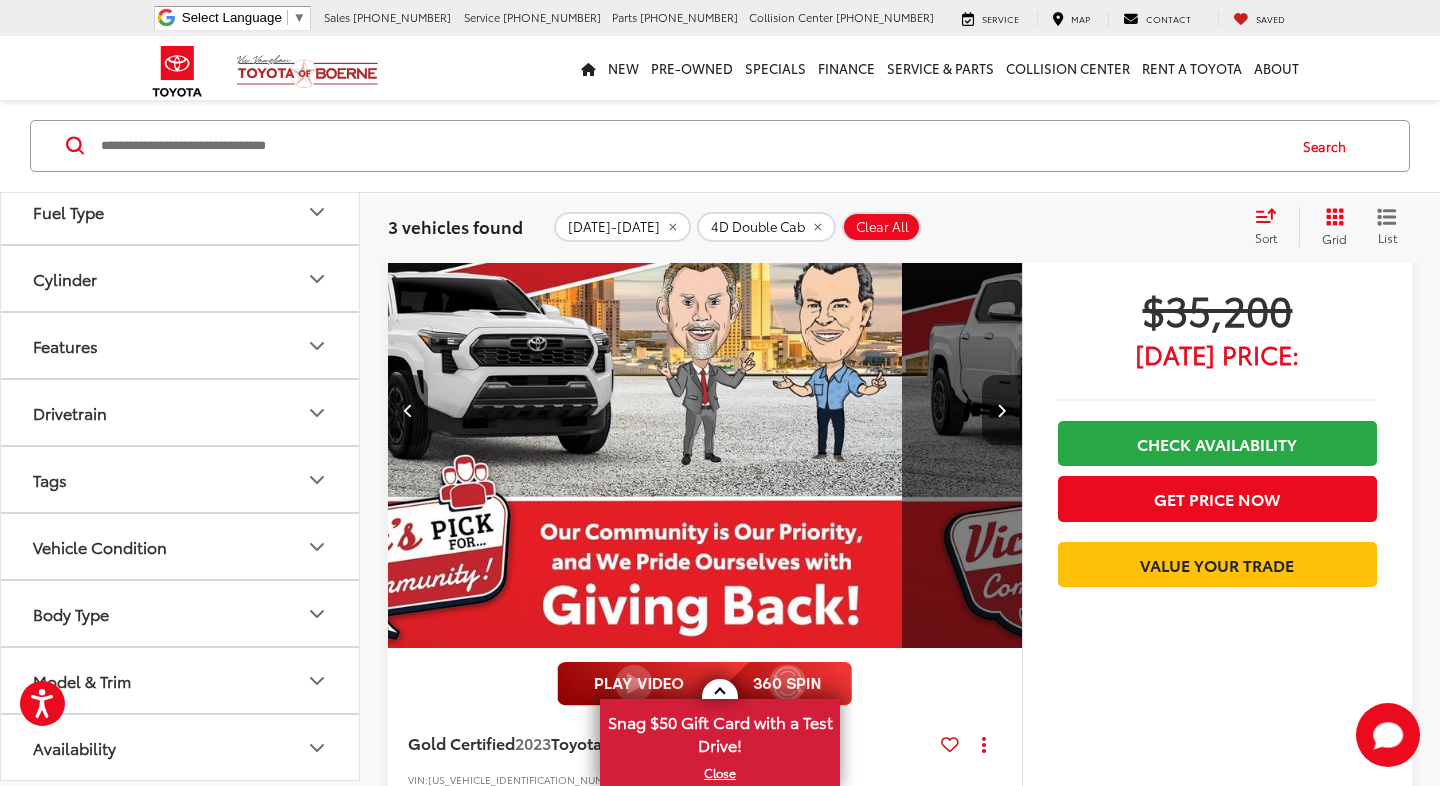 scroll, scrollTop: 0, scrollLeft: 2548, axis: horizontal 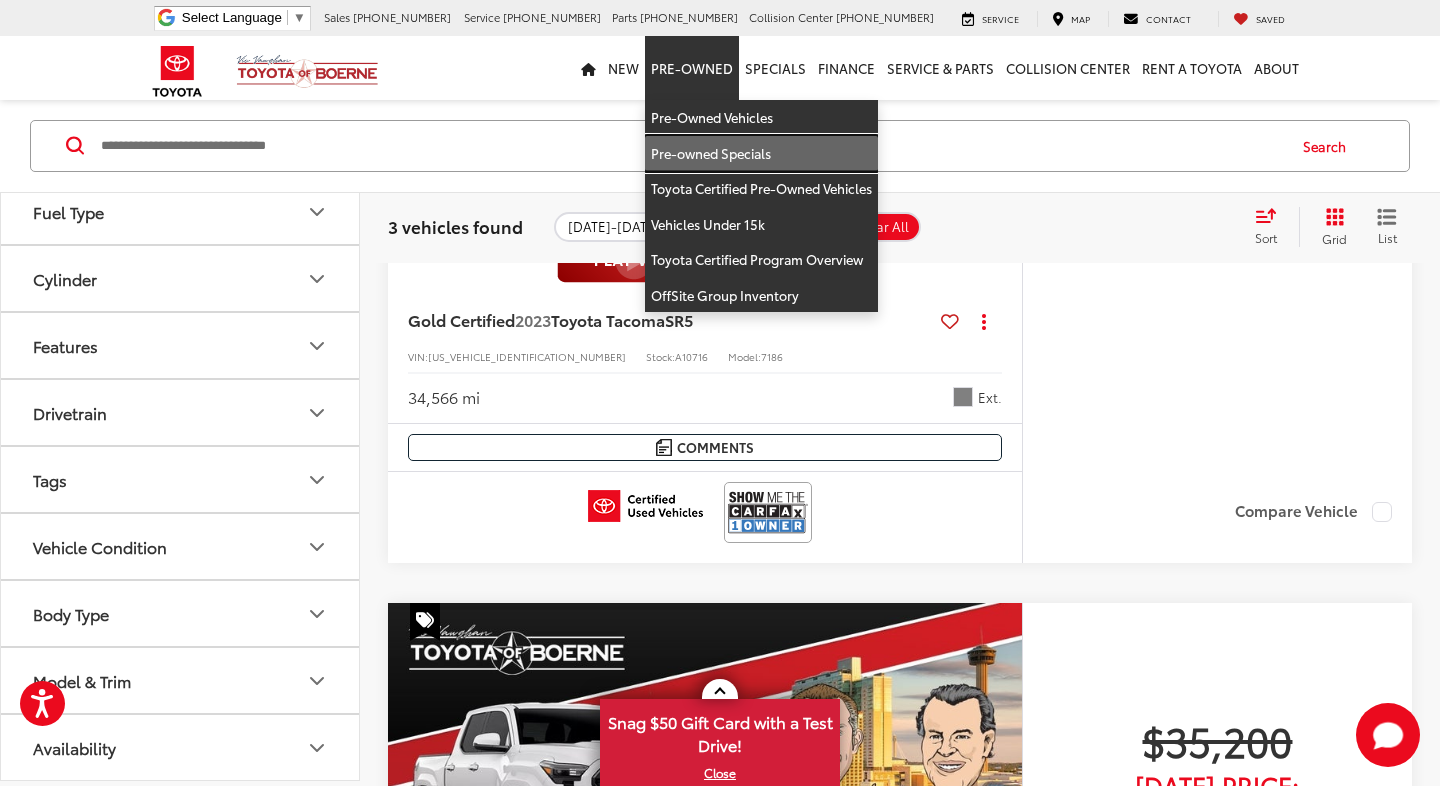 click on "Pre-owned Specials" at bounding box center (761, 154) 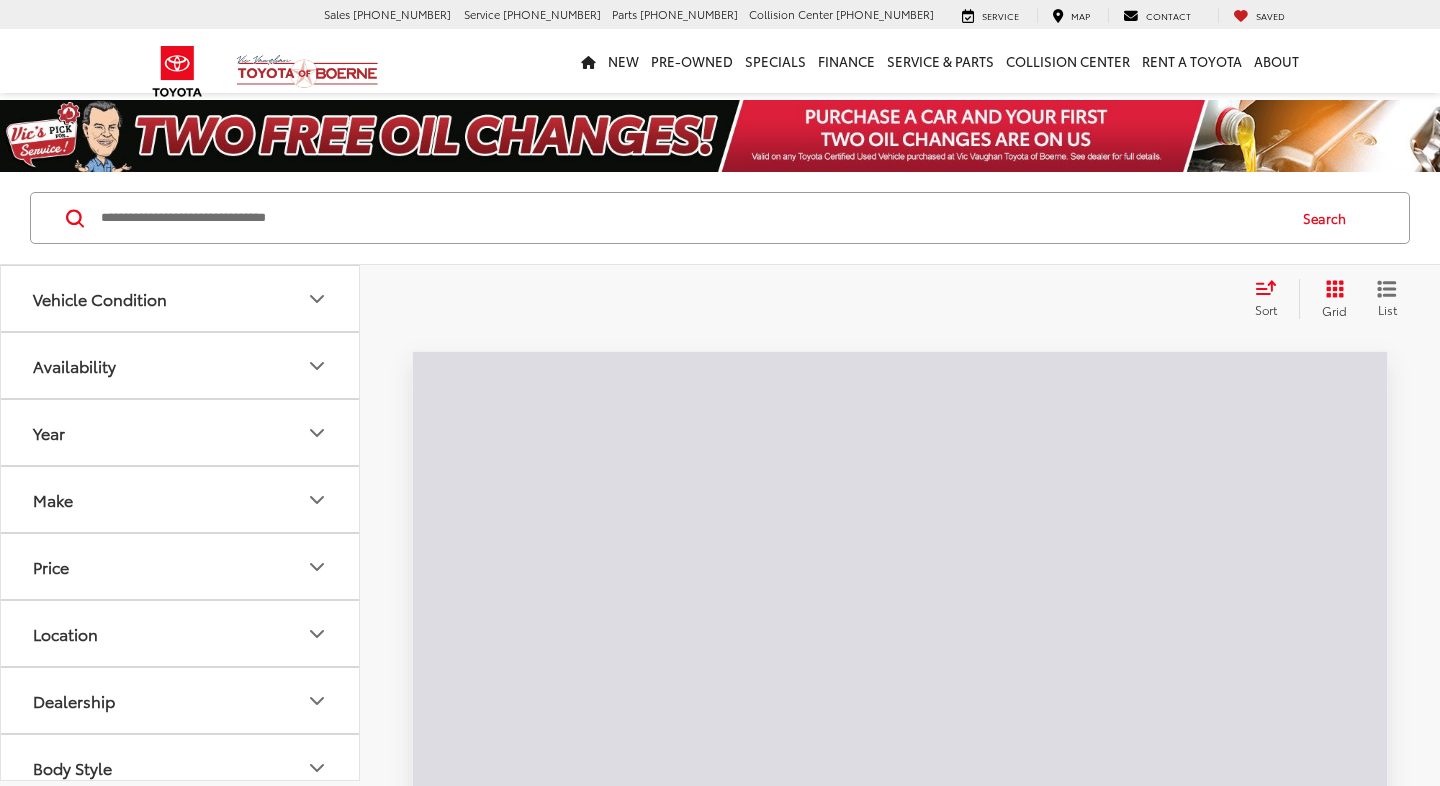 scroll, scrollTop: 0, scrollLeft: 0, axis: both 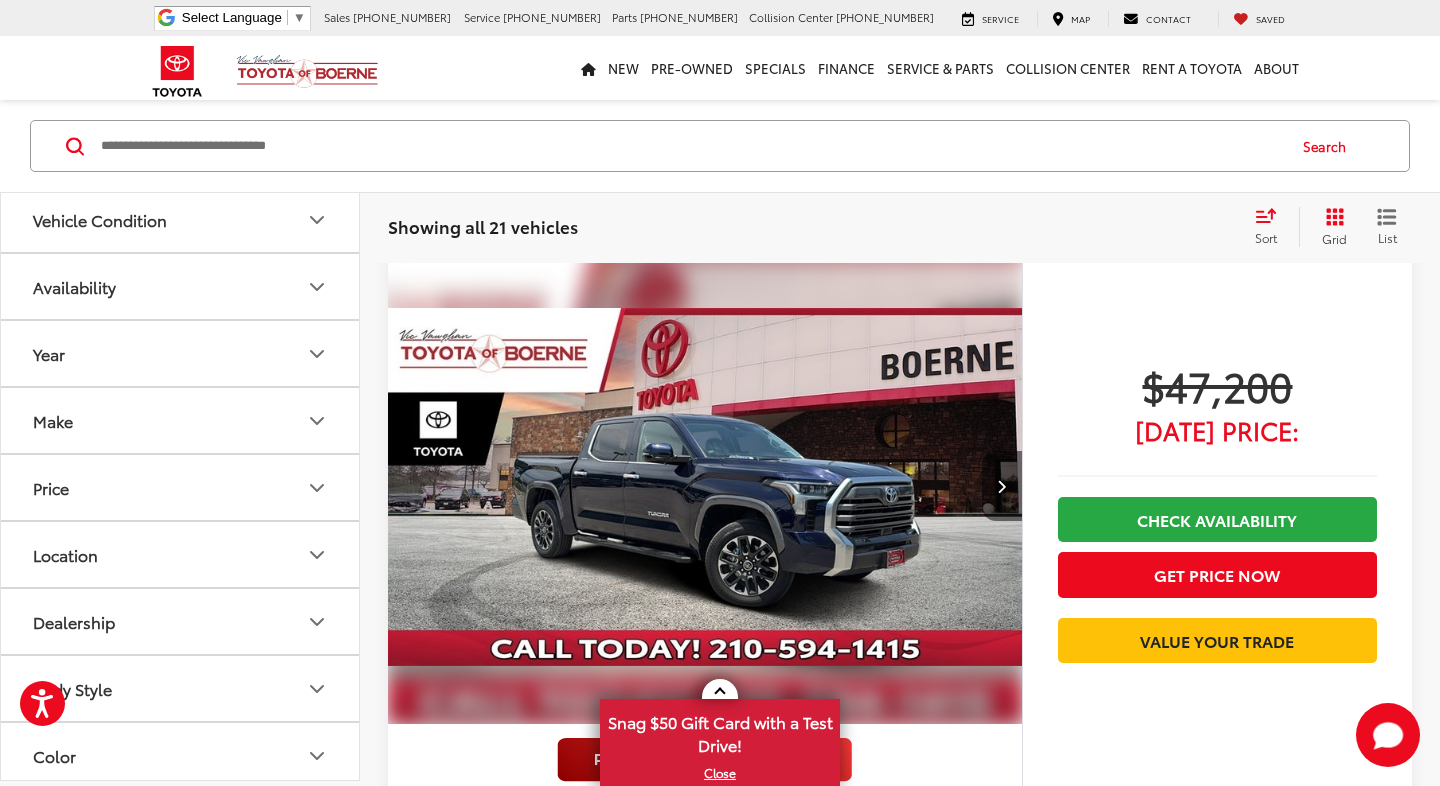click at bounding box center (1001, 486) 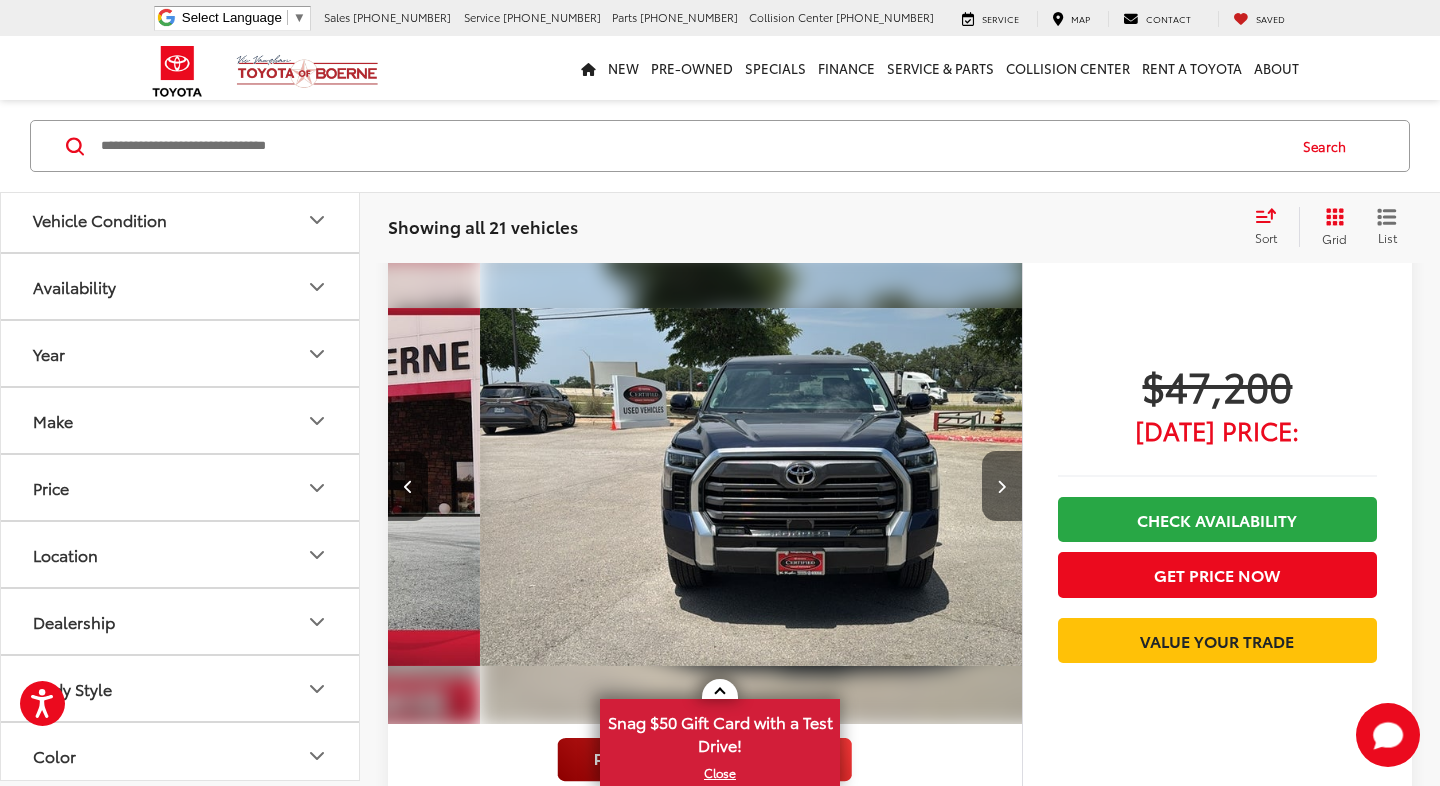 scroll, scrollTop: 0, scrollLeft: 637, axis: horizontal 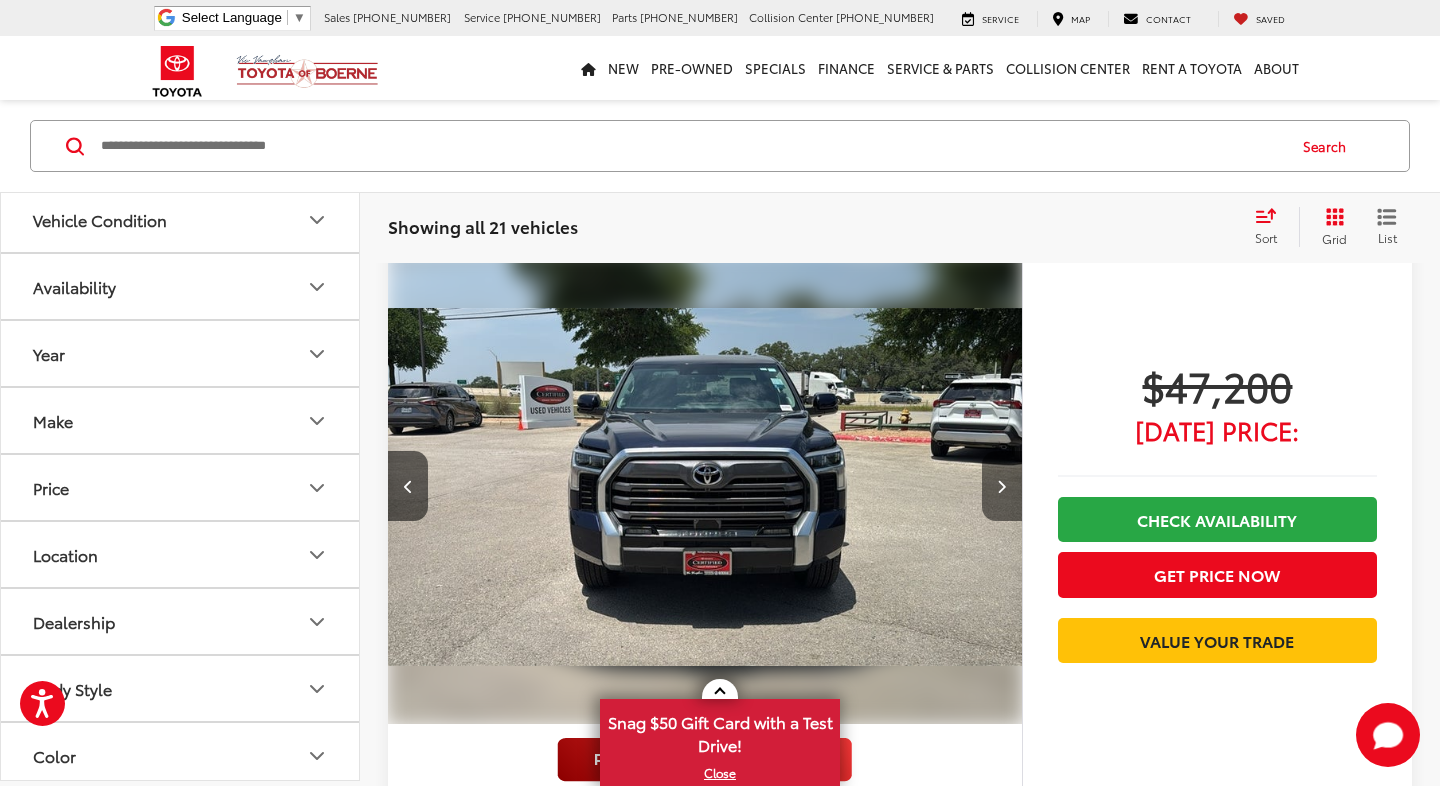 click at bounding box center (1001, 486) 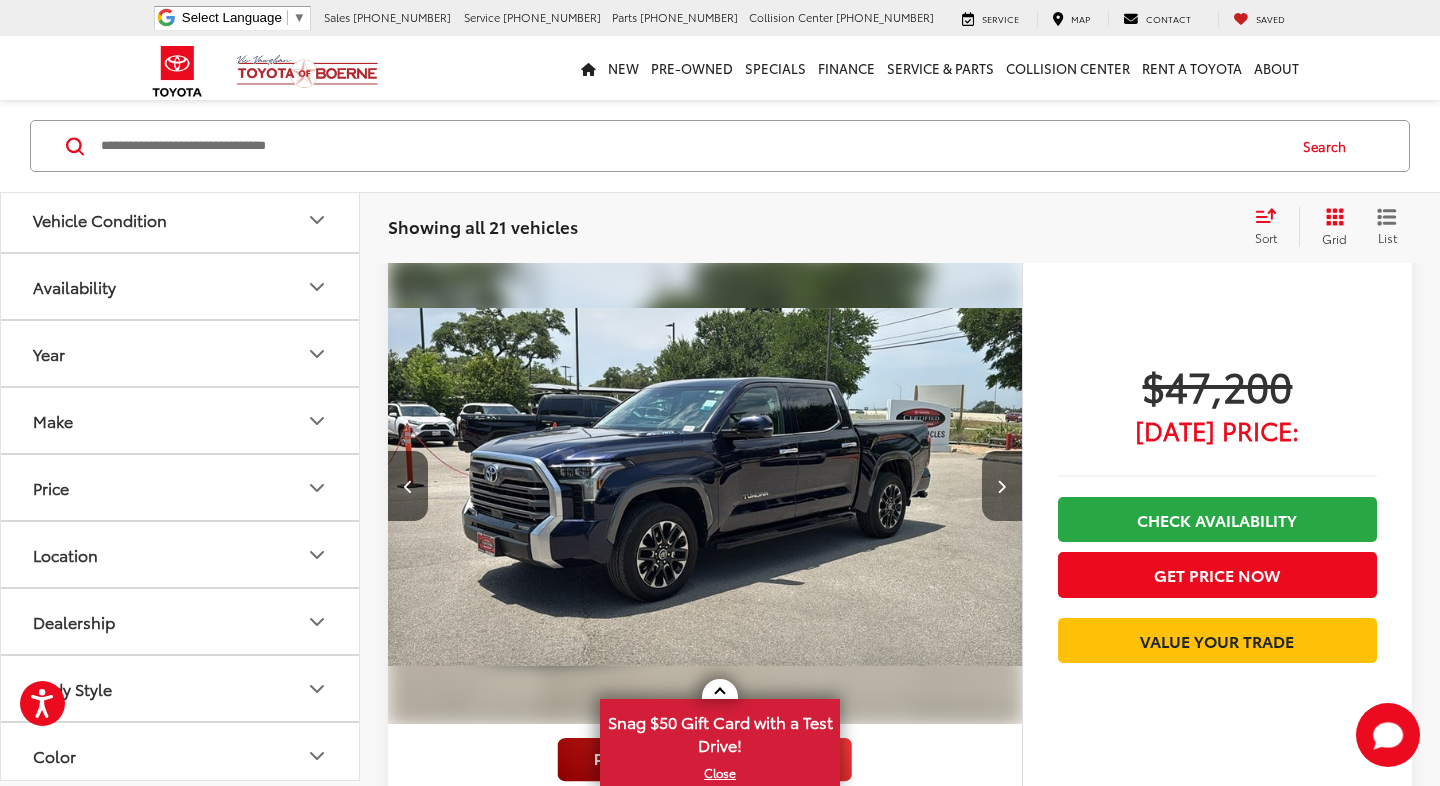 click at bounding box center [1001, 486] 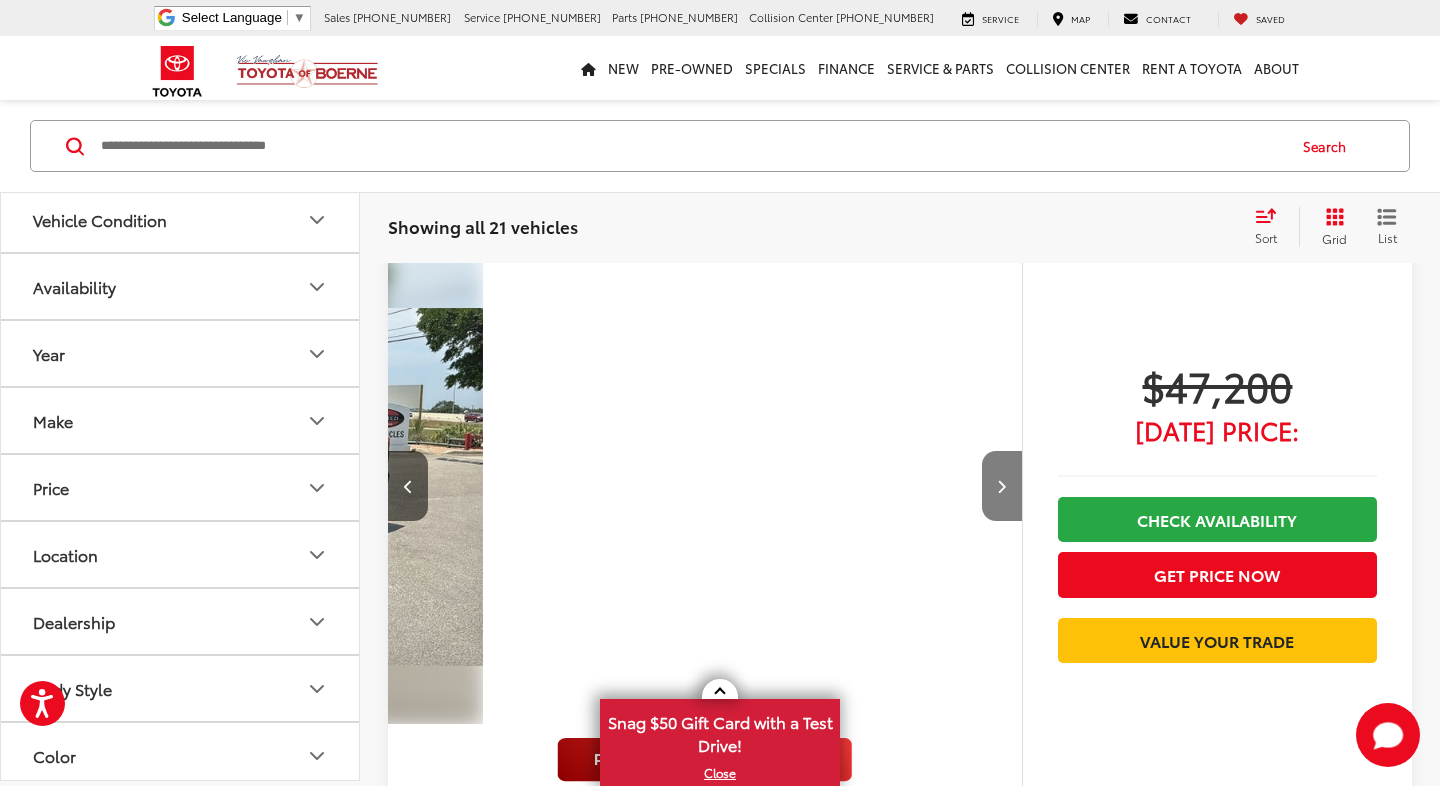 scroll, scrollTop: 0, scrollLeft: 1911, axis: horizontal 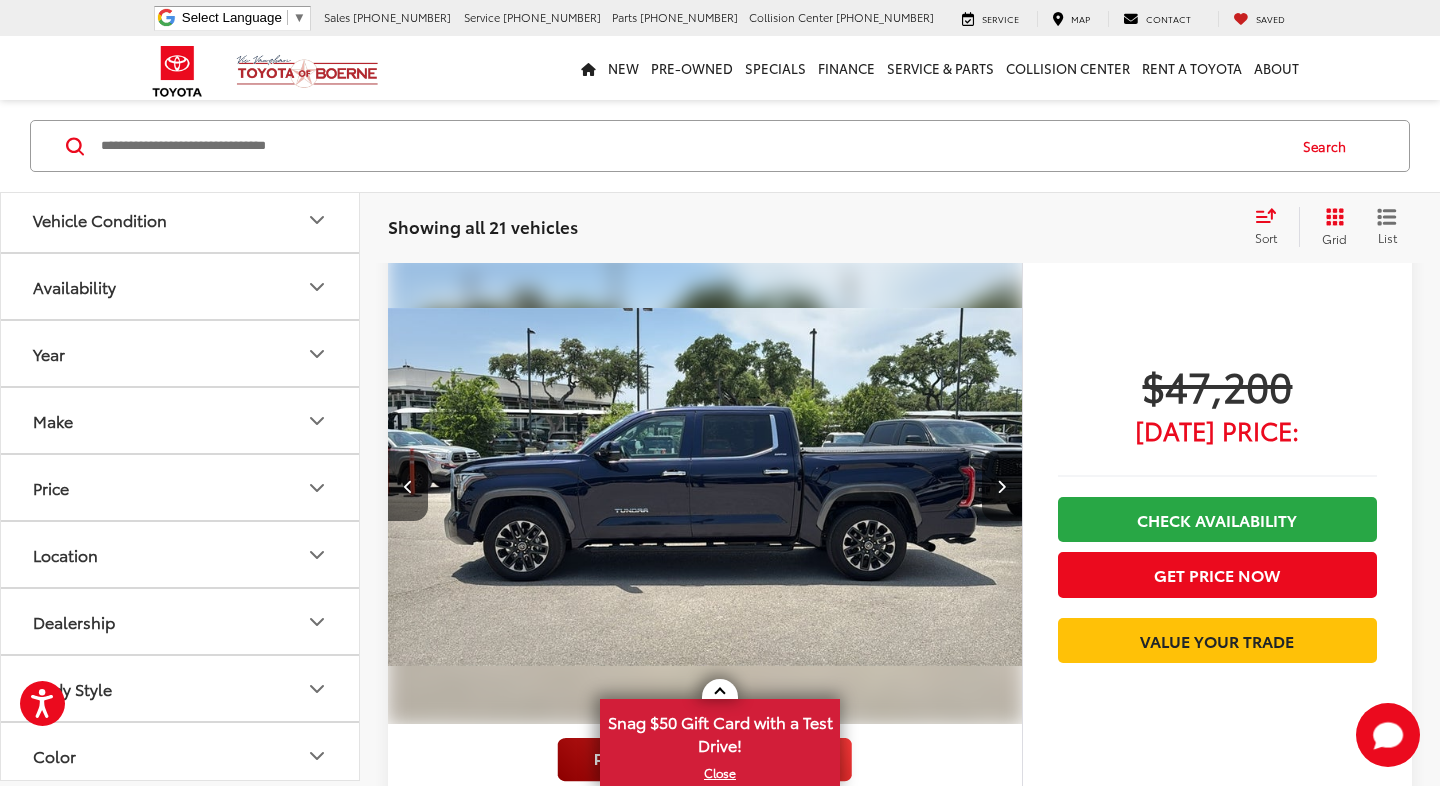 click at bounding box center (1001, 486) 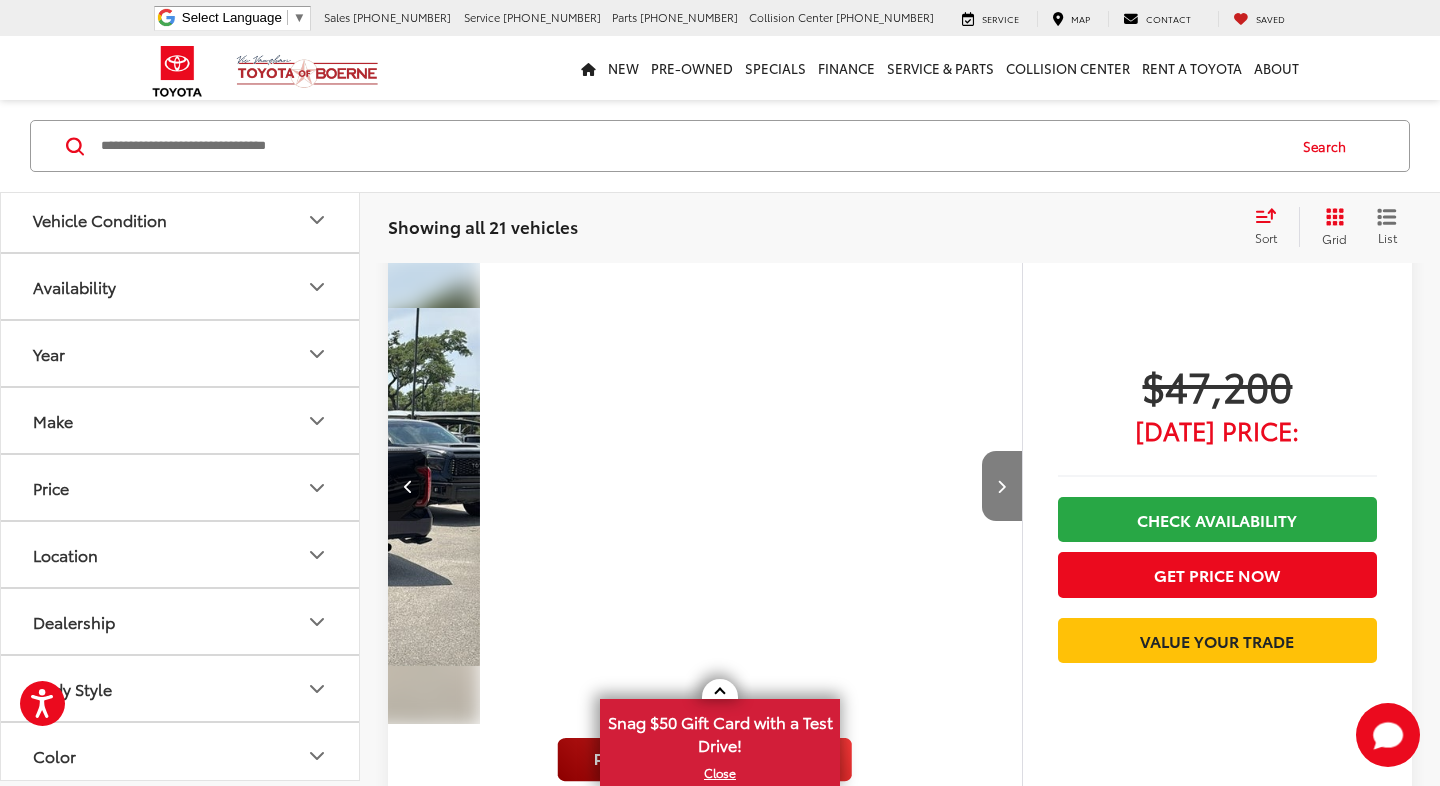 scroll, scrollTop: 0, scrollLeft: 2548, axis: horizontal 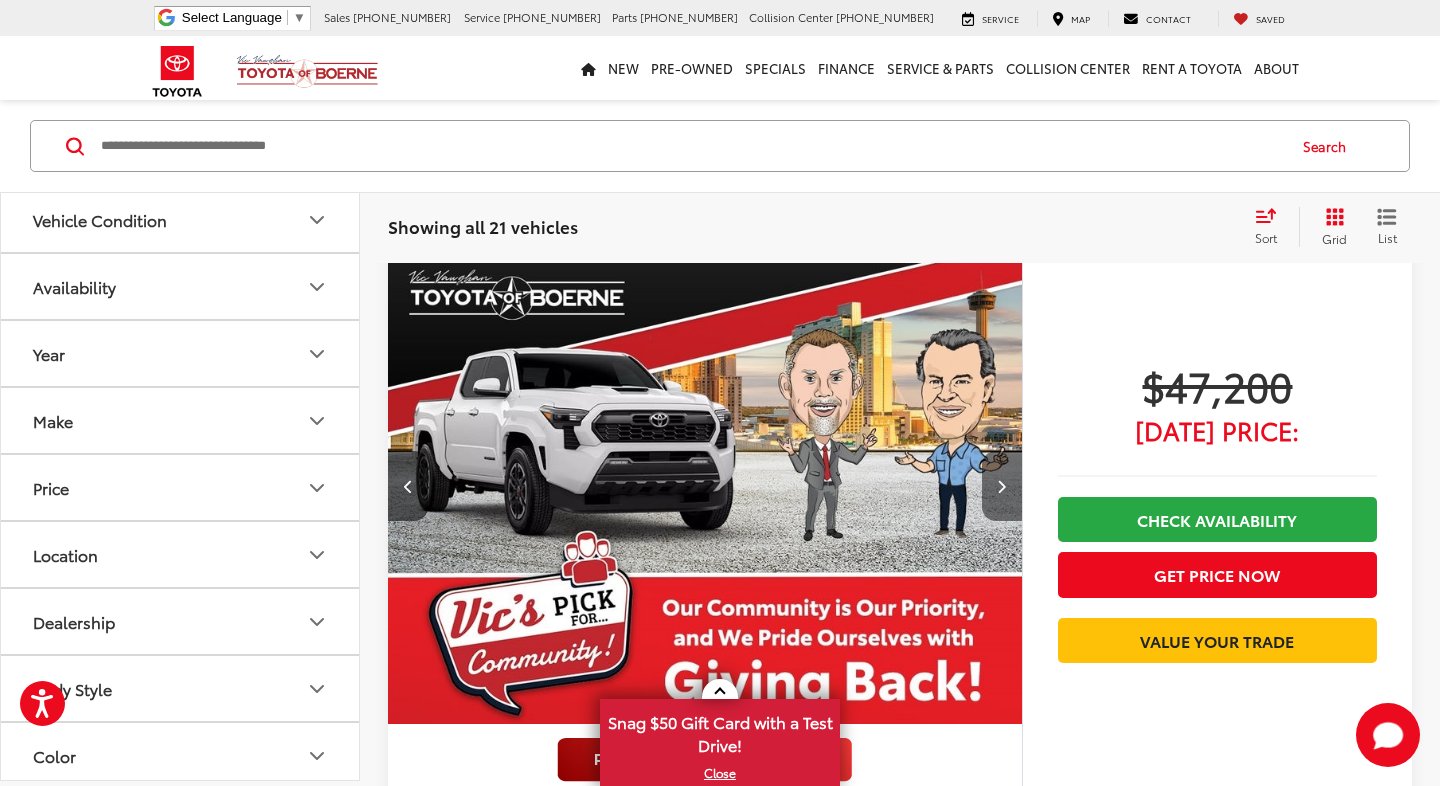 click at bounding box center (1001, 486) 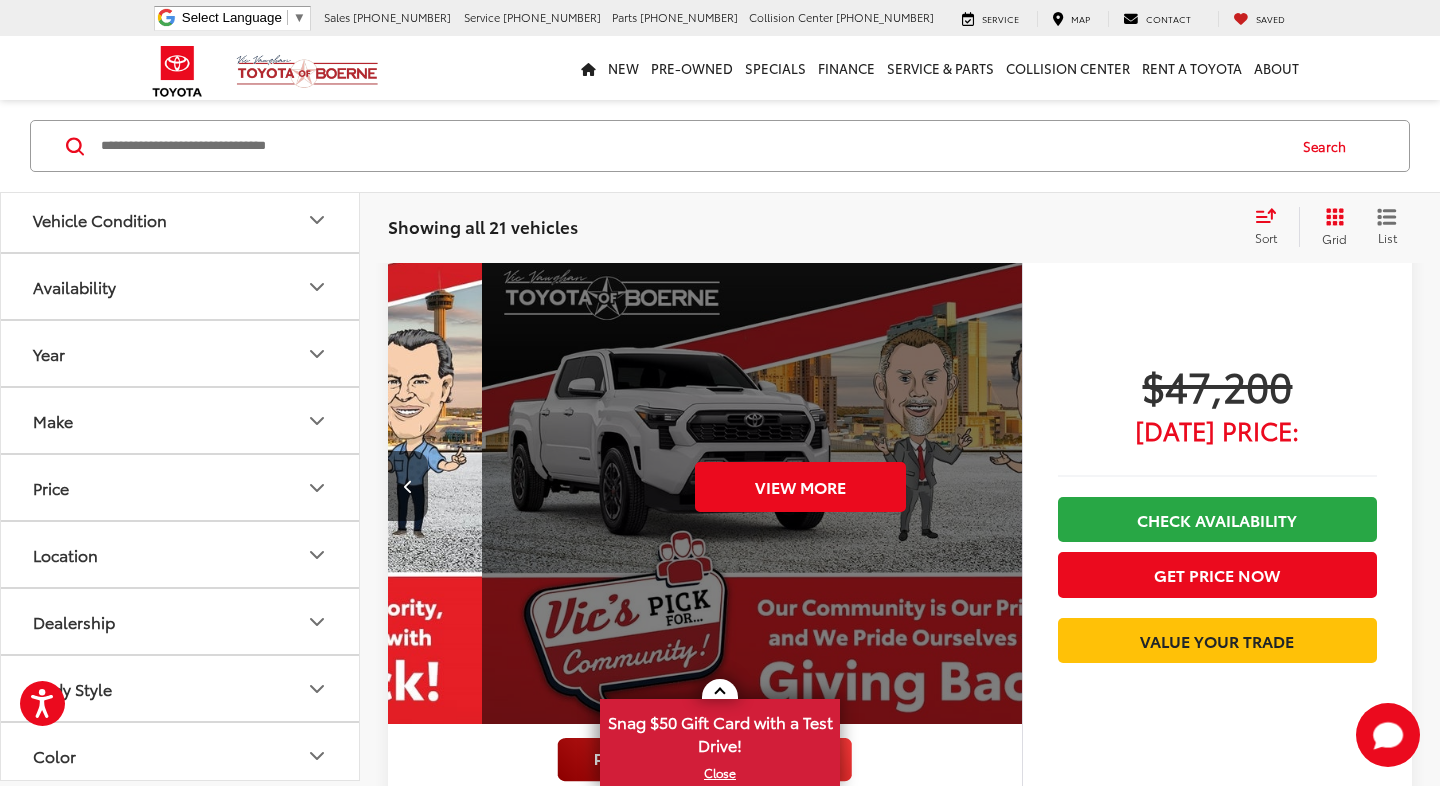 scroll, scrollTop: 0, scrollLeft: 3185, axis: horizontal 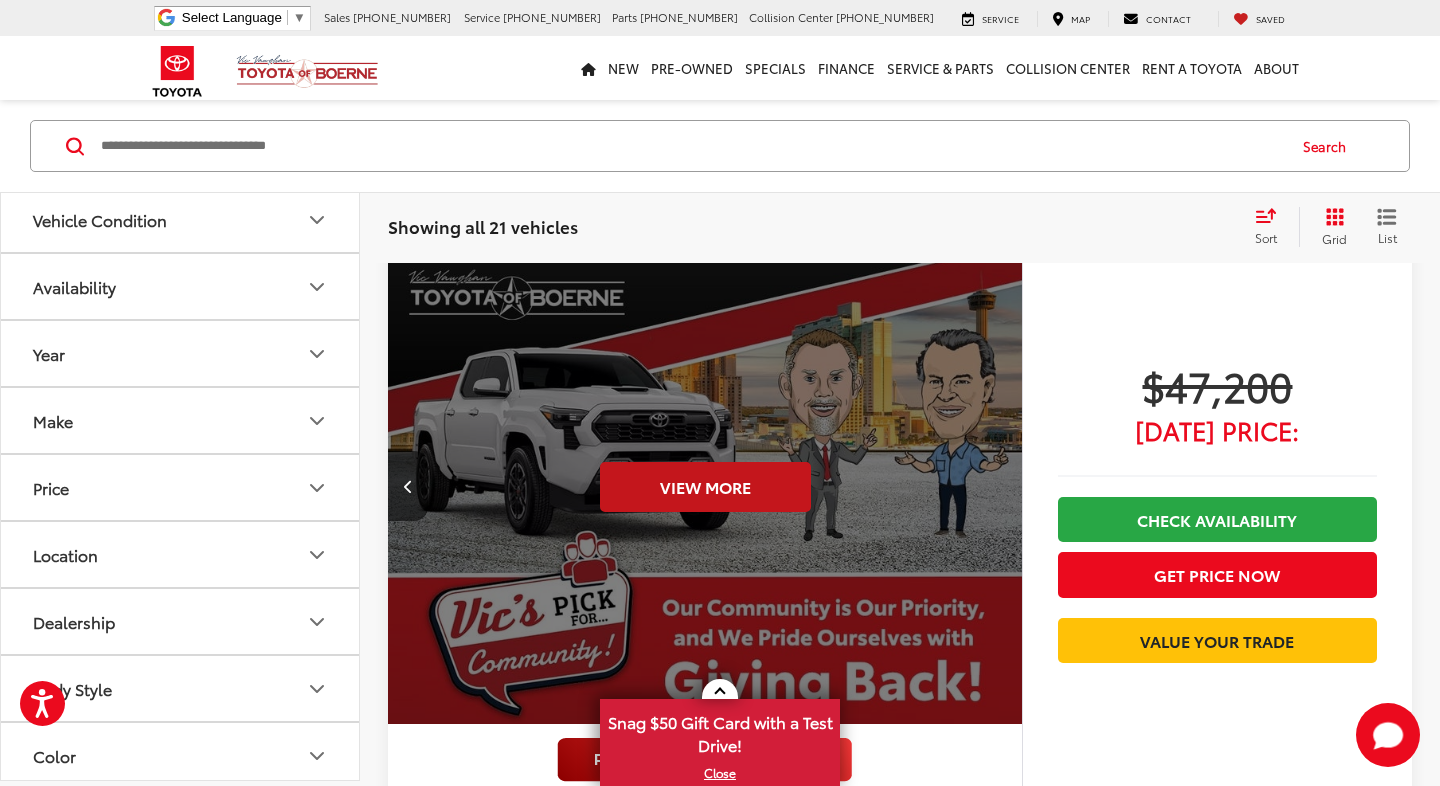 click on "View More" at bounding box center (705, 487) 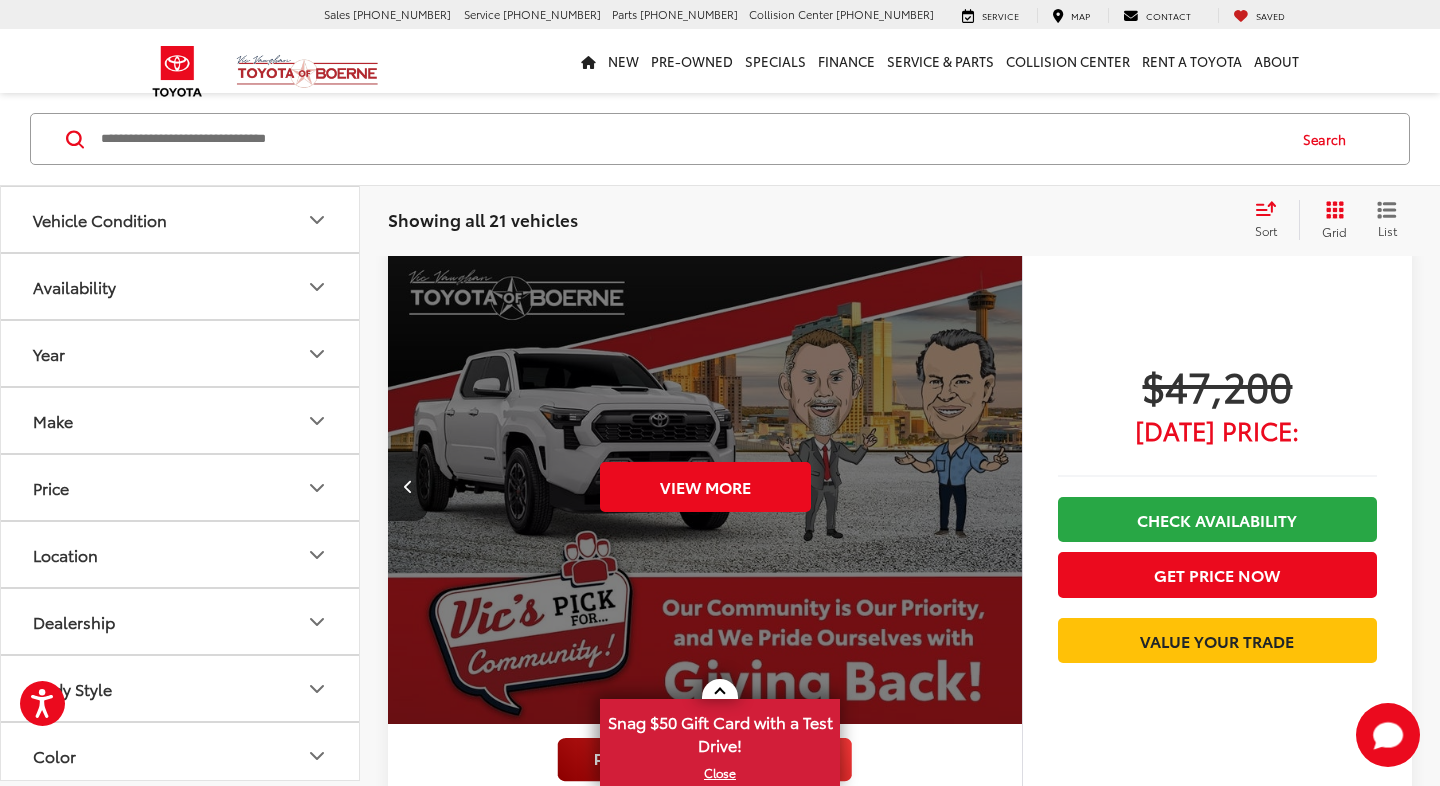 scroll, scrollTop: 0, scrollLeft: 3186, axis: horizontal 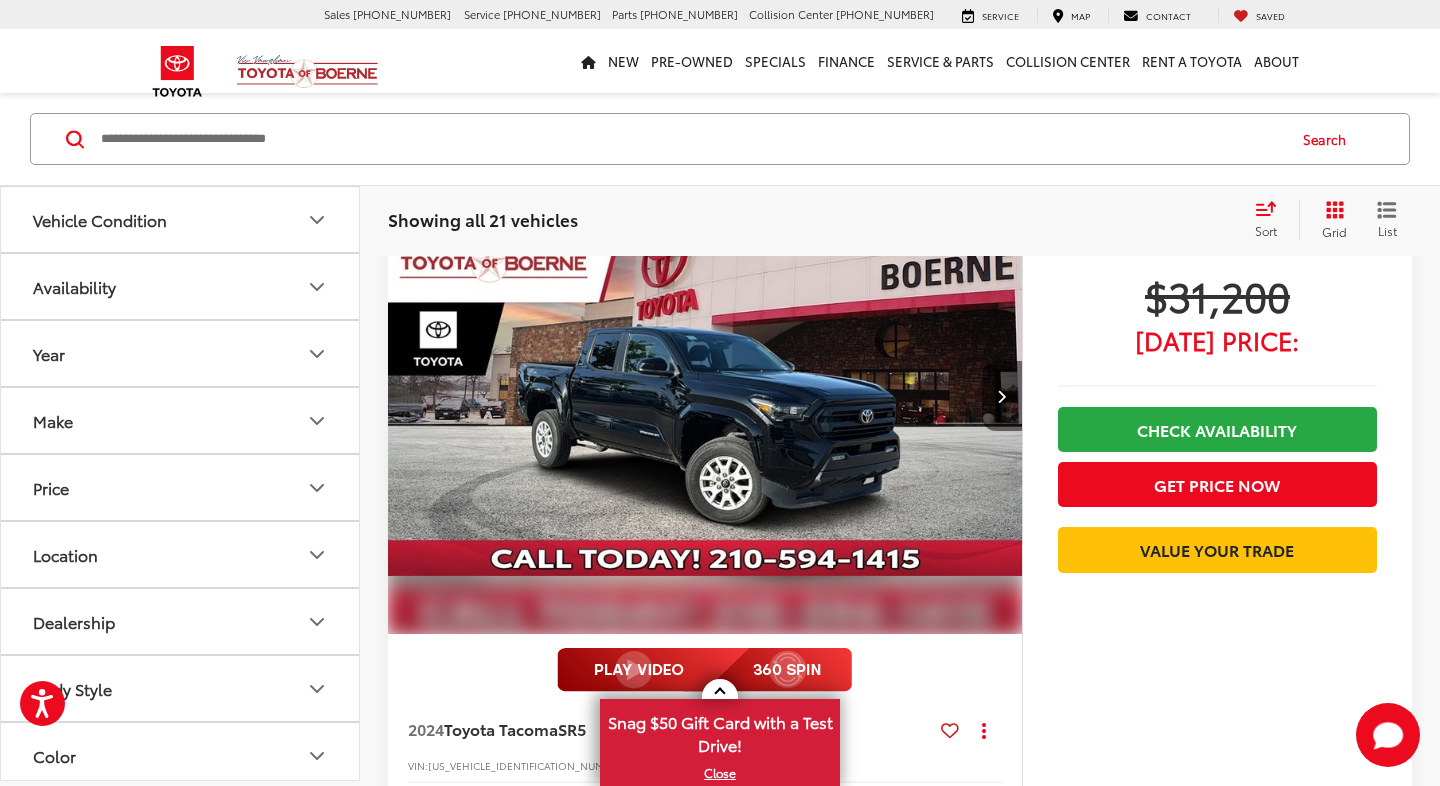 click at bounding box center (1002, 396) 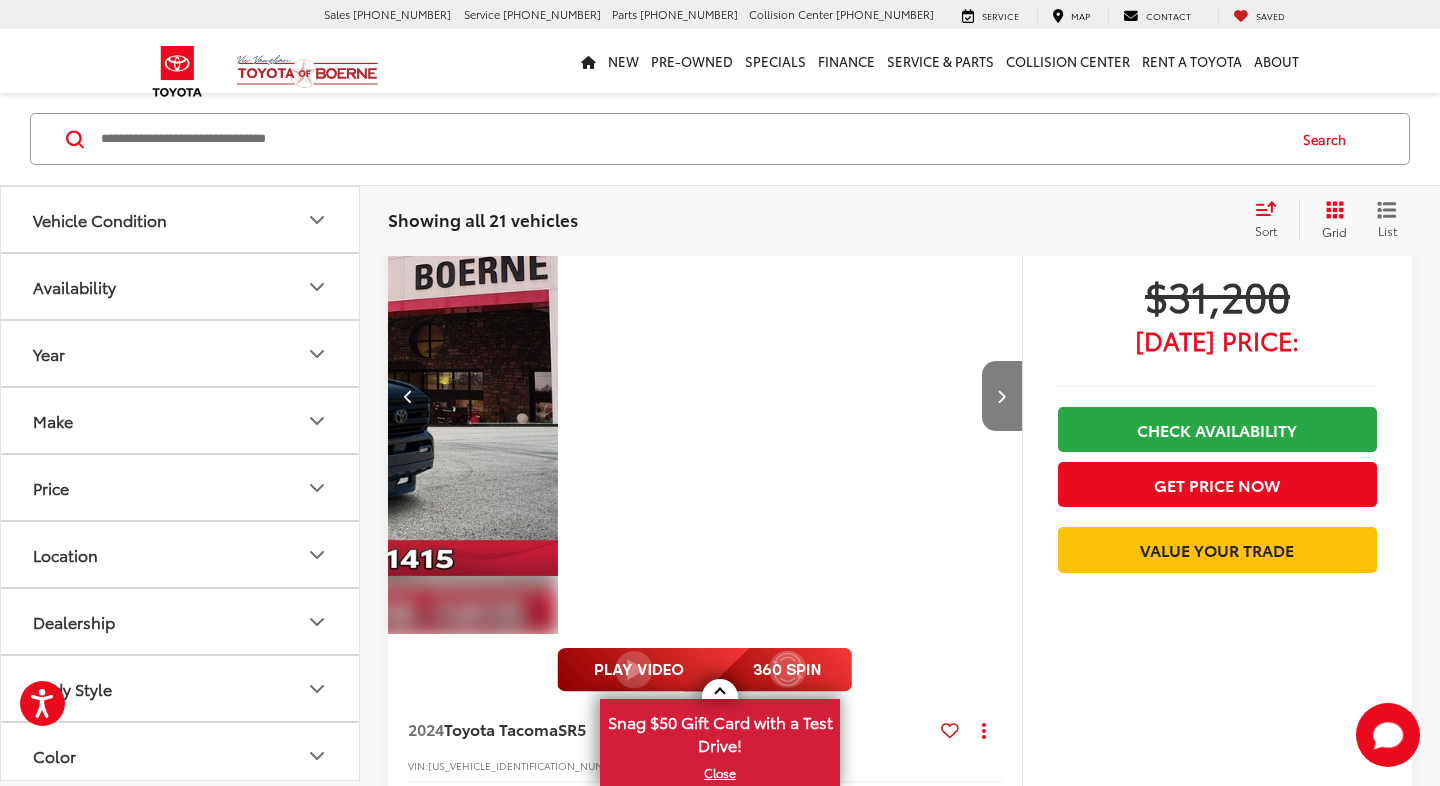 scroll, scrollTop: 0, scrollLeft: 637, axis: horizontal 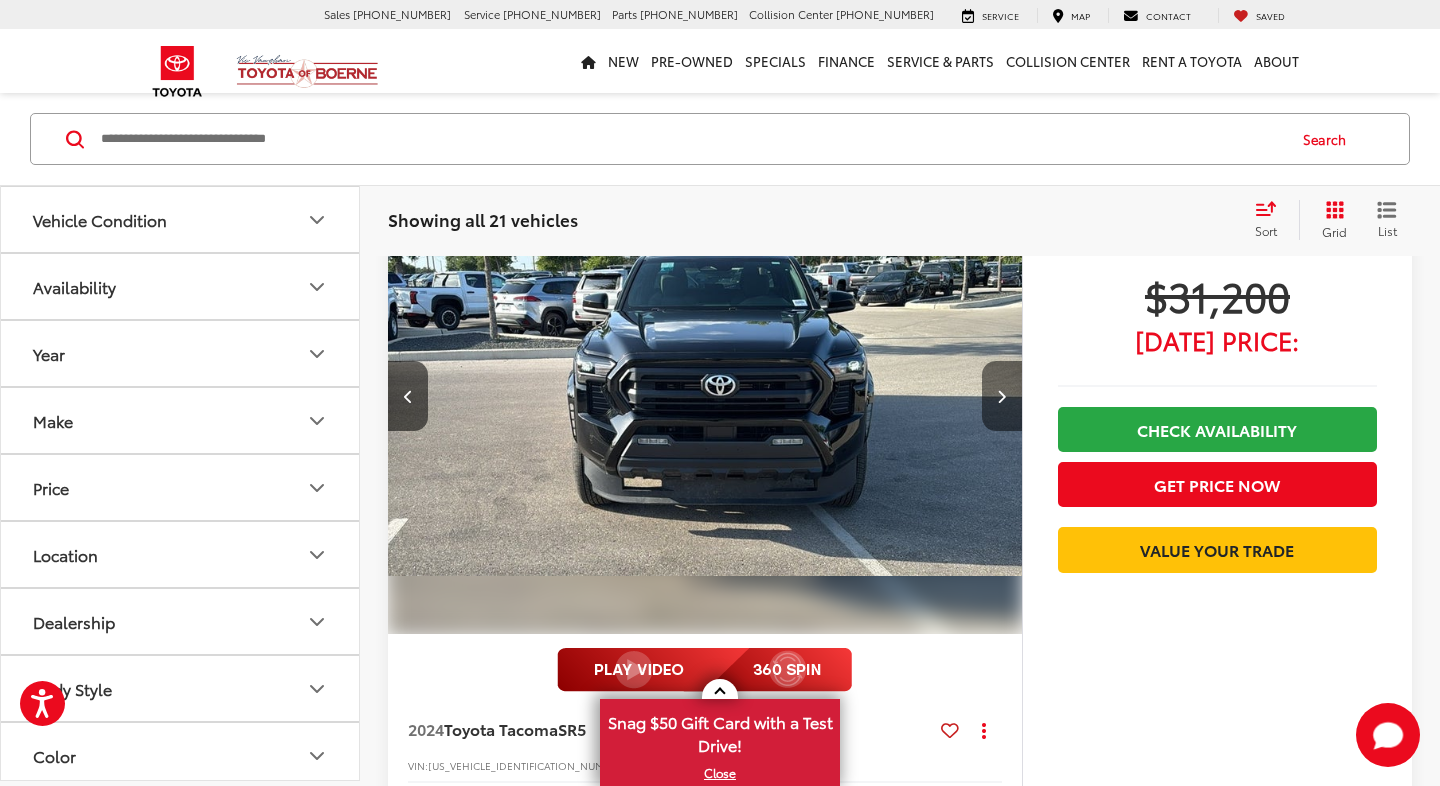 click at bounding box center [1001, 396] 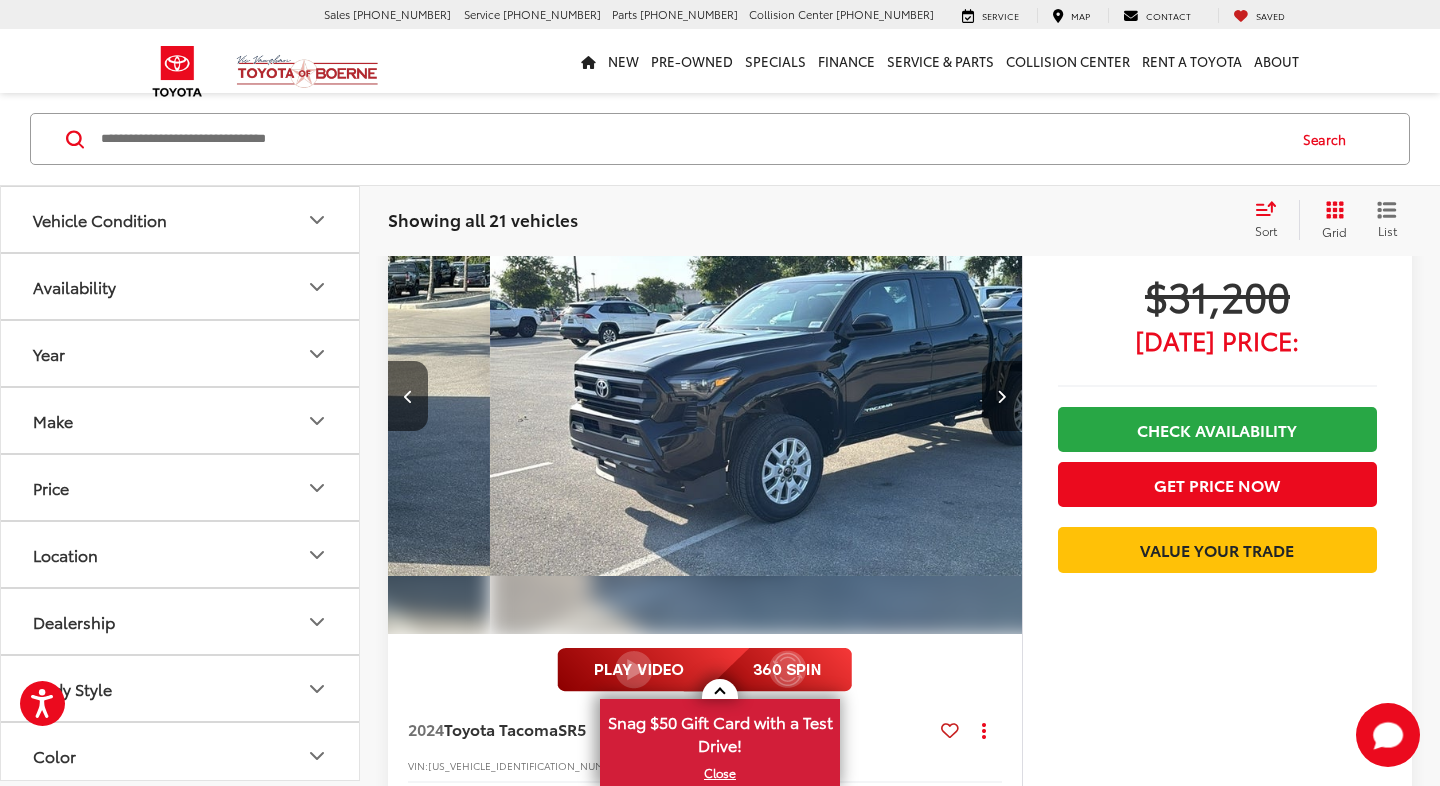 scroll, scrollTop: 0, scrollLeft: 1274, axis: horizontal 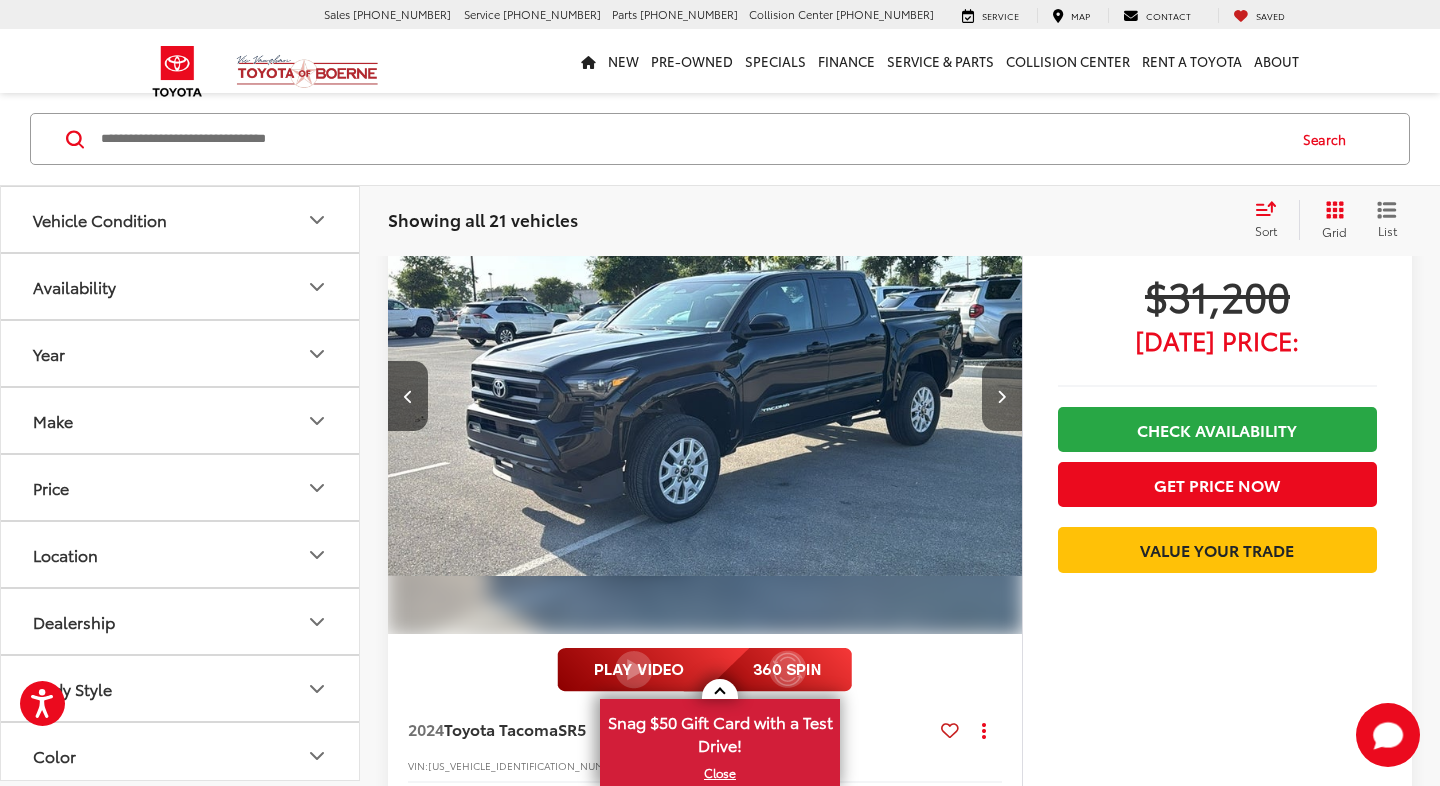 click at bounding box center (1001, 396) 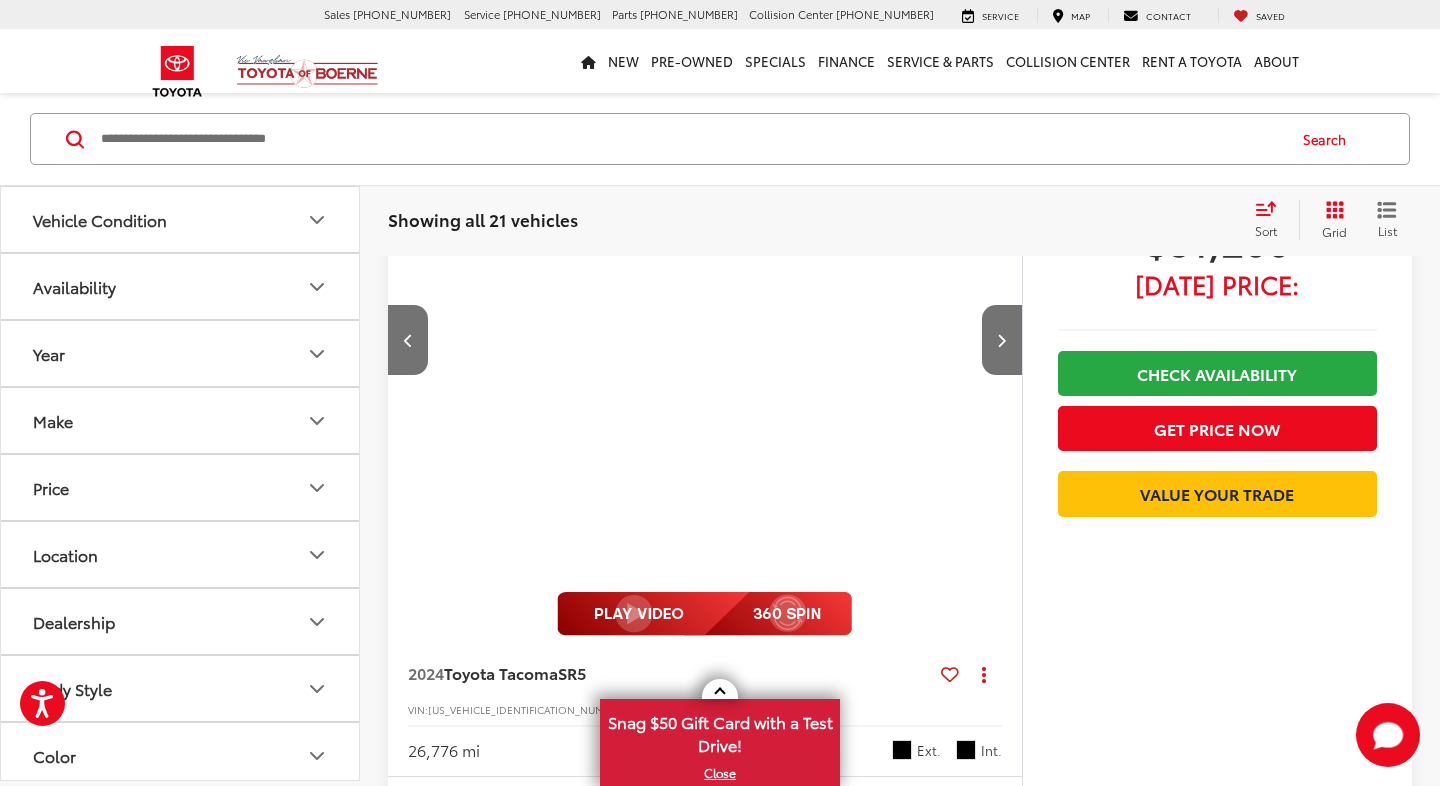 scroll, scrollTop: 4473, scrollLeft: 0, axis: vertical 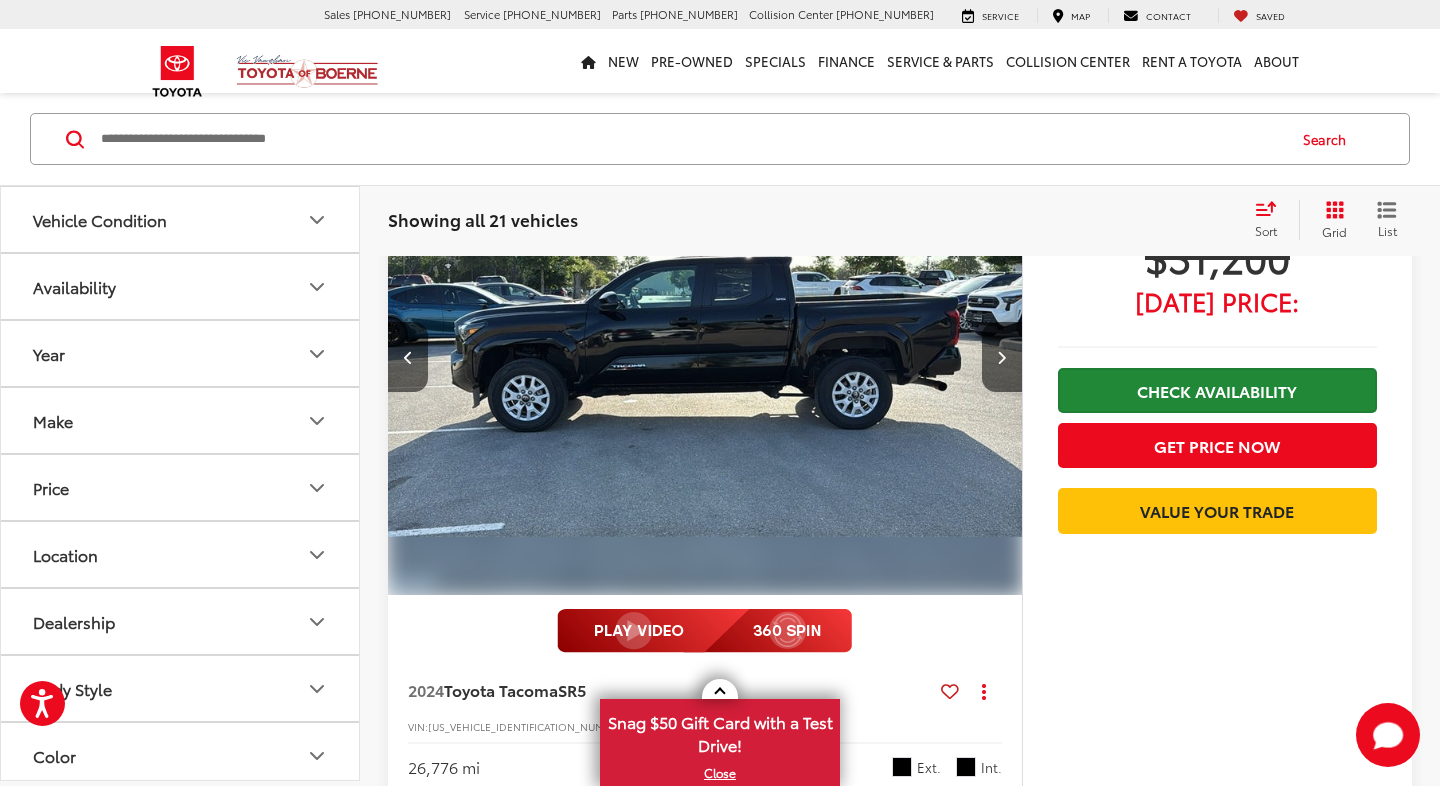 click on "Check Availability" at bounding box center [1217, 390] 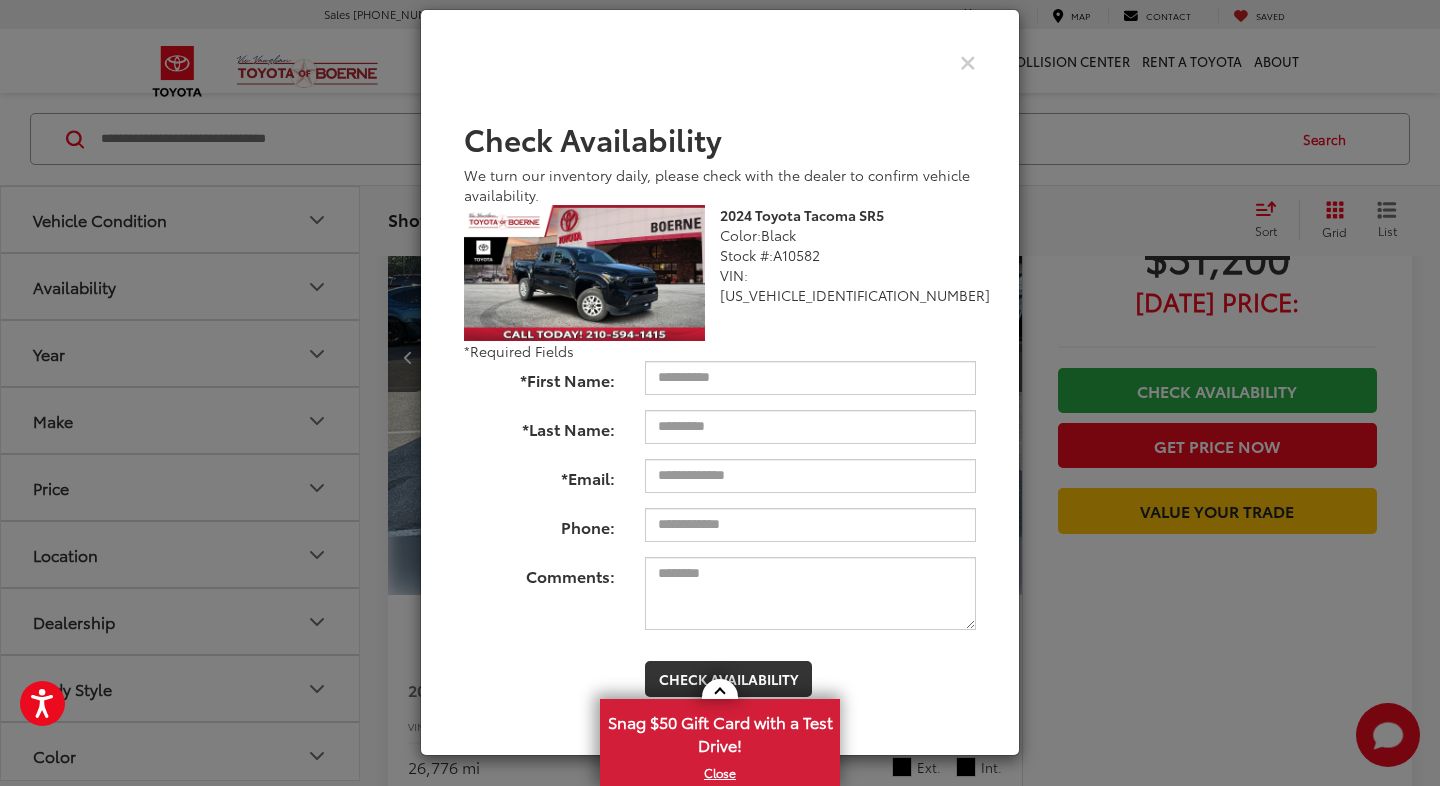 scroll, scrollTop: 22, scrollLeft: 0, axis: vertical 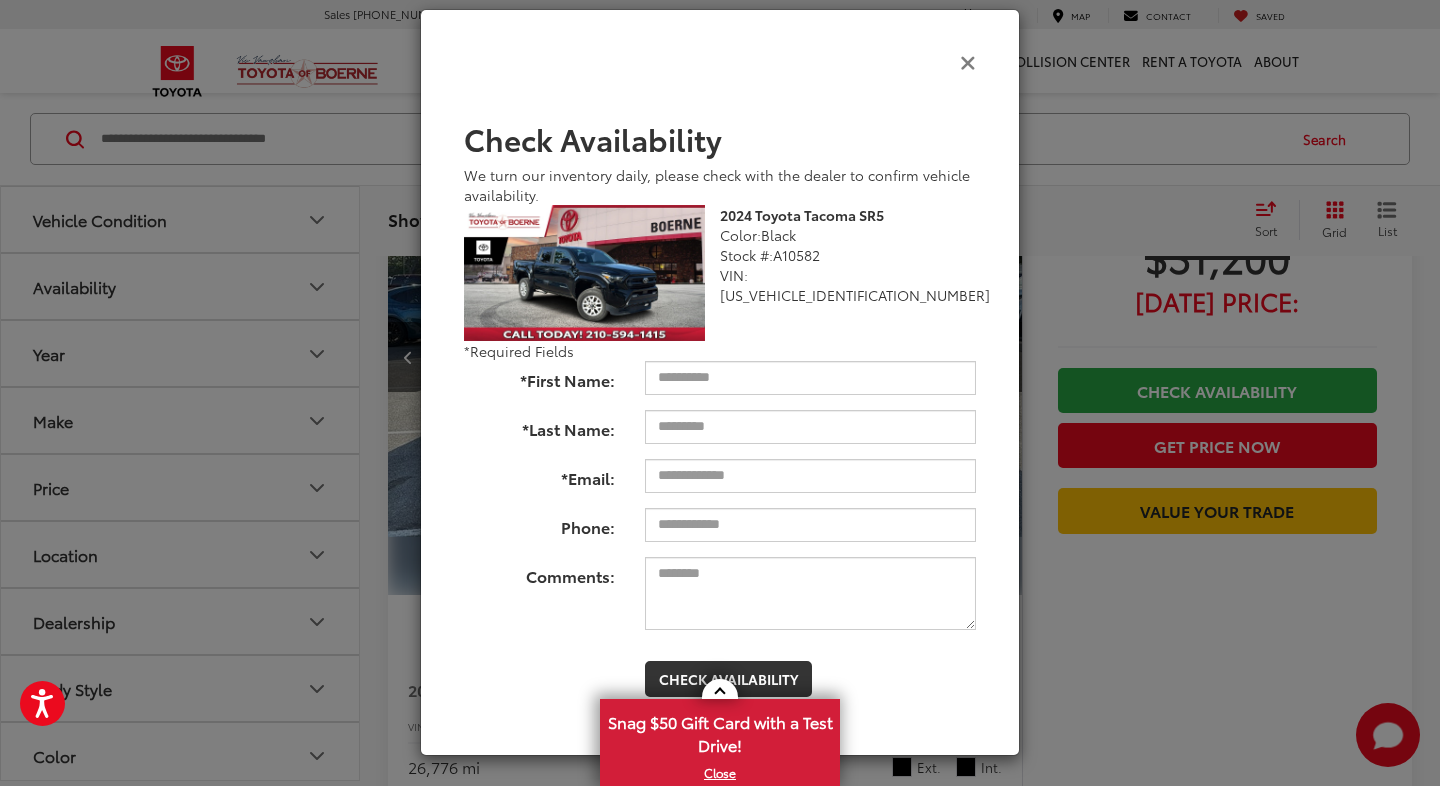 click at bounding box center (968, 61) 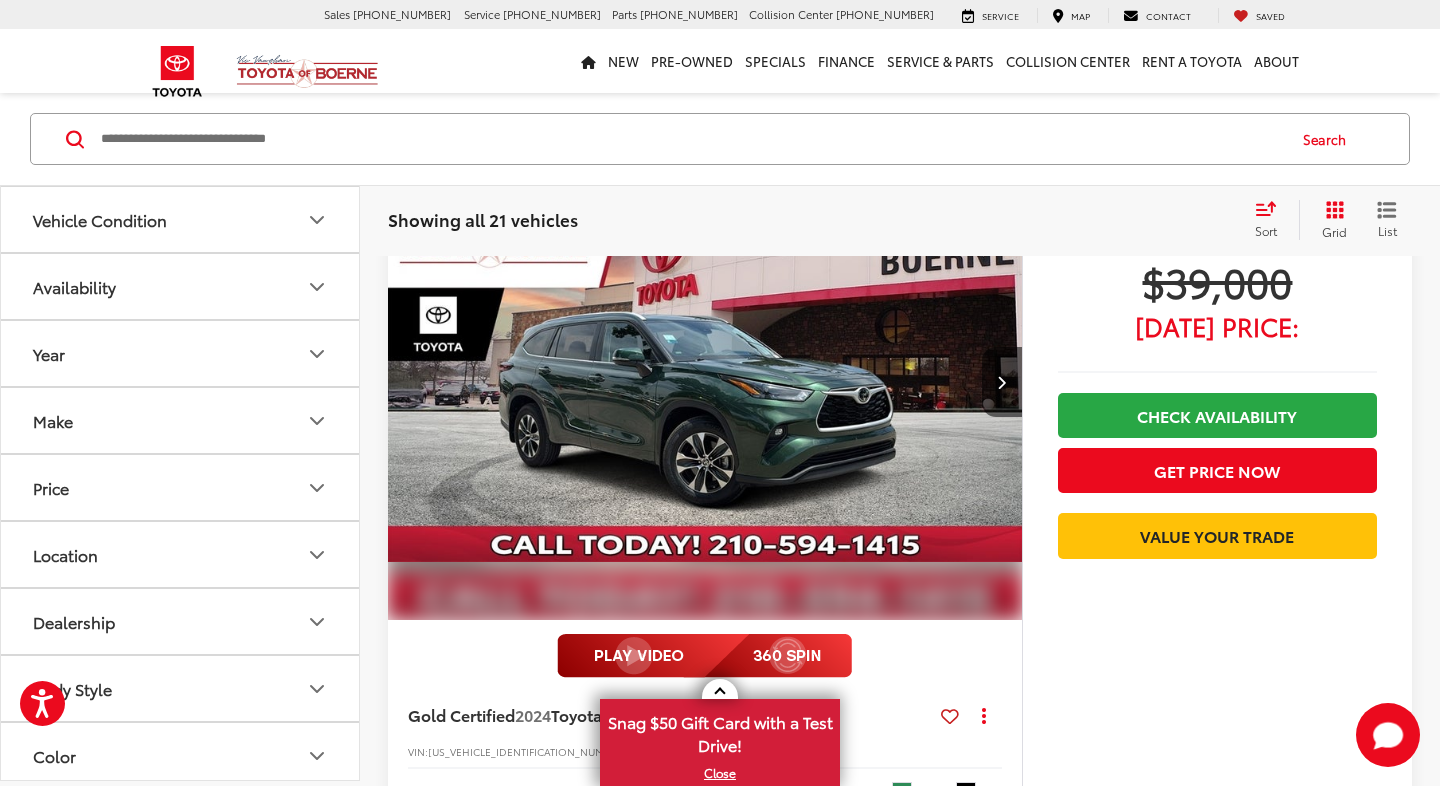 scroll, scrollTop: 6937, scrollLeft: 0, axis: vertical 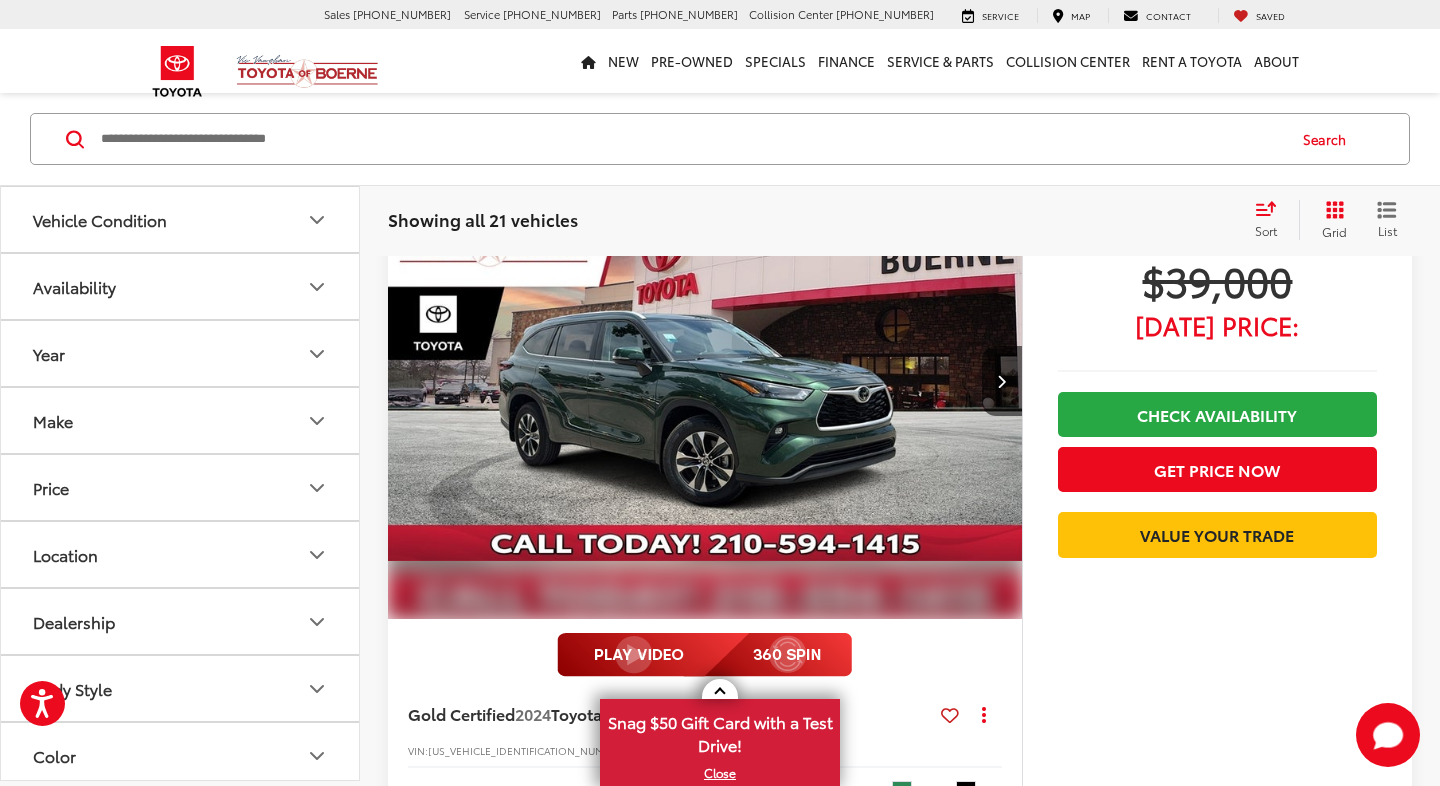 click at bounding box center [705, 382] 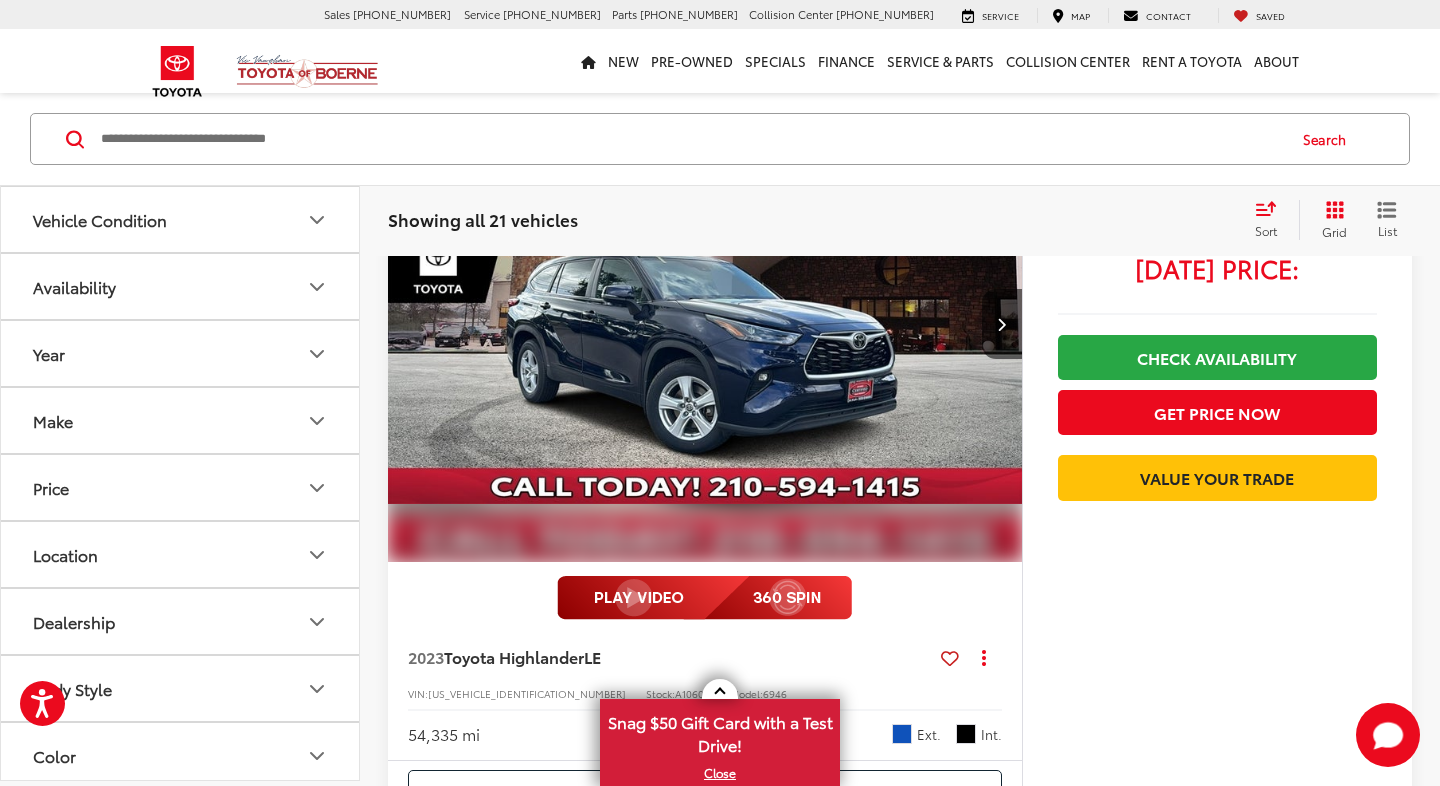 scroll, scrollTop: 9491, scrollLeft: 0, axis: vertical 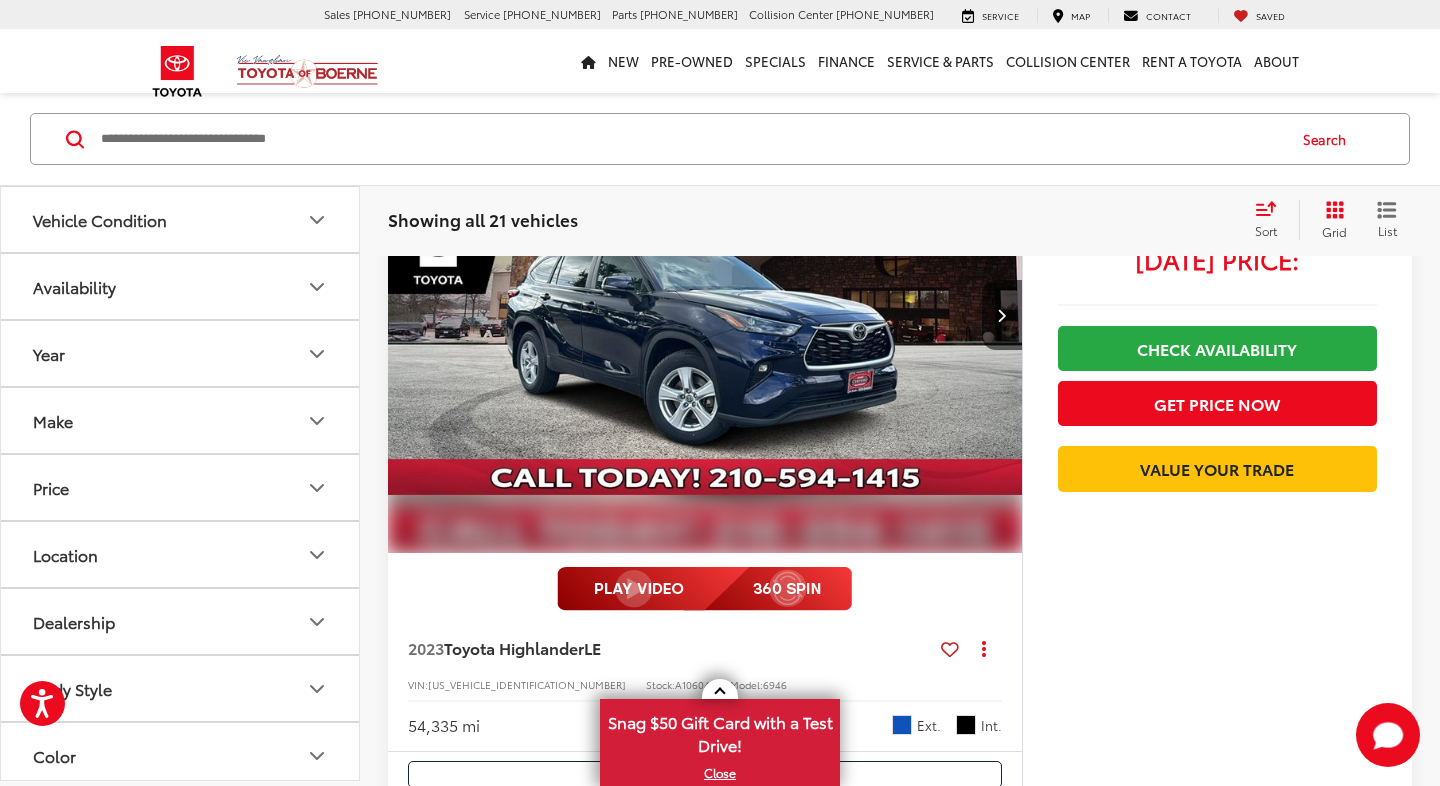 click 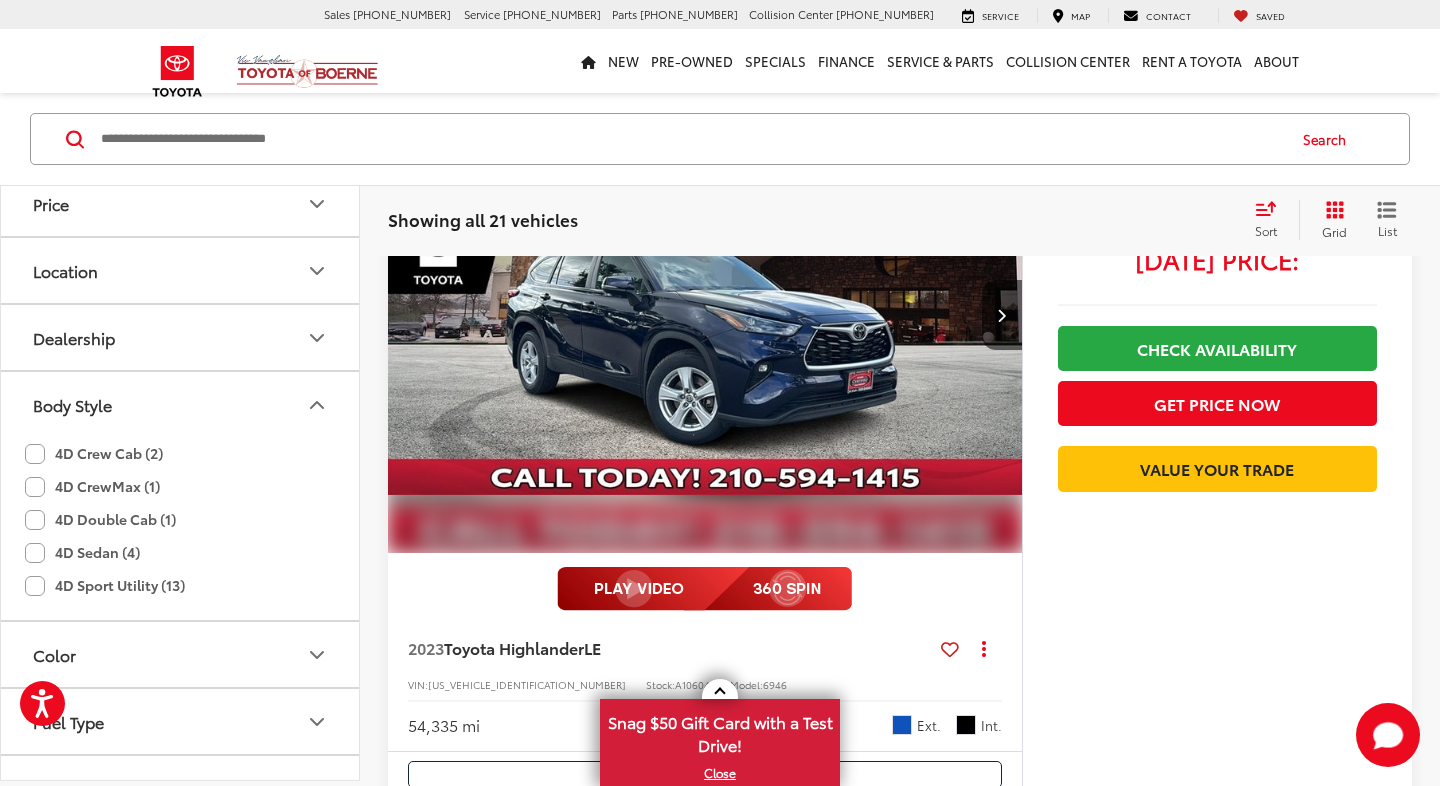 scroll, scrollTop: 302, scrollLeft: 0, axis: vertical 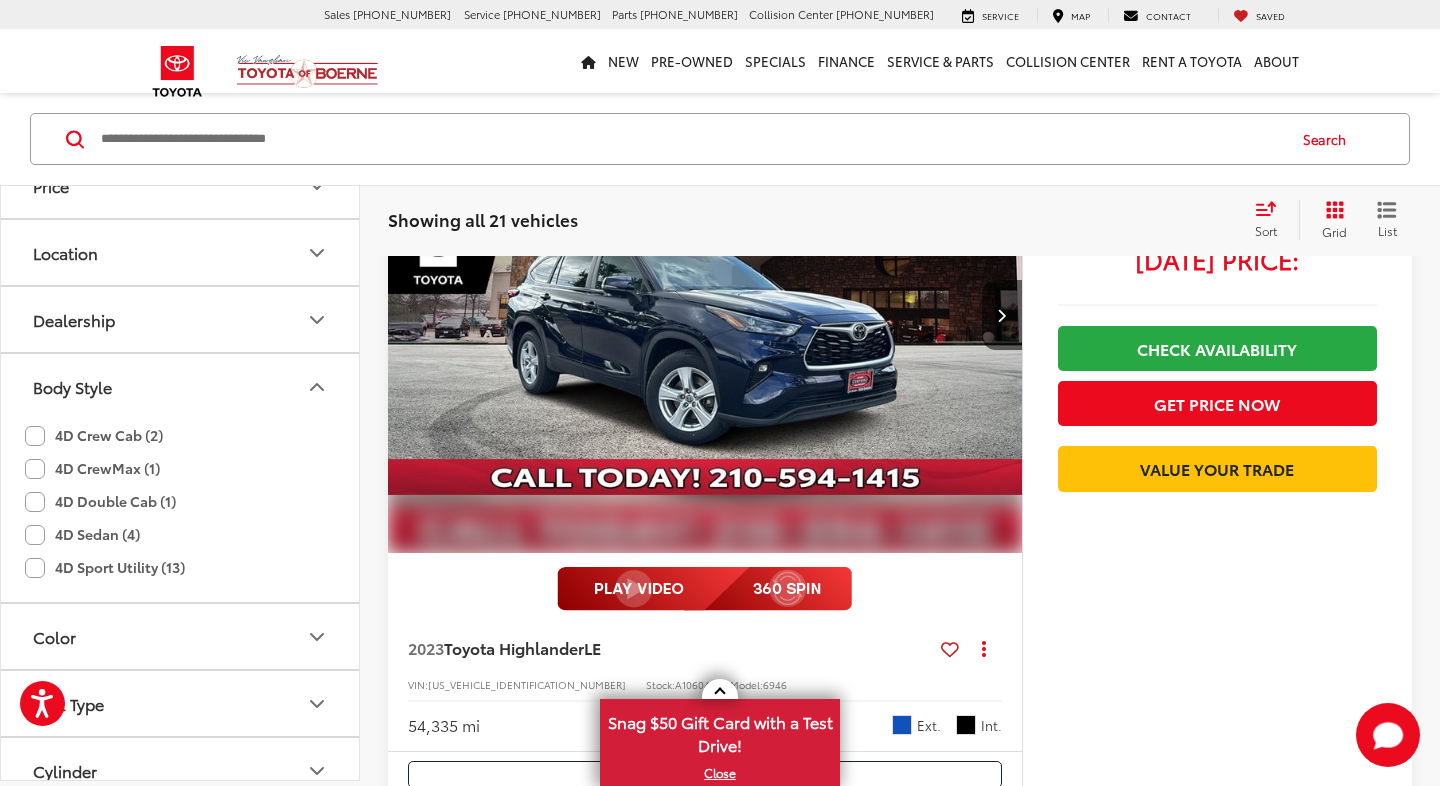 click on "4D CrewMax (1)" 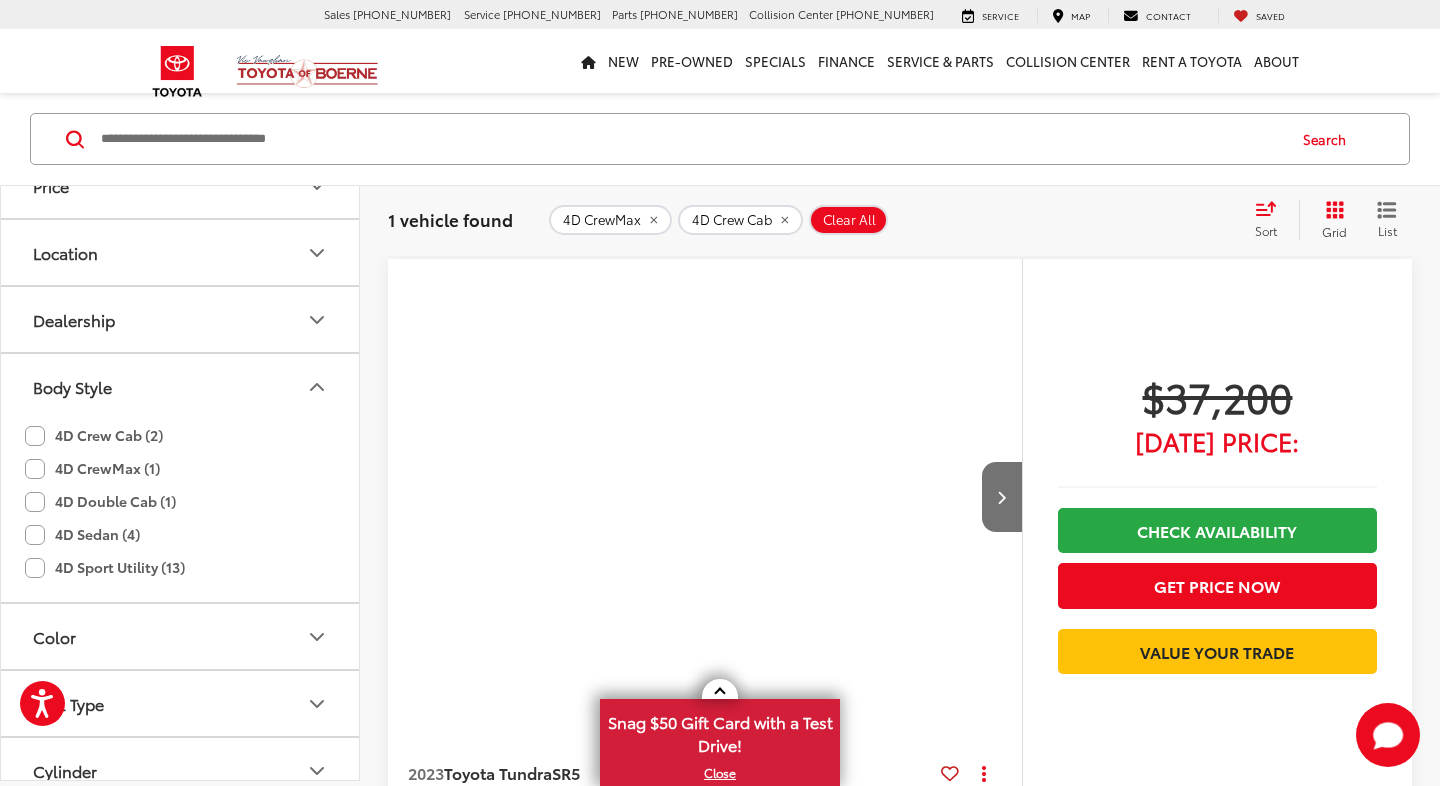 click on "4D Double Cab (1)" 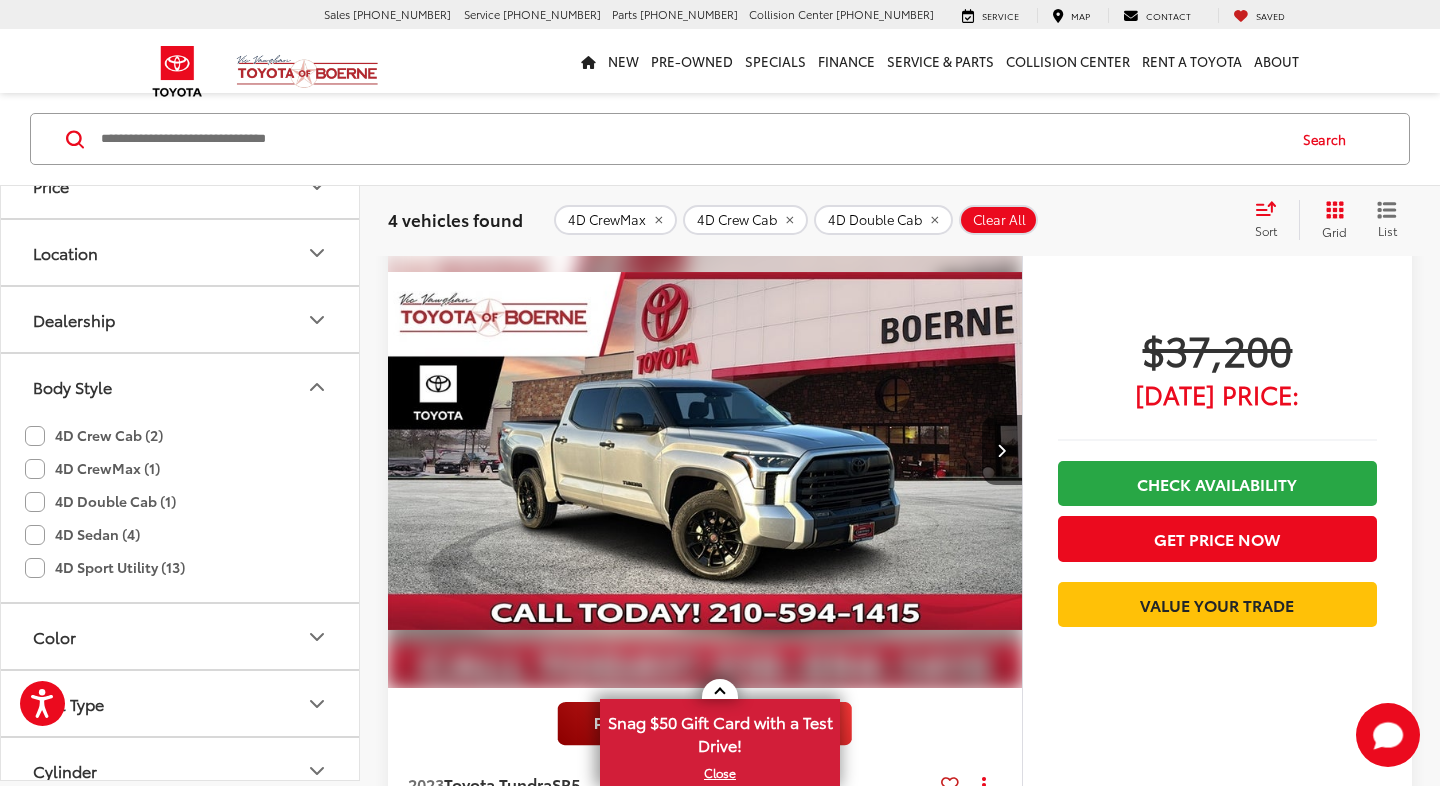 scroll, scrollTop: 140, scrollLeft: 0, axis: vertical 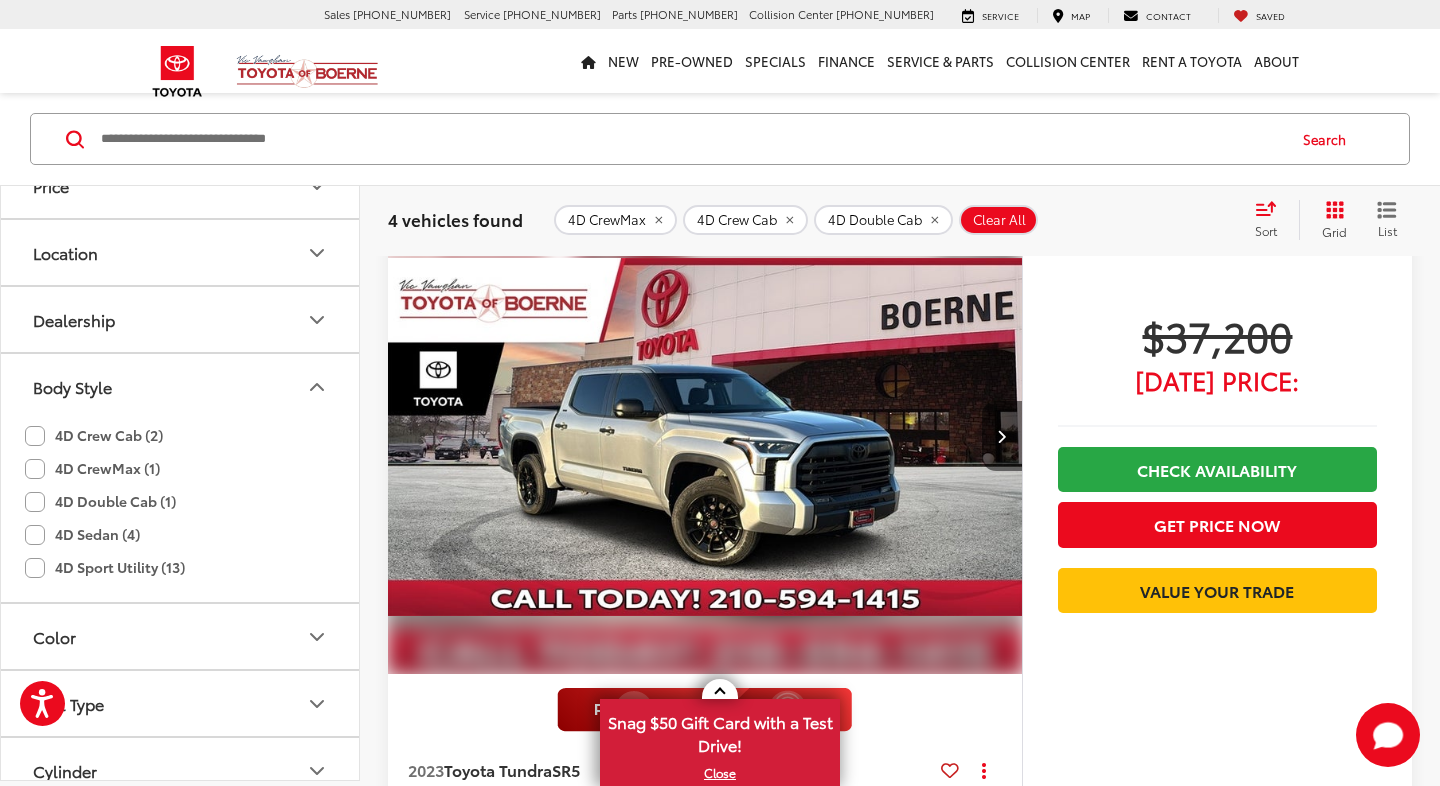 click at bounding box center [1001, 436] 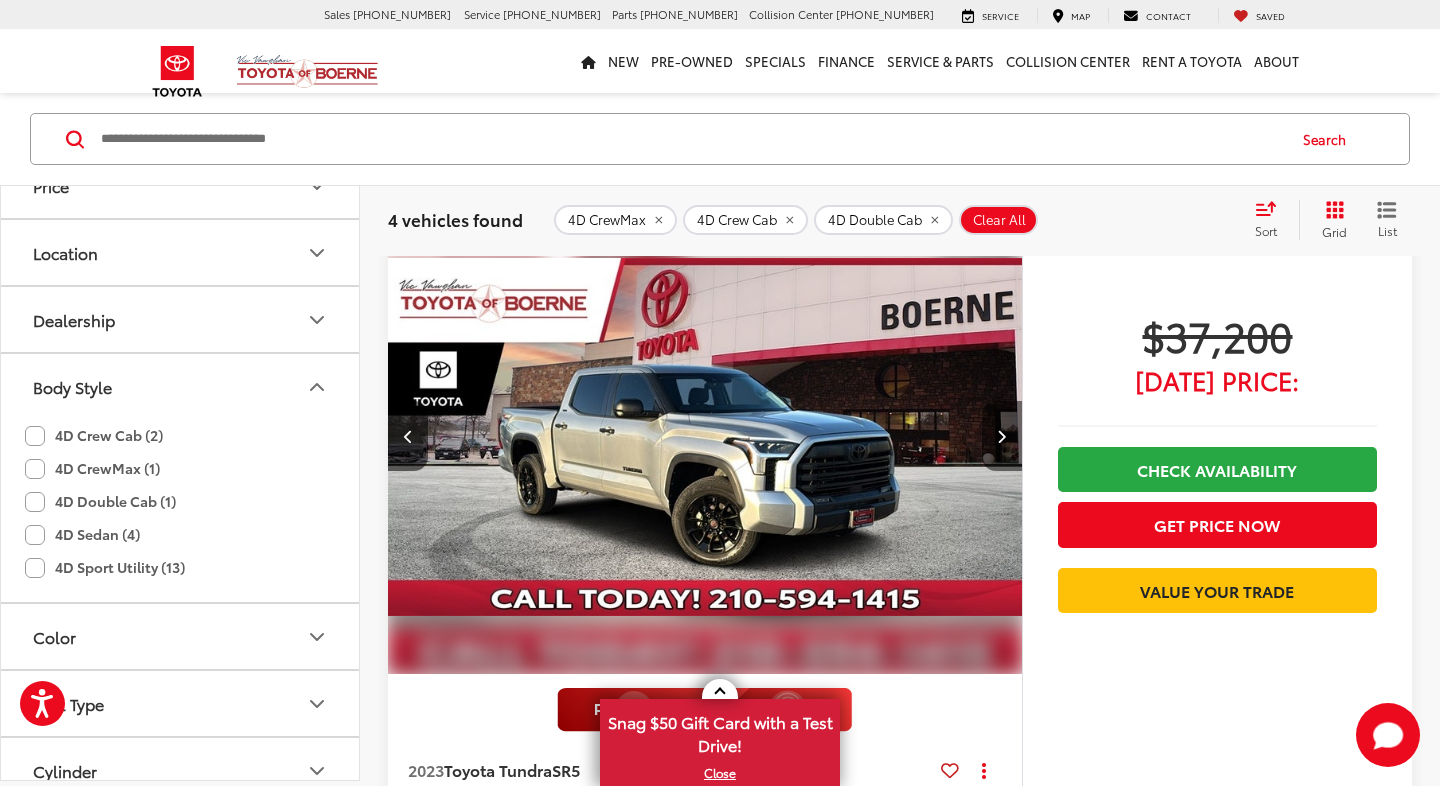 scroll, scrollTop: 0, scrollLeft: 637, axis: horizontal 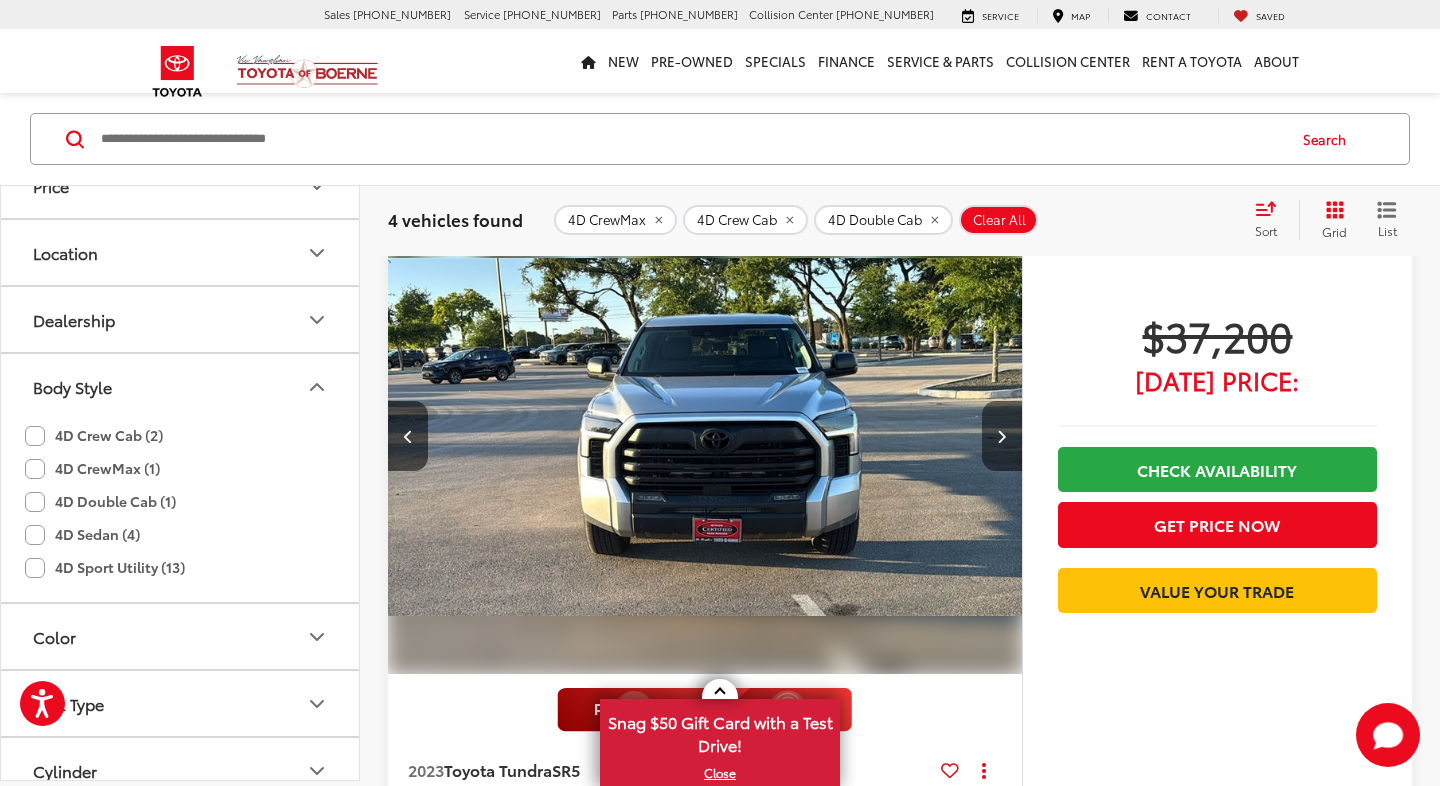 click at bounding box center (1001, 436) 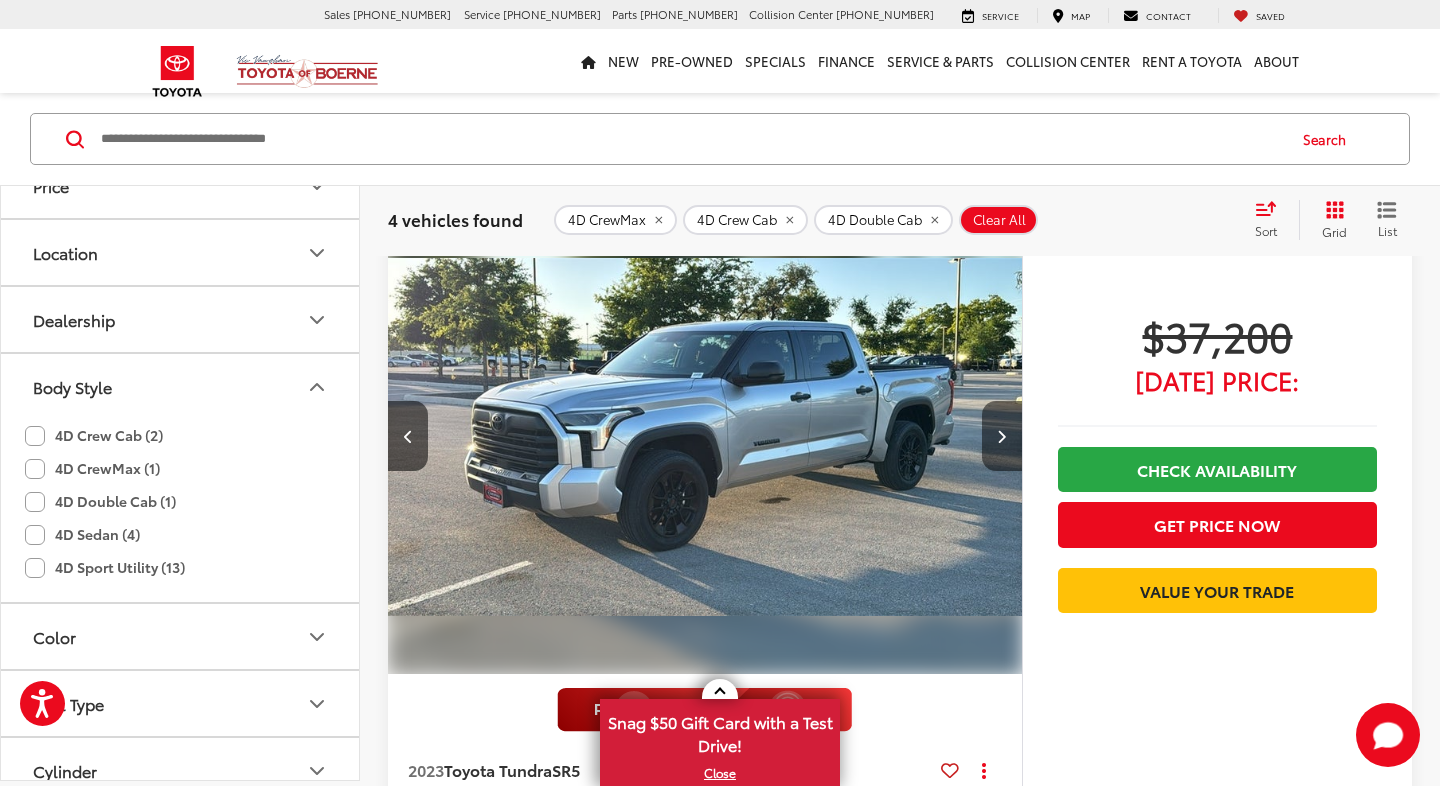 click at bounding box center (1001, 436) 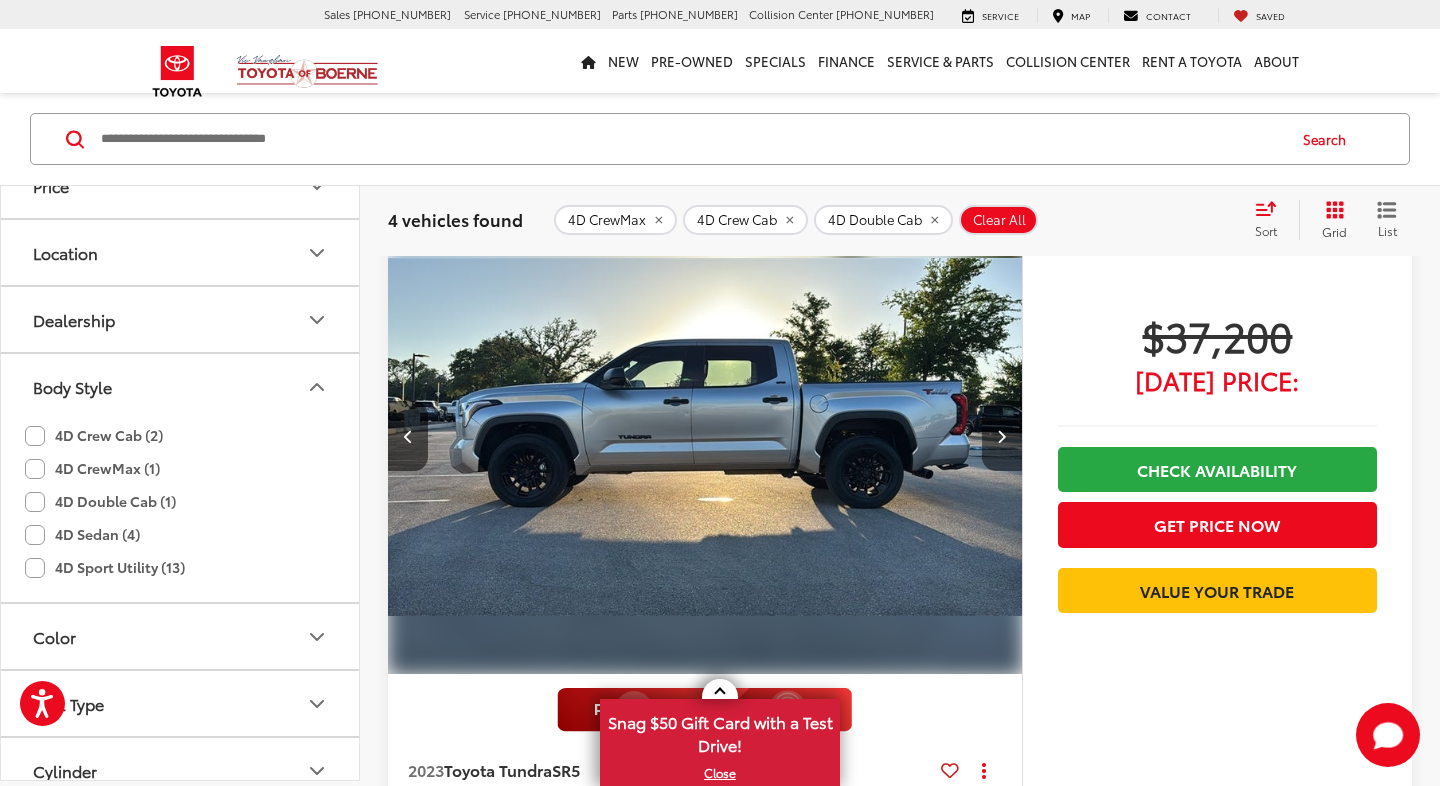 click at bounding box center [1001, 436] 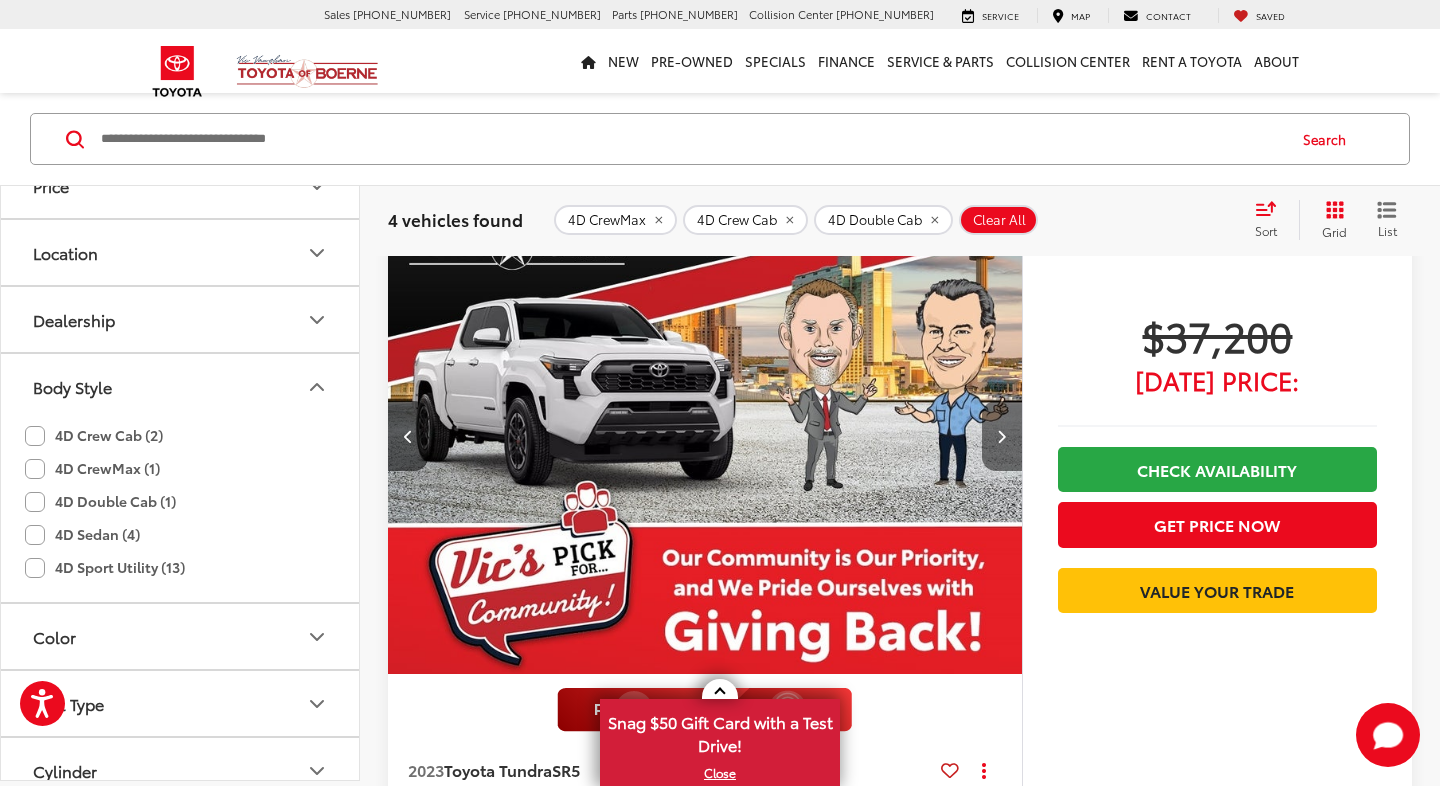 click at bounding box center (1001, 436) 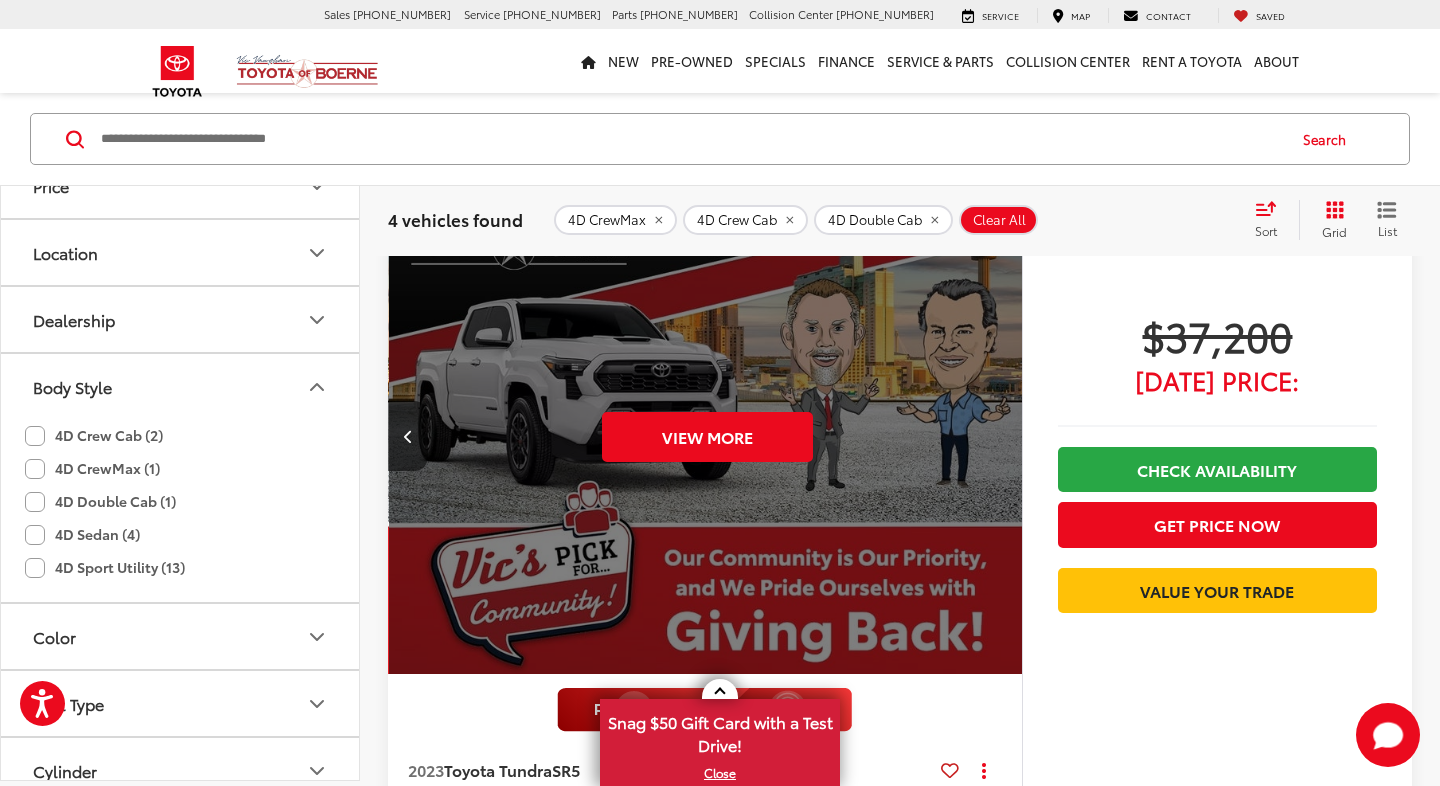 scroll, scrollTop: 0, scrollLeft: 3185, axis: horizontal 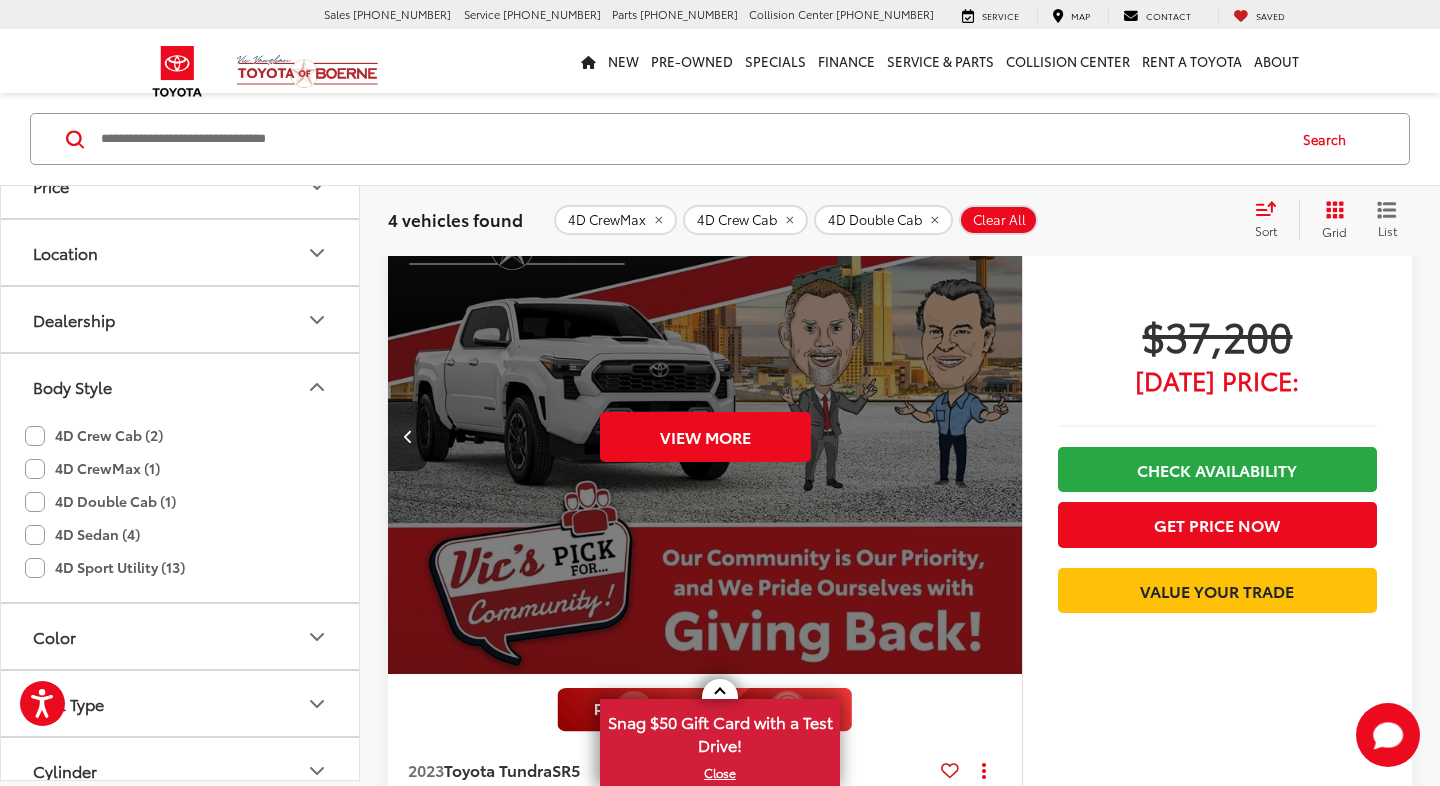 click on "View More" at bounding box center [705, 437] 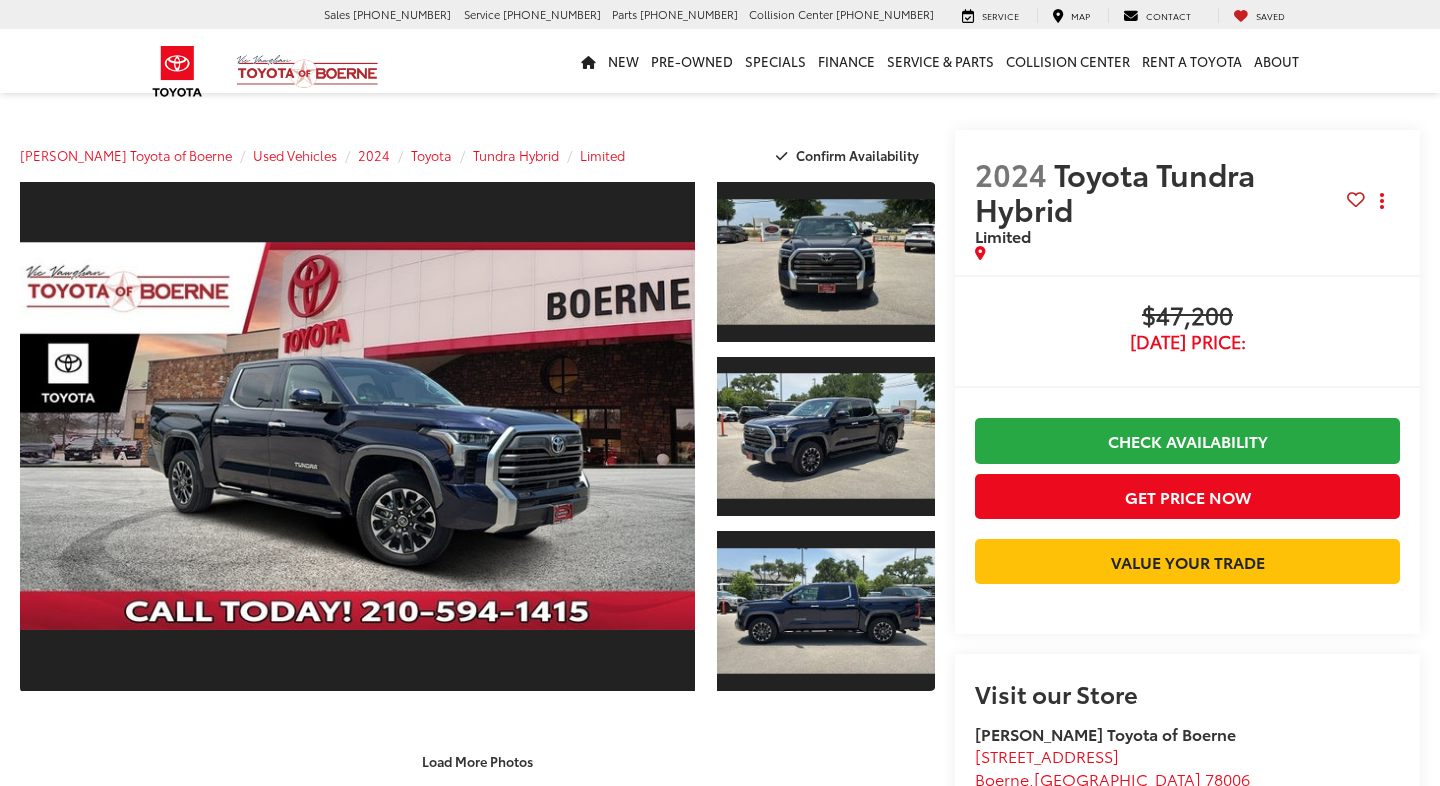 scroll, scrollTop: 0, scrollLeft: 0, axis: both 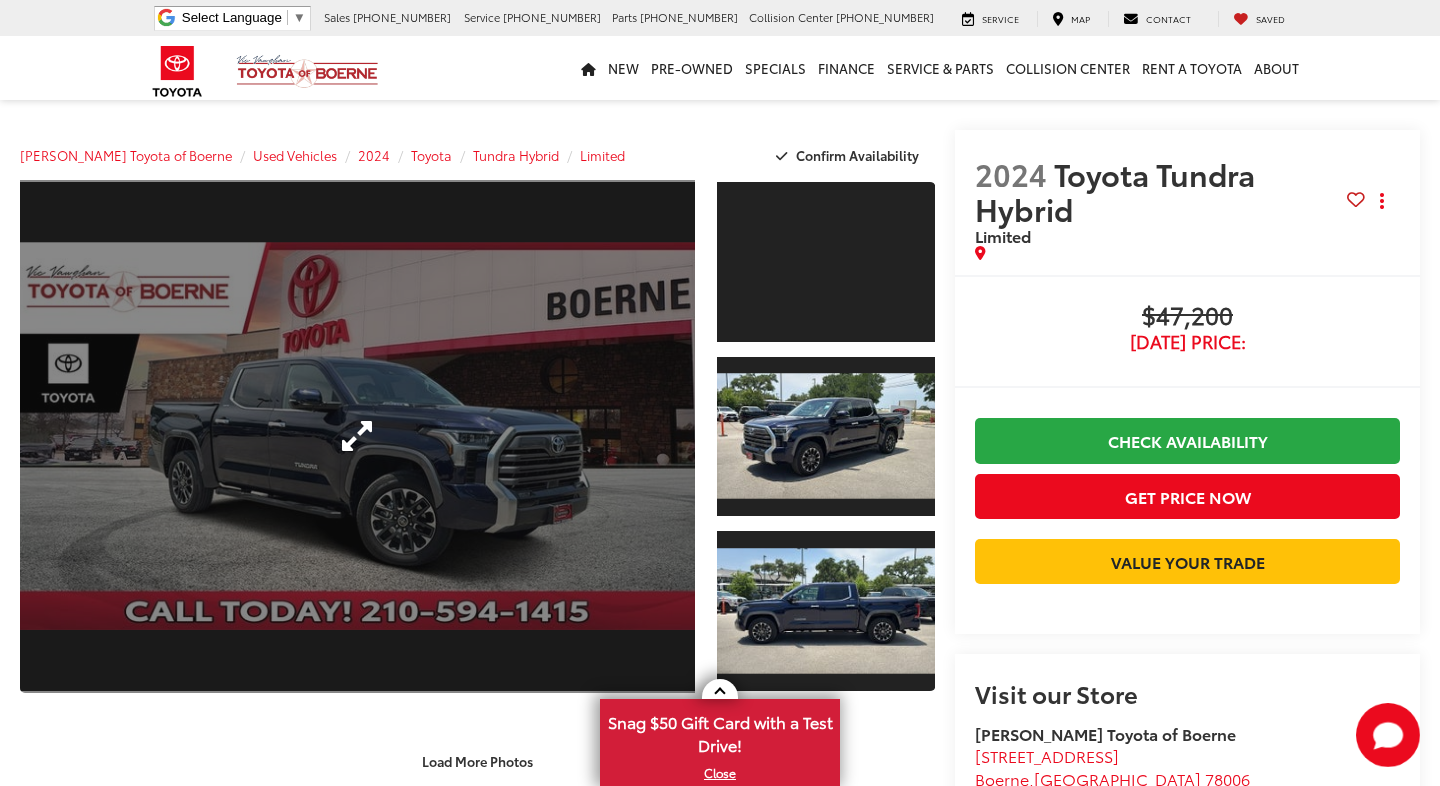 click at bounding box center [357, 436] 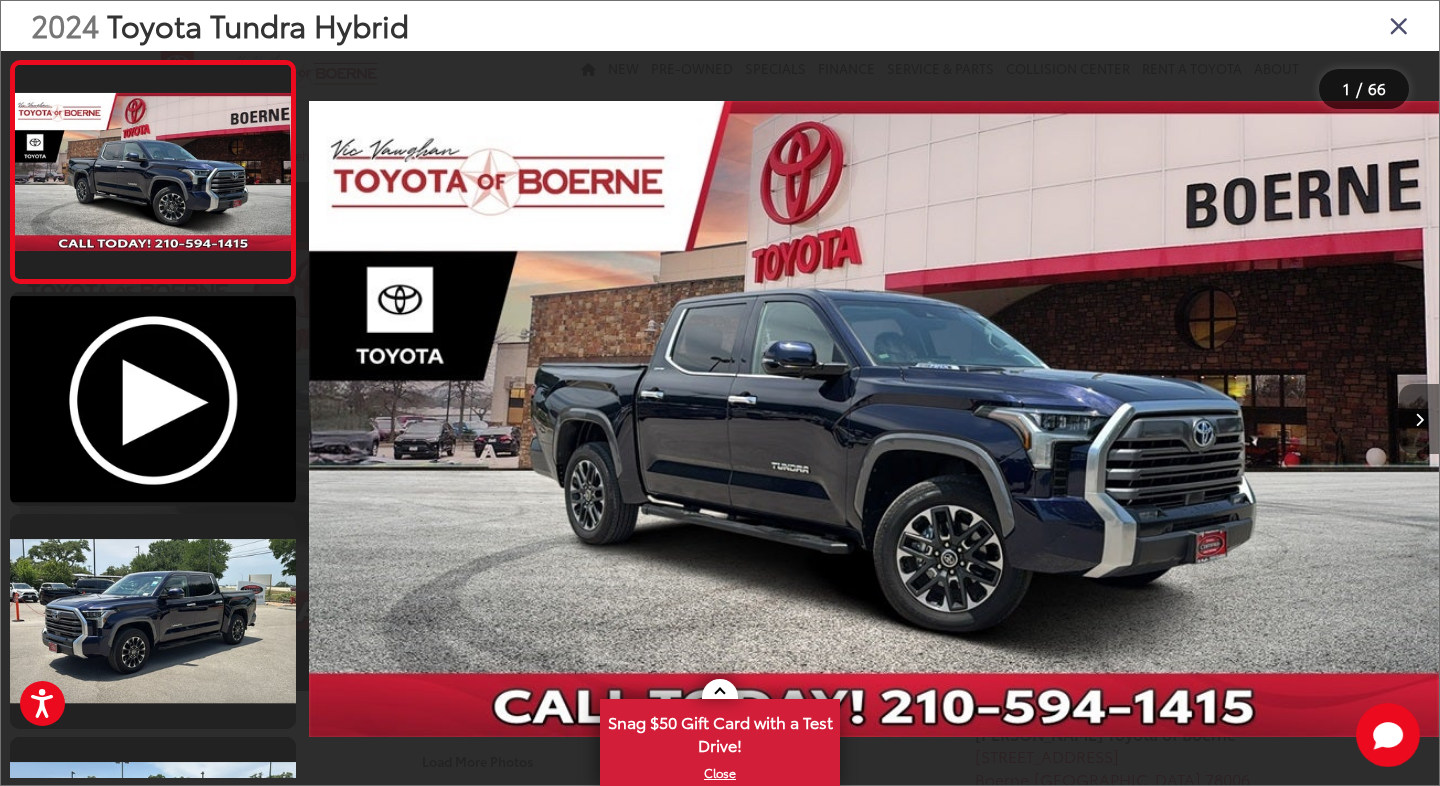 click at bounding box center (1419, 420) 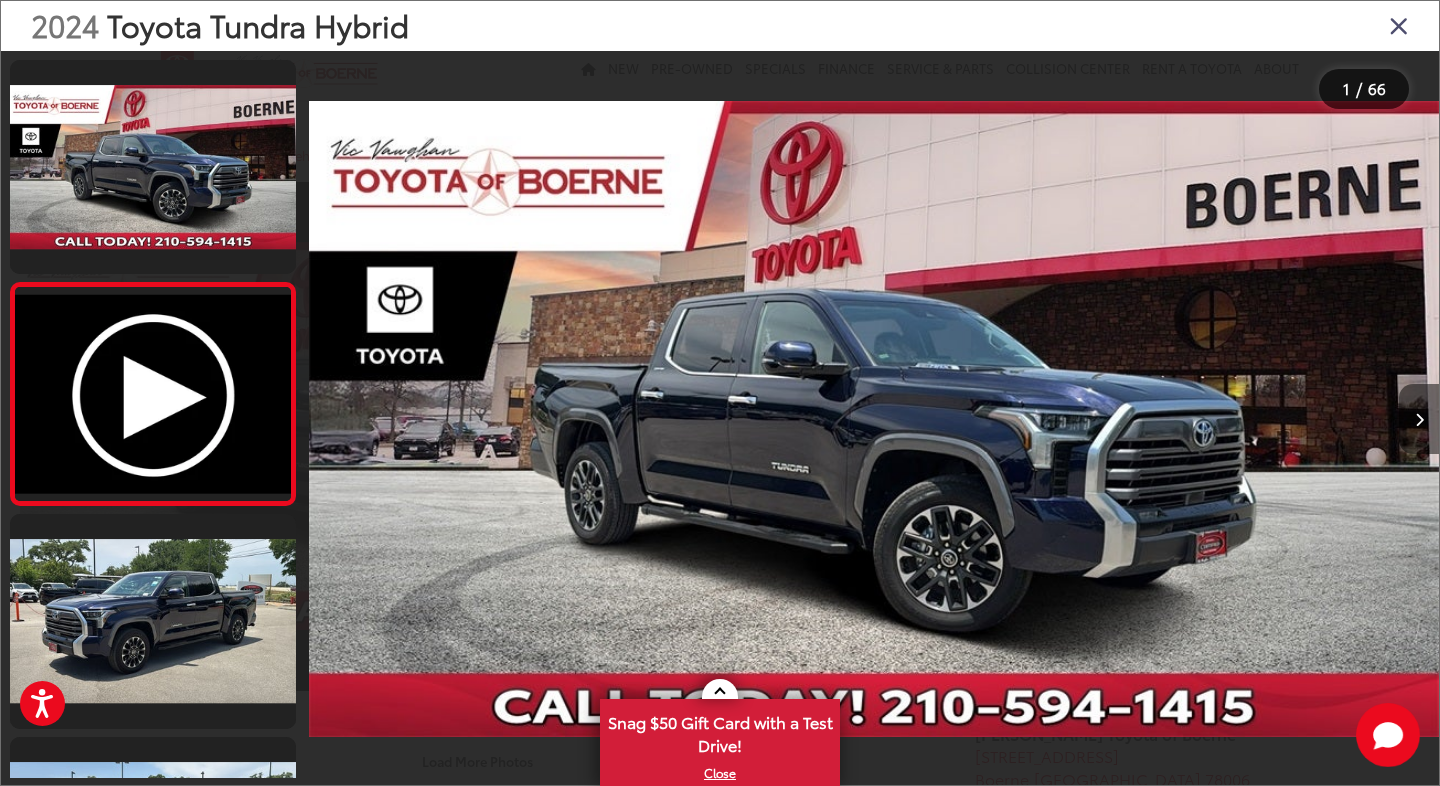 scroll, scrollTop: 0, scrollLeft: 1130, axis: horizontal 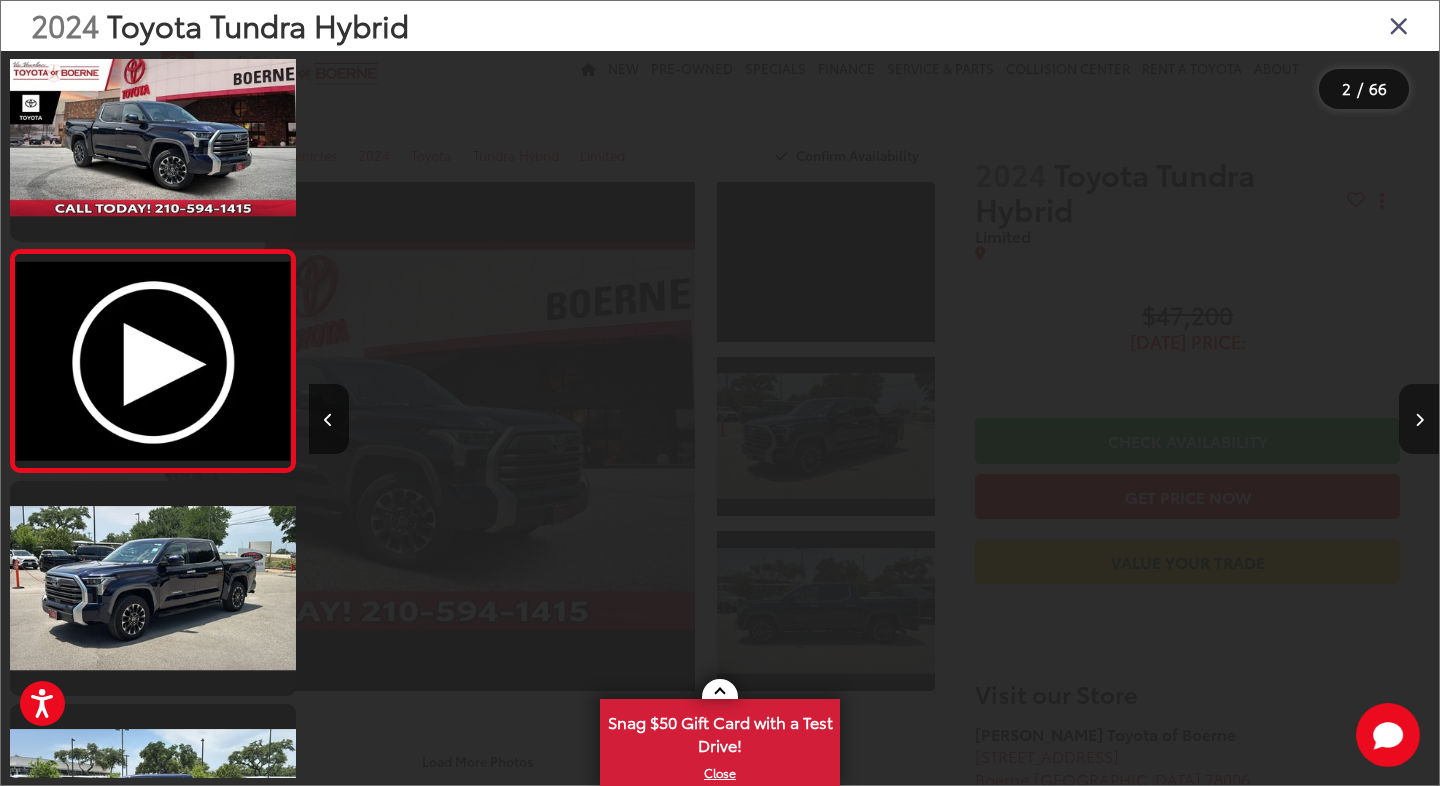 click at bounding box center (1419, 420) 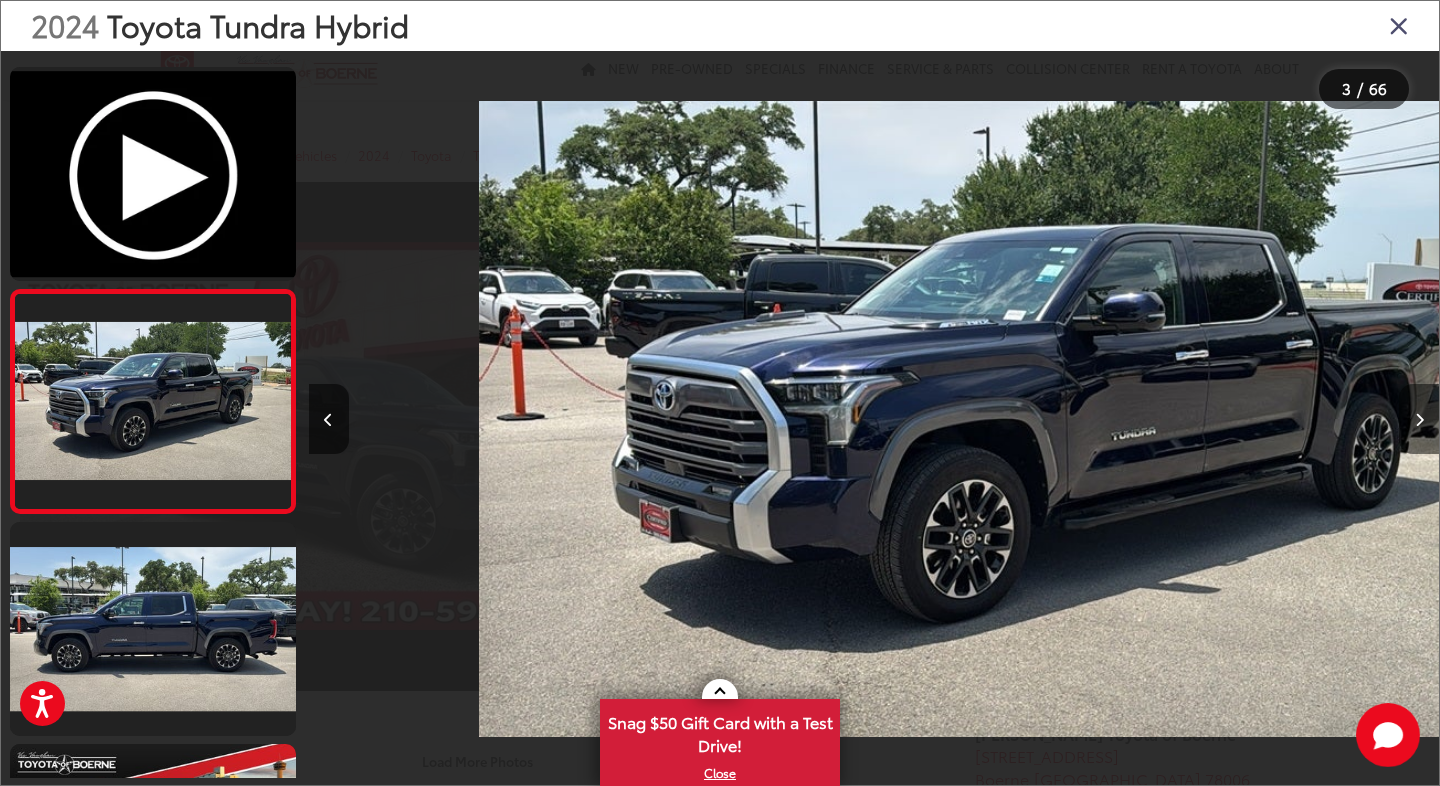scroll, scrollTop: 0, scrollLeft: 2260, axis: horizontal 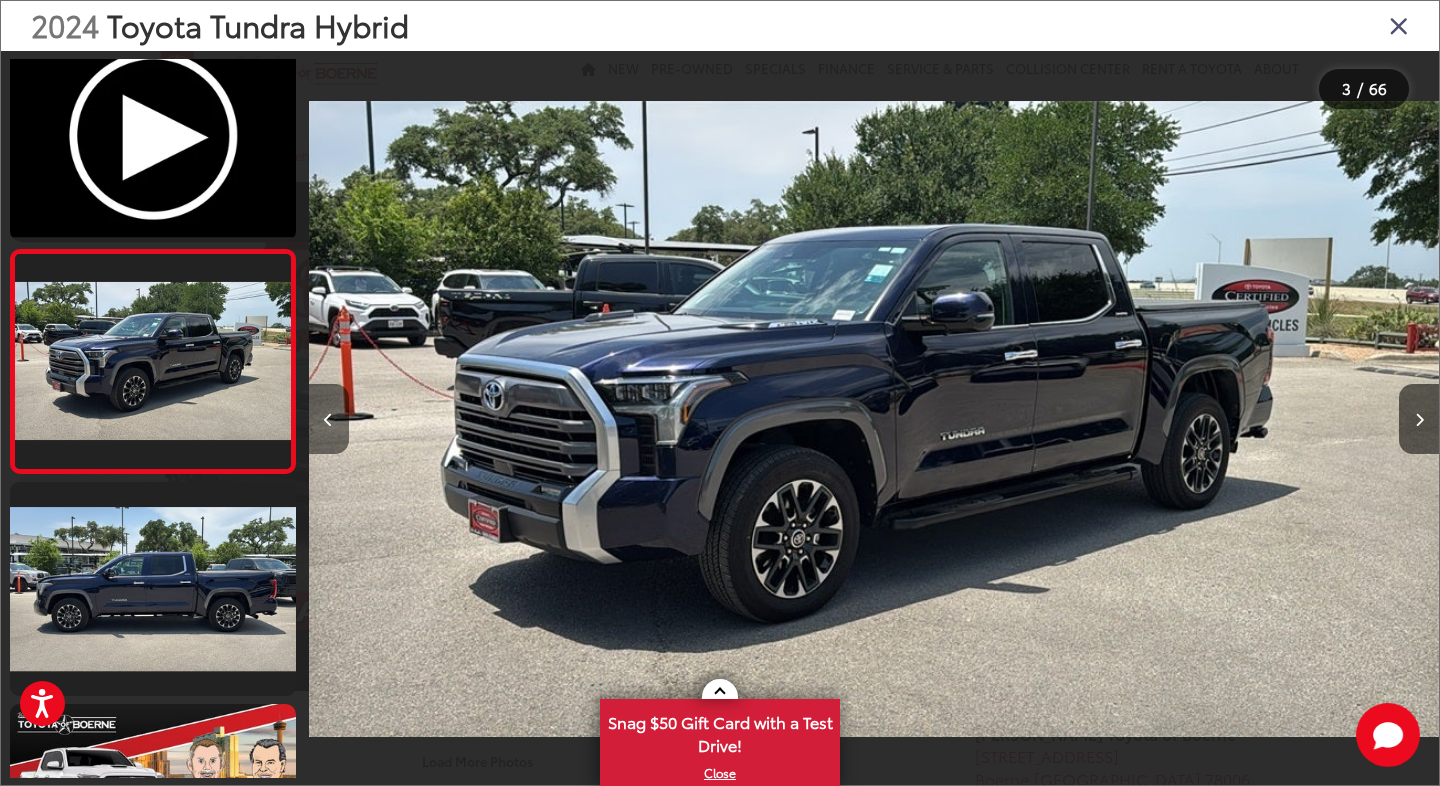 click at bounding box center [329, 419] 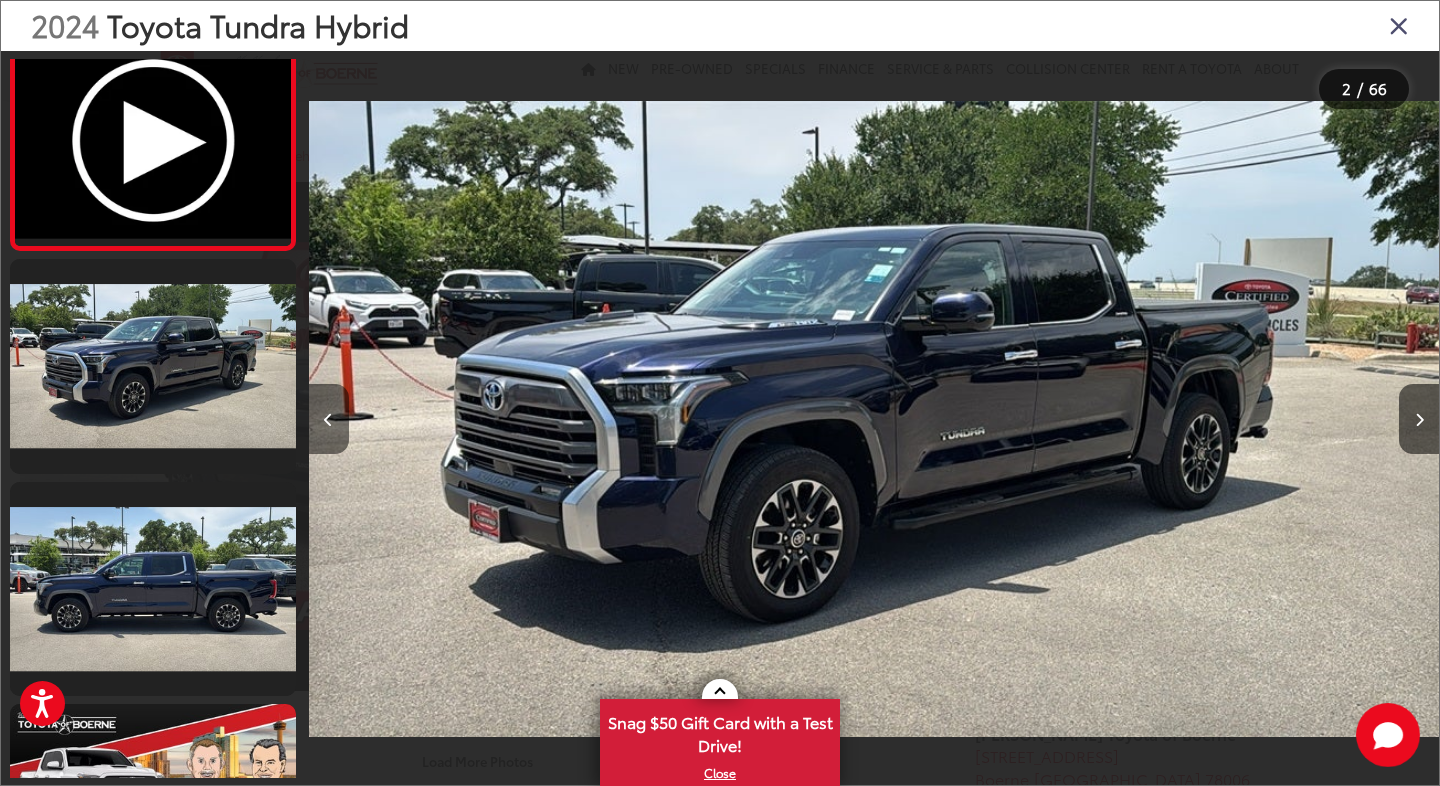 scroll, scrollTop: 0, scrollLeft: 1132, axis: horizontal 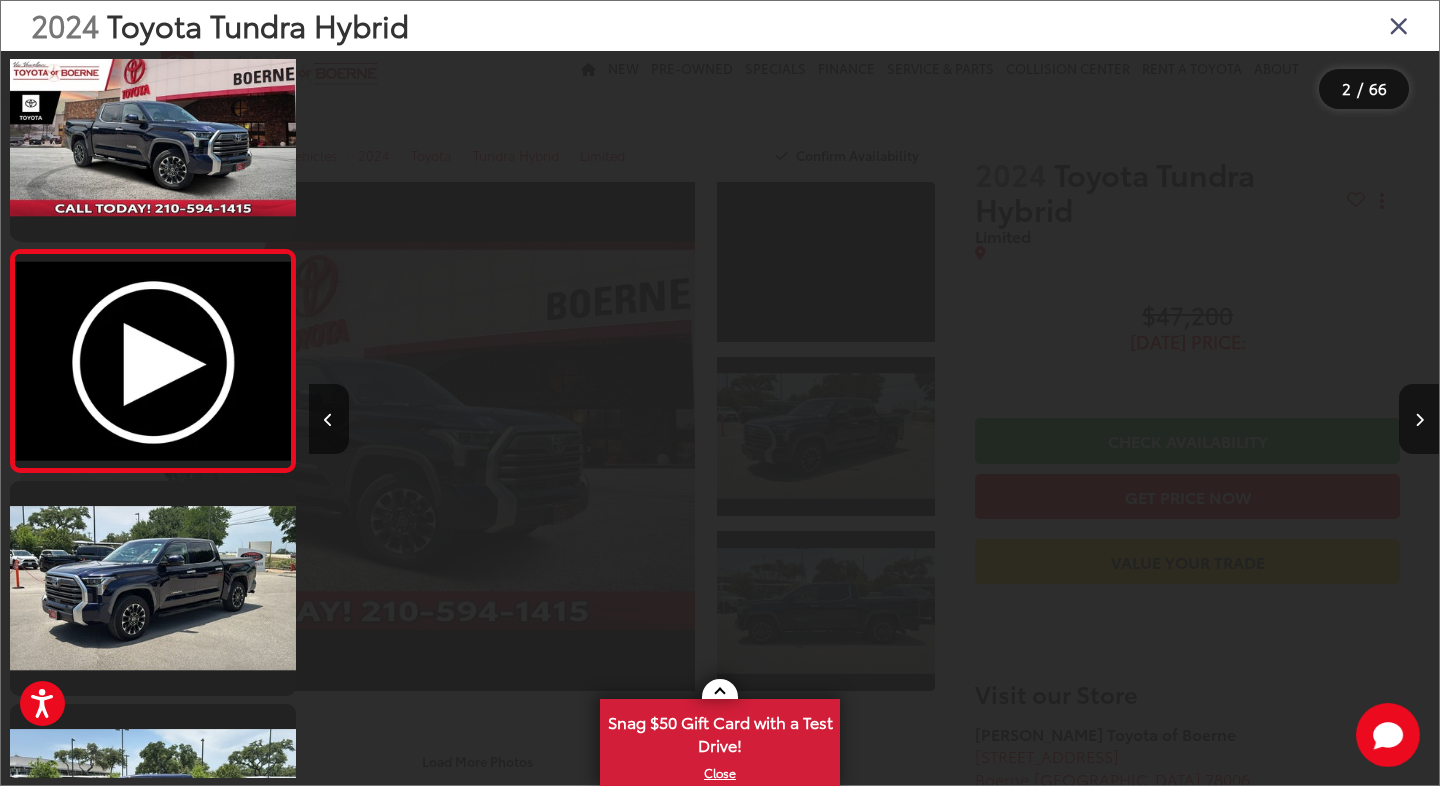 click at bounding box center (1399, 25) 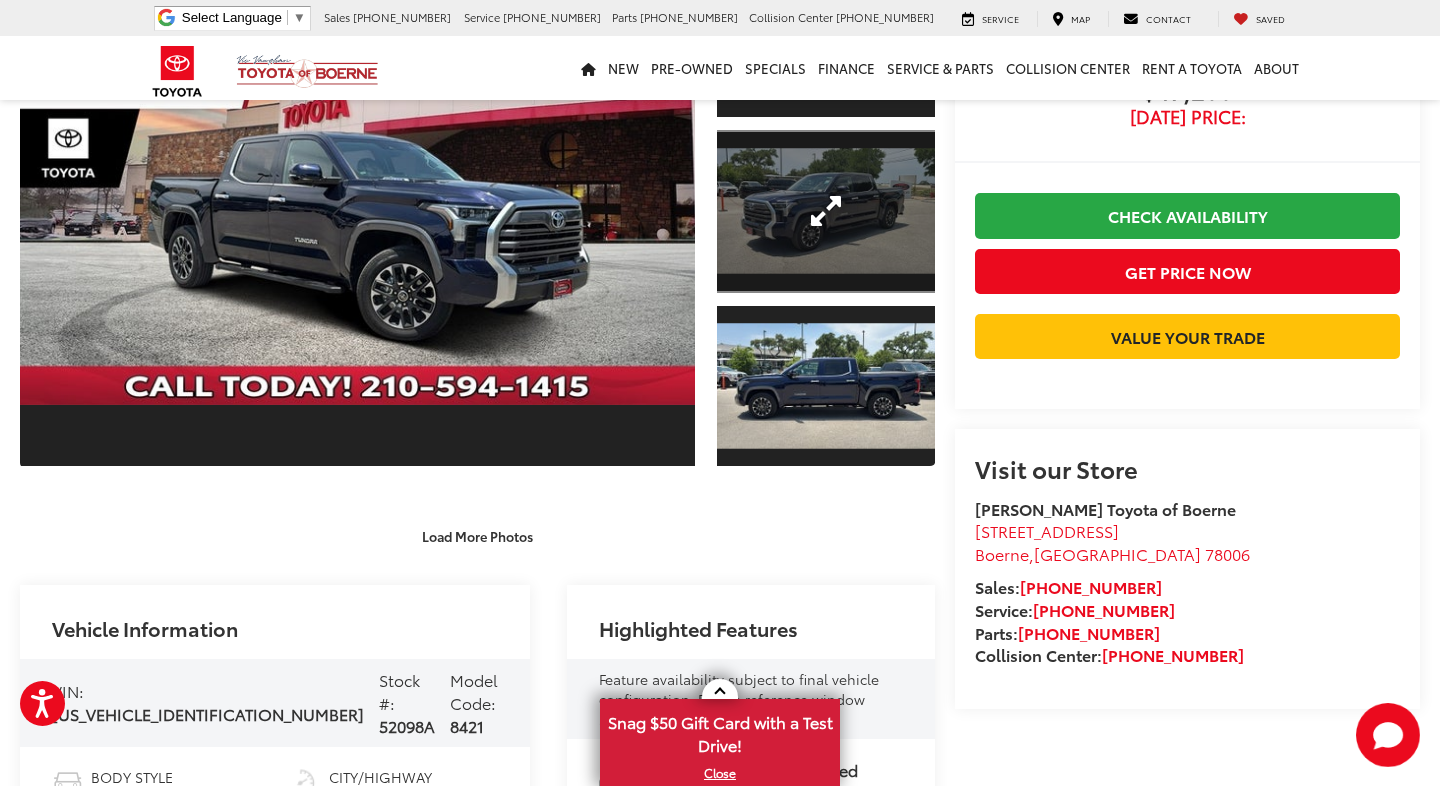 scroll, scrollTop: 233, scrollLeft: 0, axis: vertical 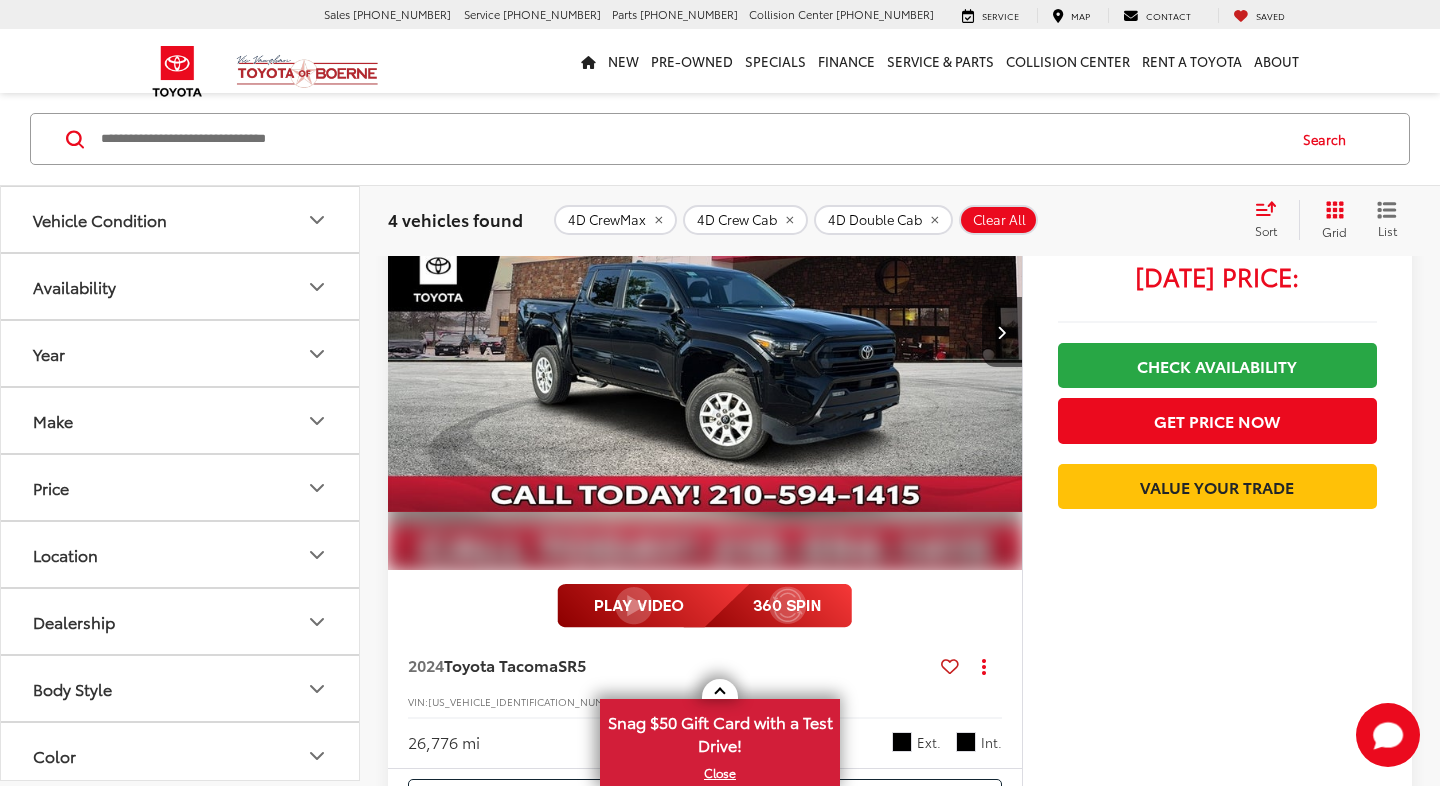 click at bounding box center [705, 333] 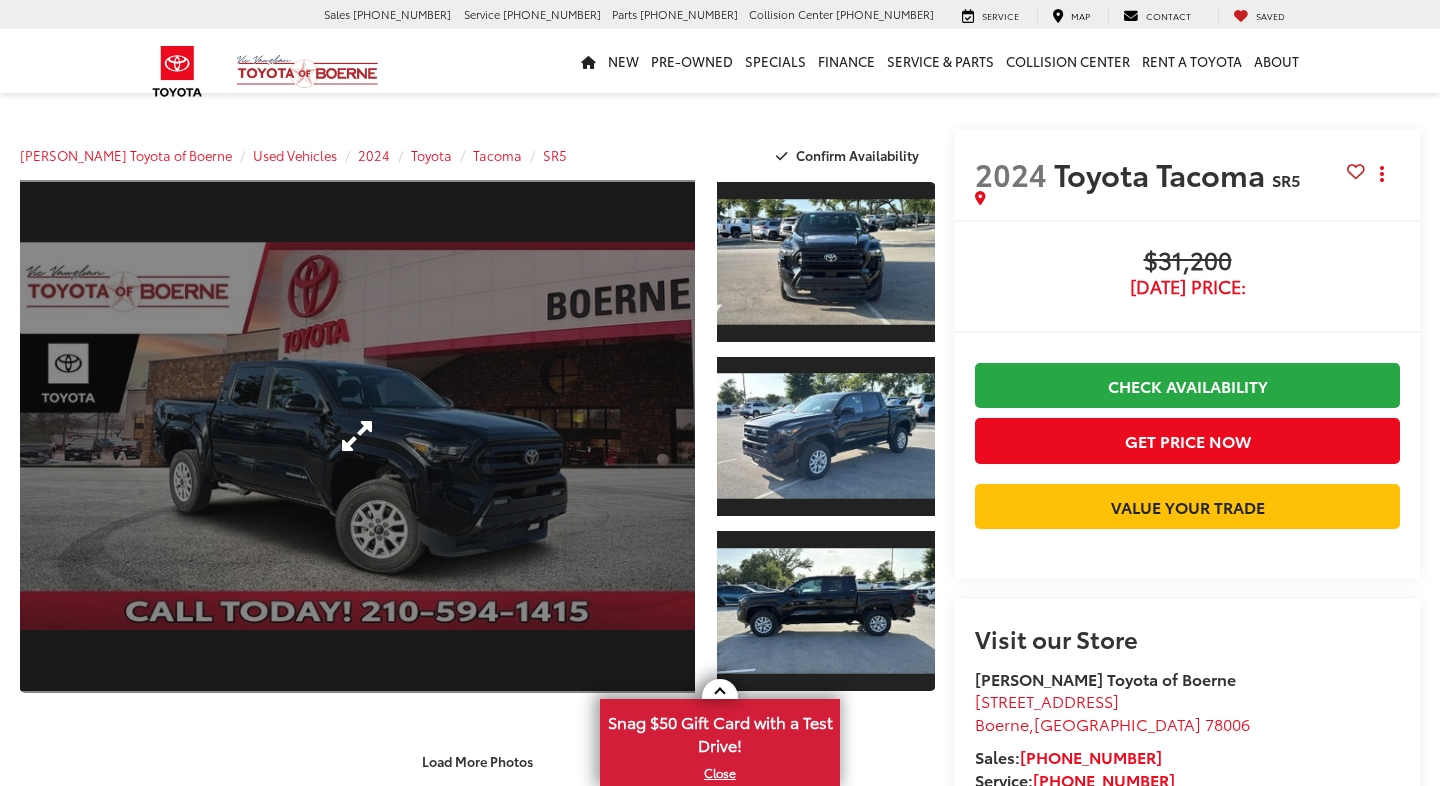 scroll, scrollTop: 0, scrollLeft: 0, axis: both 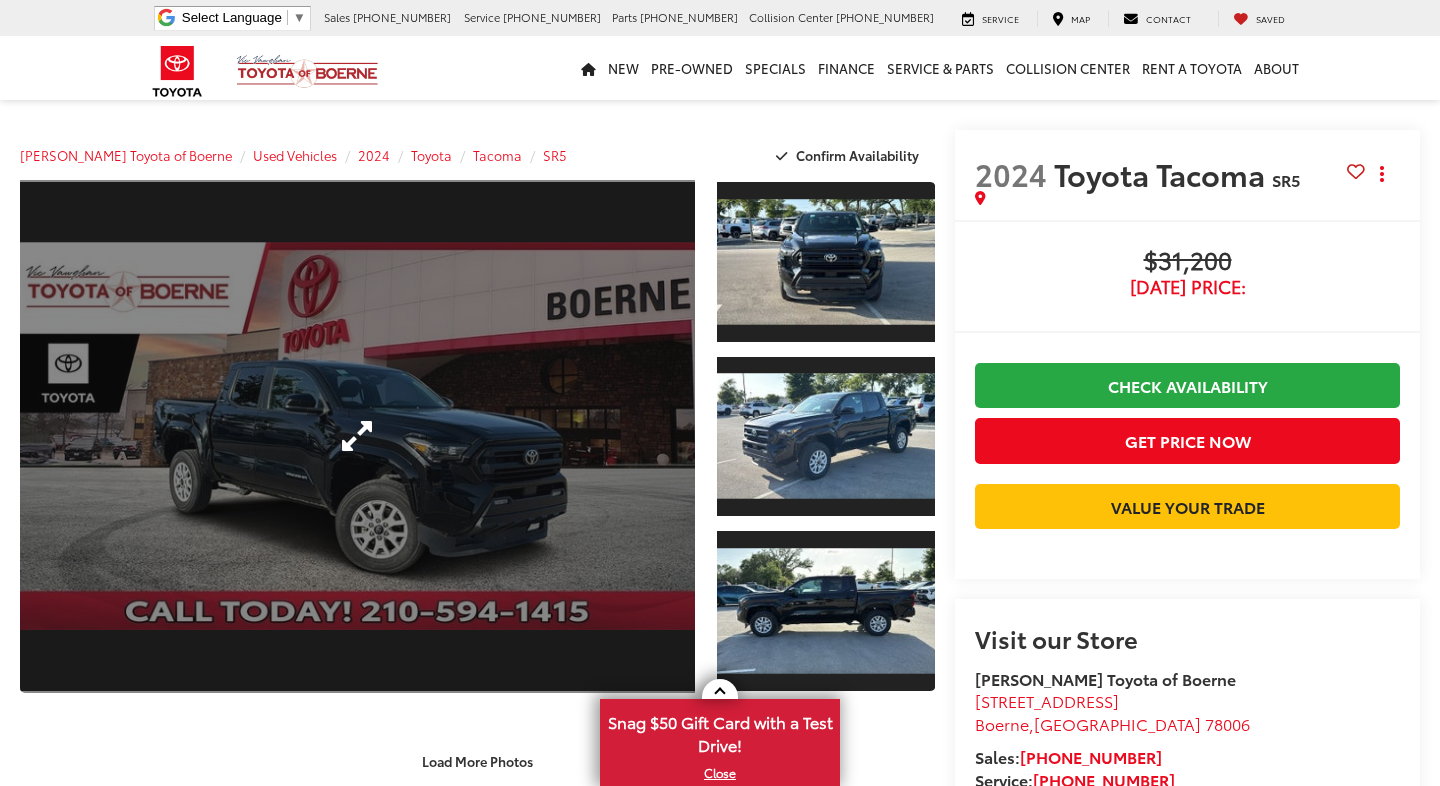 click at bounding box center [357, 436] 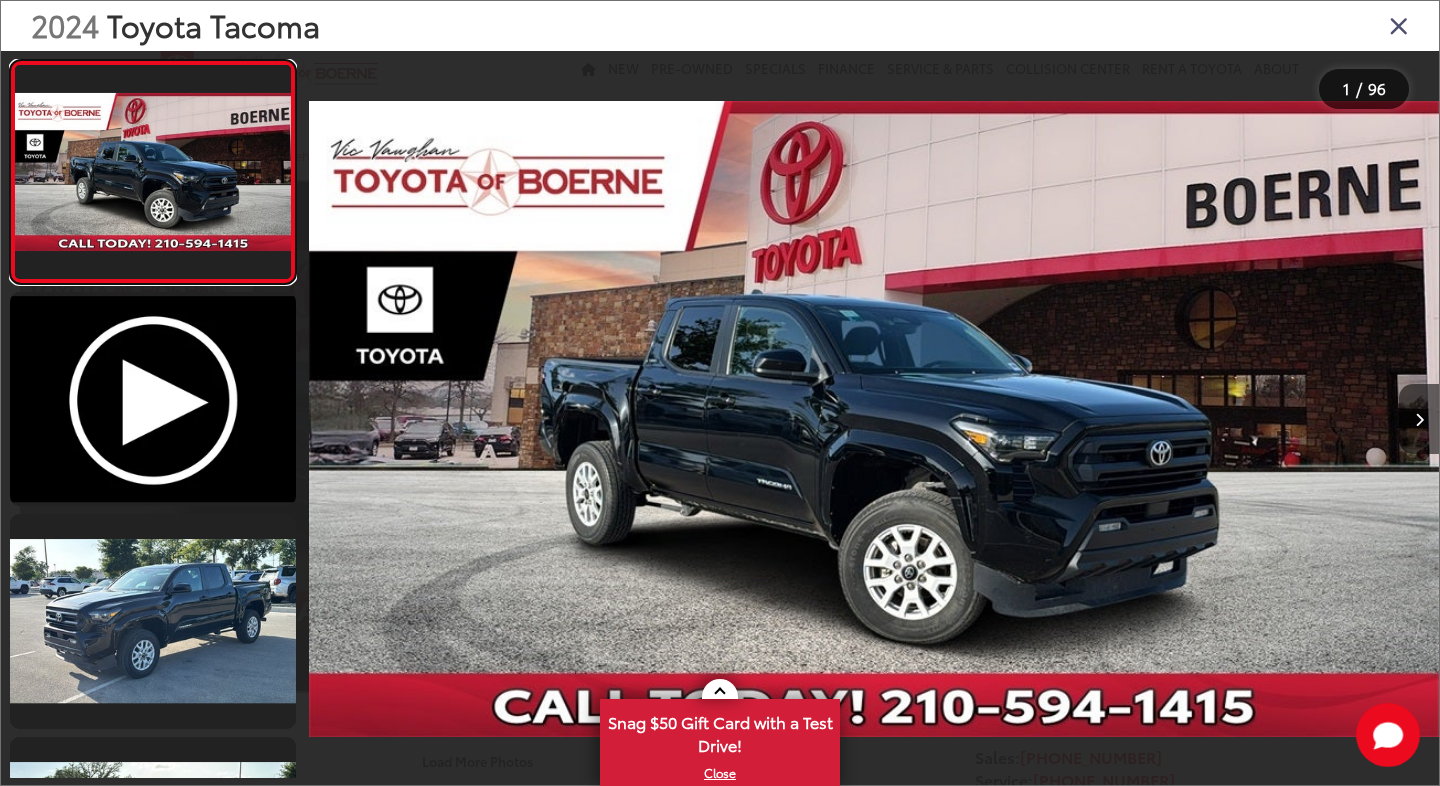 scroll, scrollTop: 0, scrollLeft: 0, axis: both 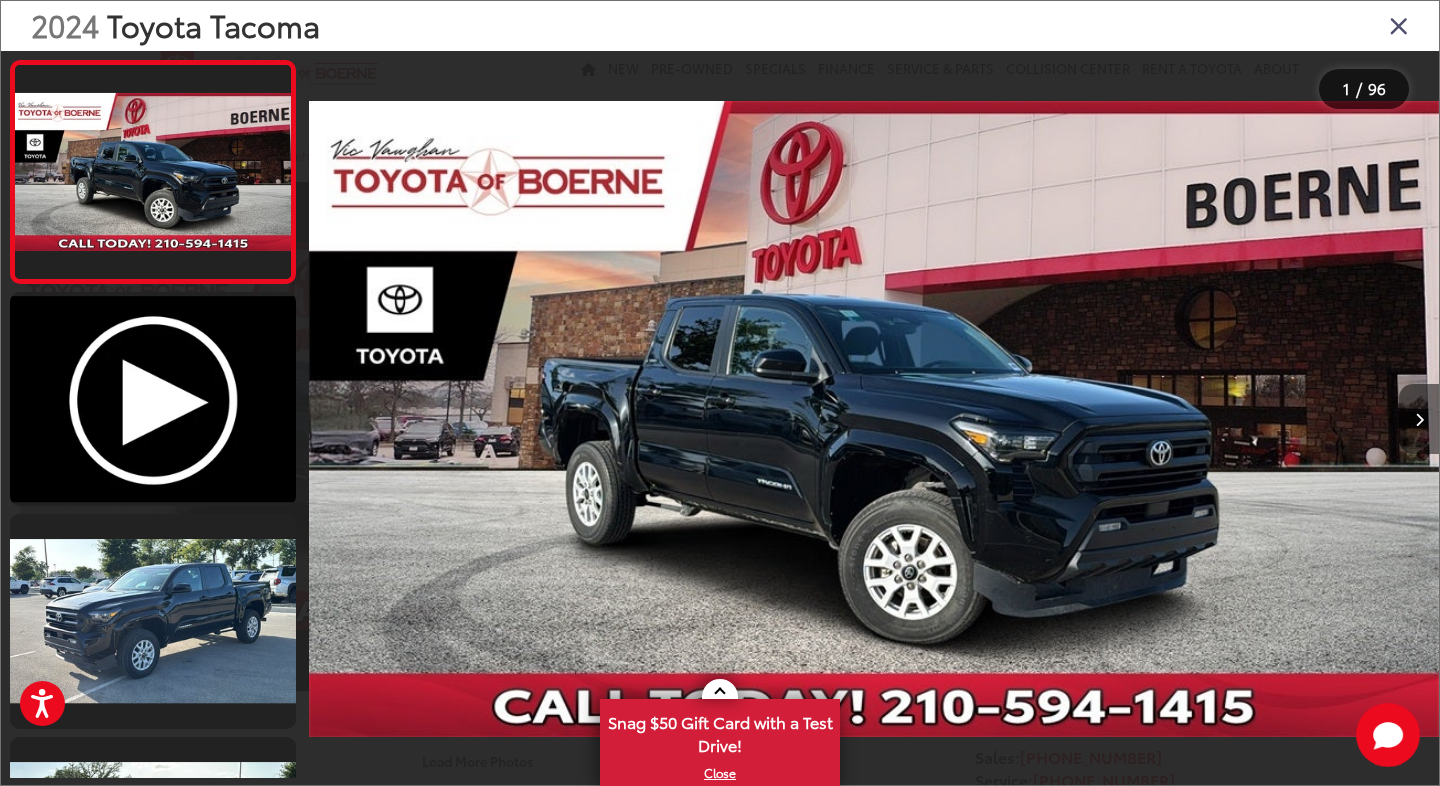 click at bounding box center (1419, 419) 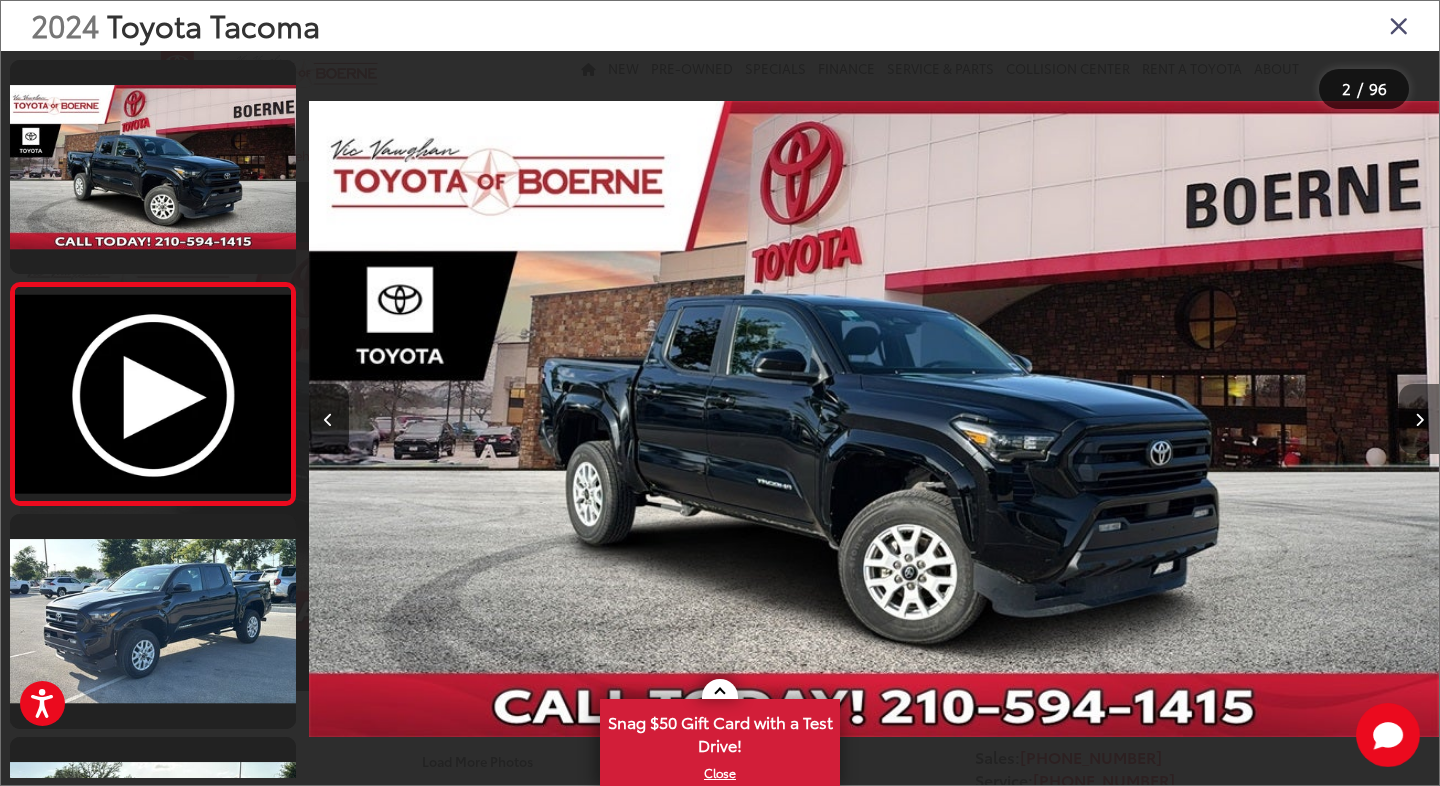 scroll, scrollTop: 0, scrollLeft: 1130, axis: horizontal 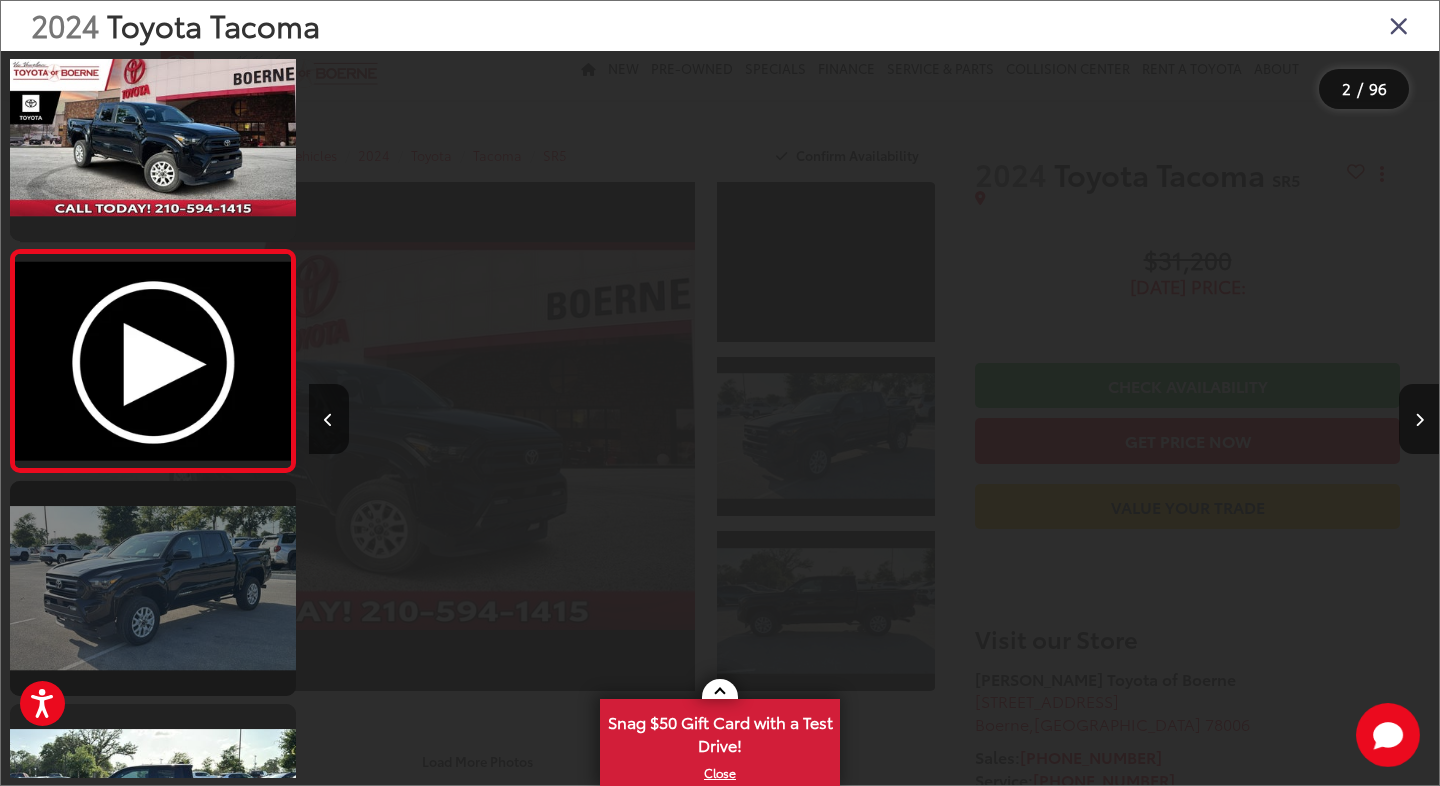 click at bounding box center (153, 588) 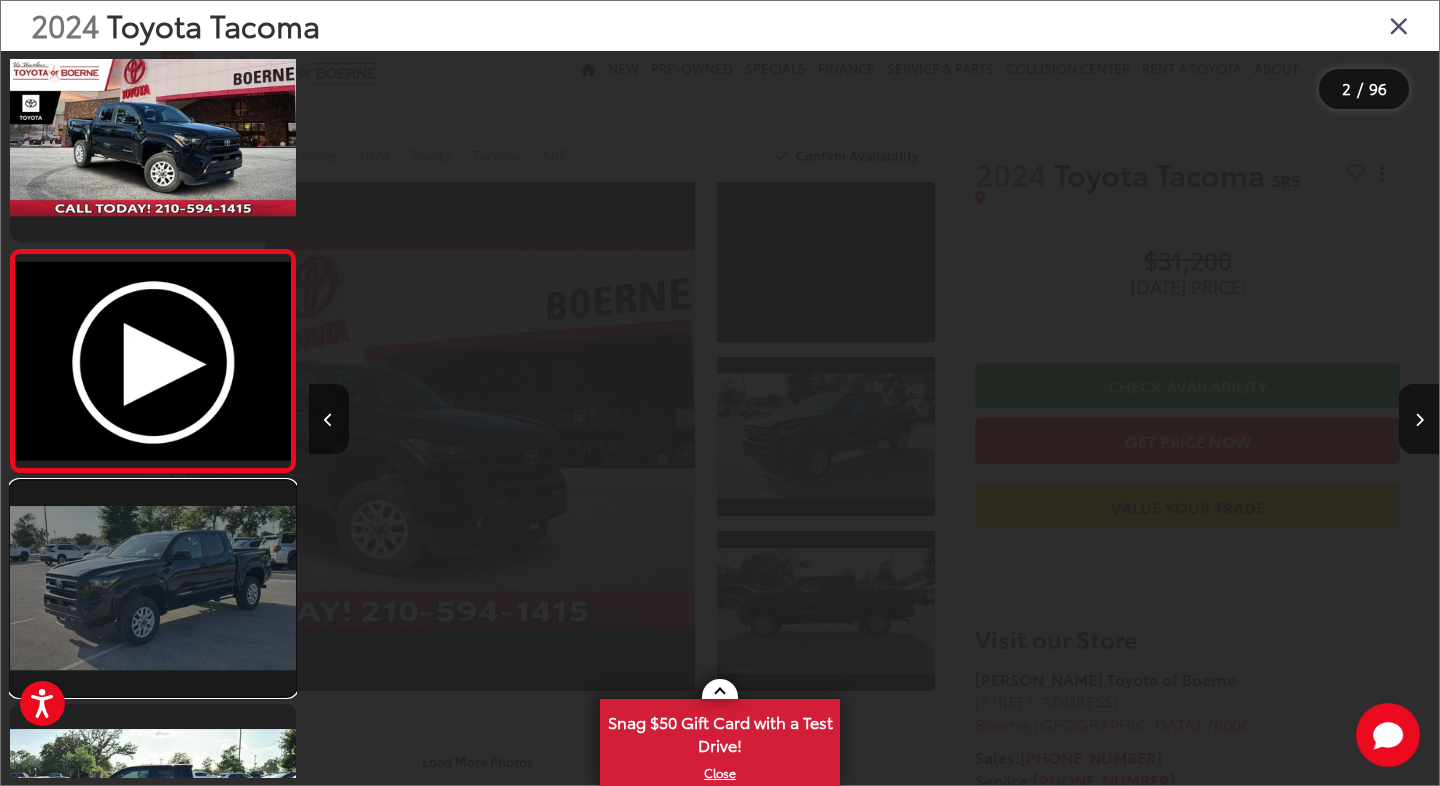 scroll, scrollTop: 220, scrollLeft: 0, axis: vertical 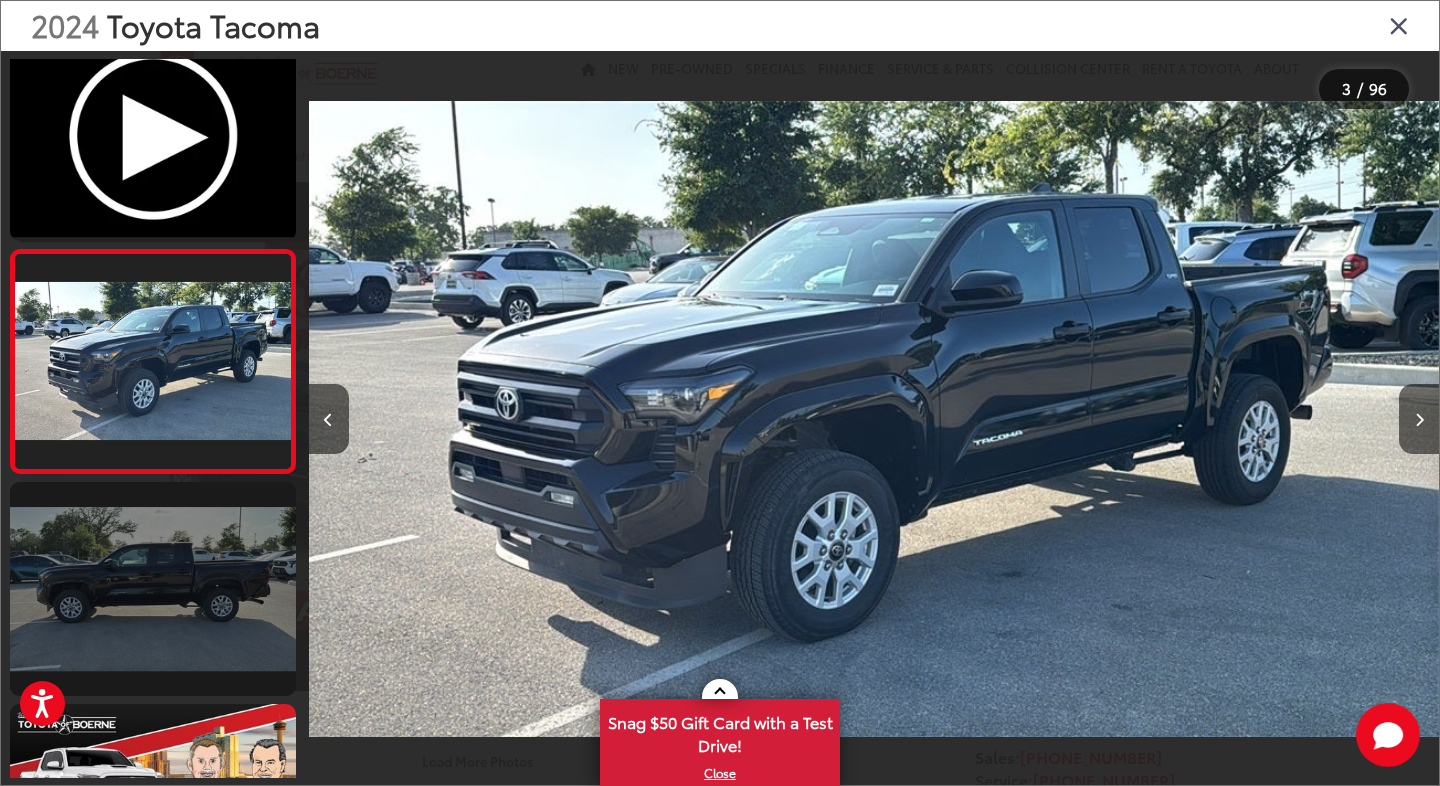click at bounding box center (153, 589) 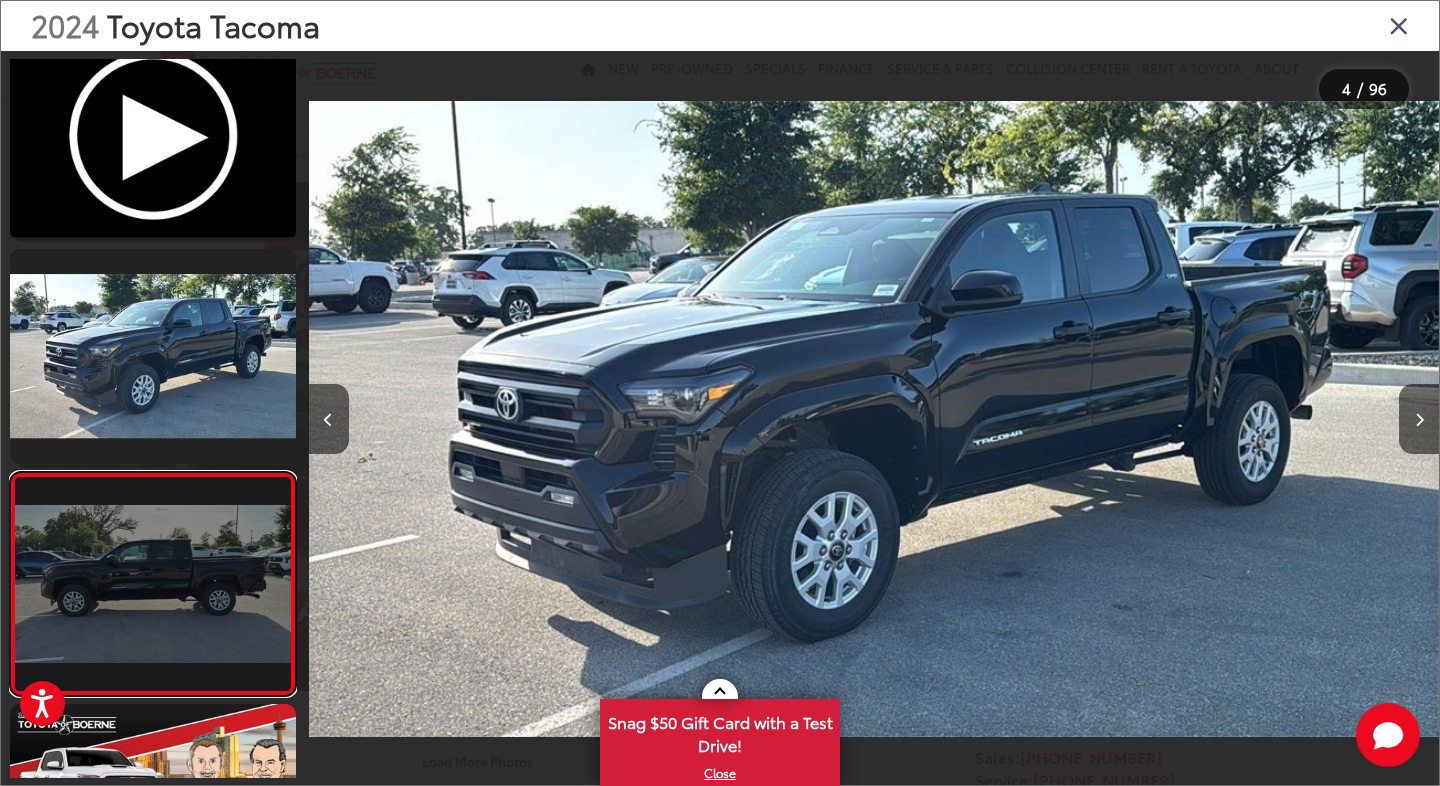 scroll, scrollTop: 478, scrollLeft: 0, axis: vertical 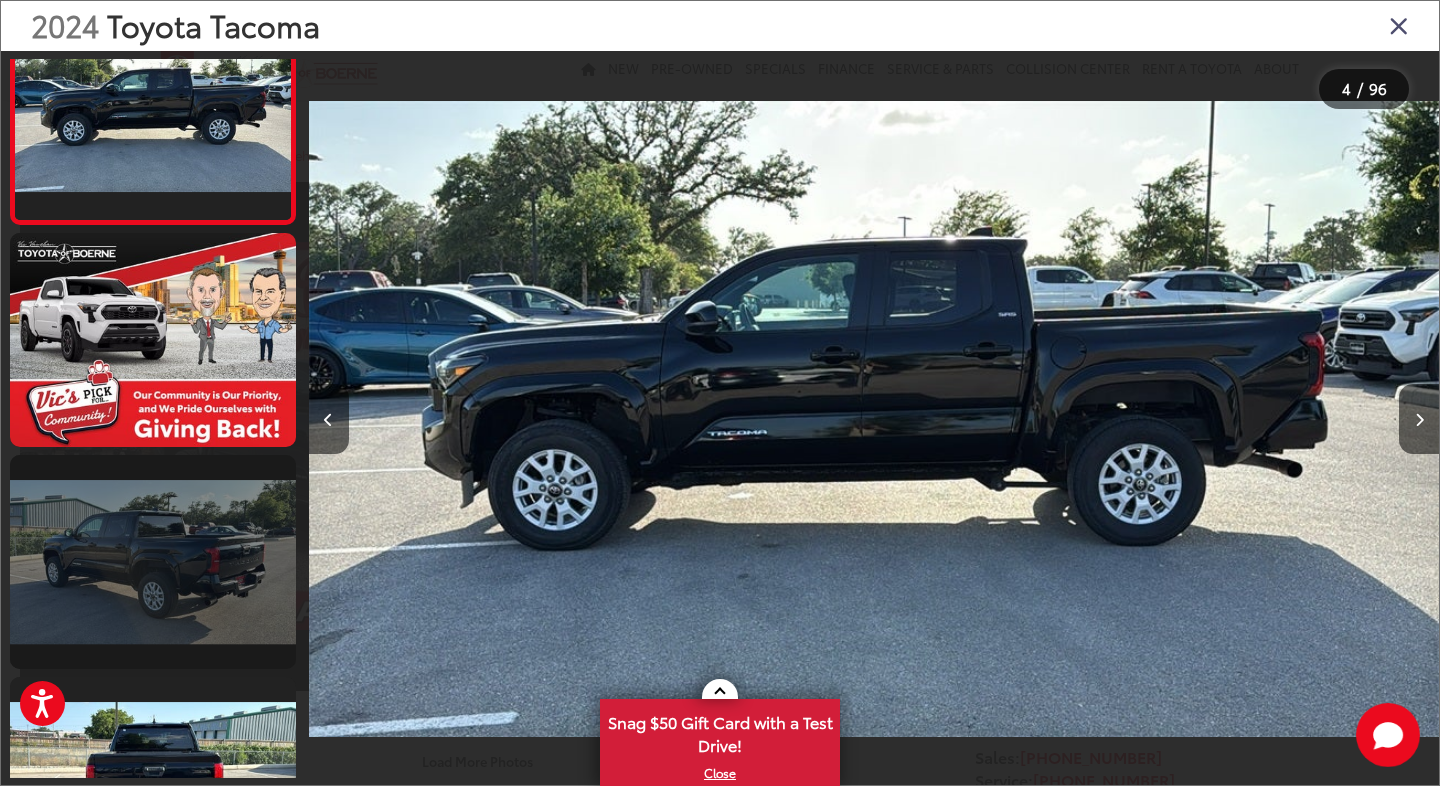 click at bounding box center [153, 562] 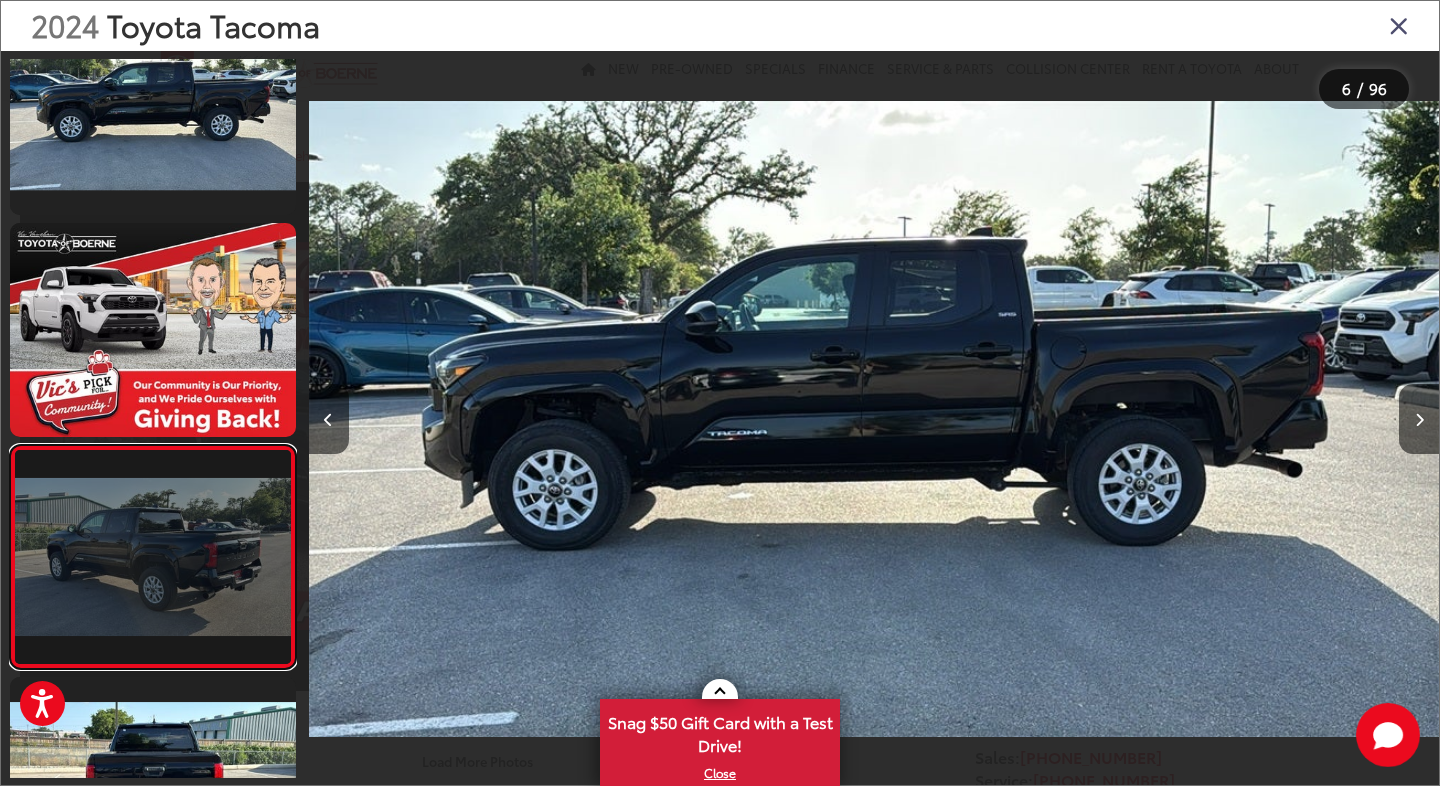scroll, scrollTop: 0, scrollLeft: 5652, axis: horizontal 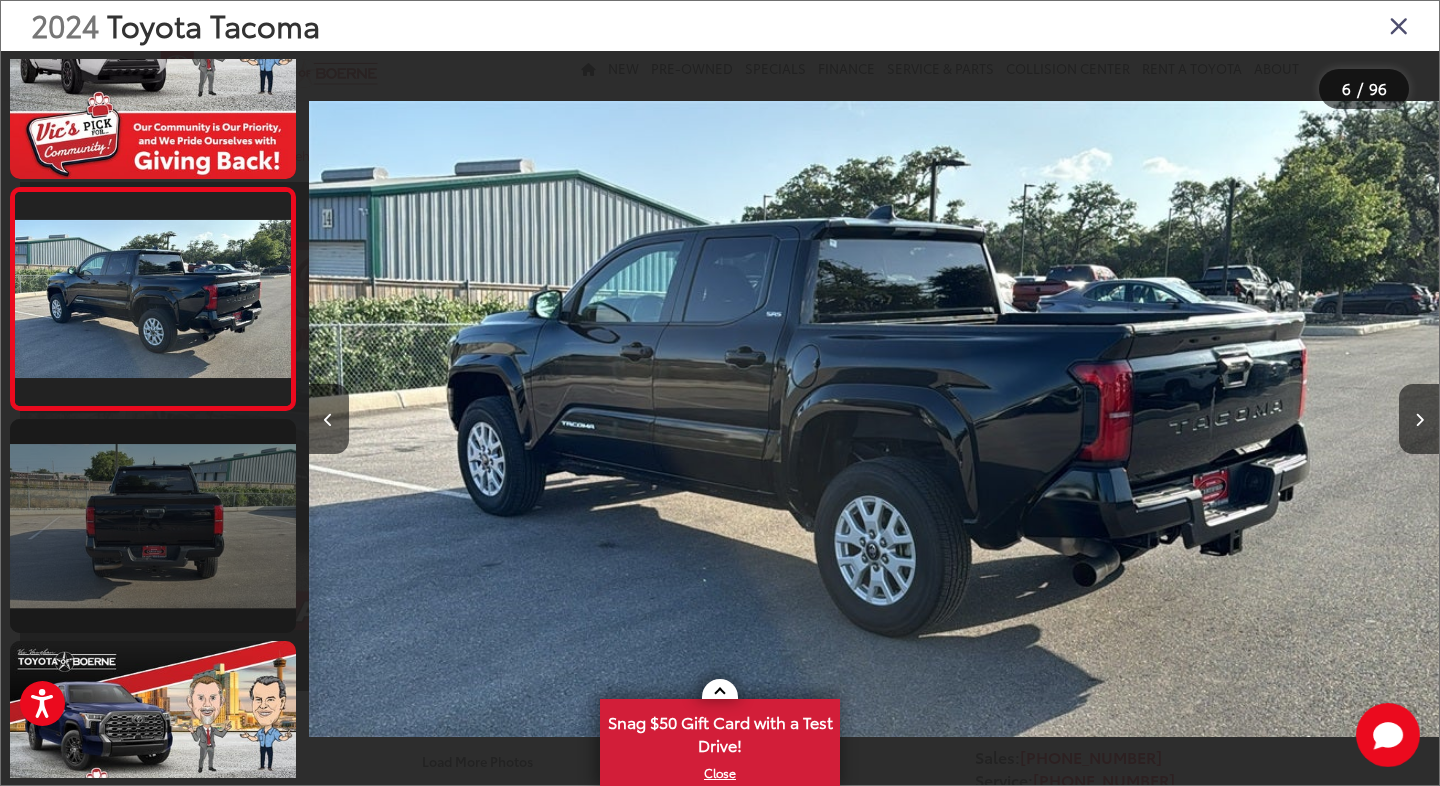 click at bounding box center [153, 526] 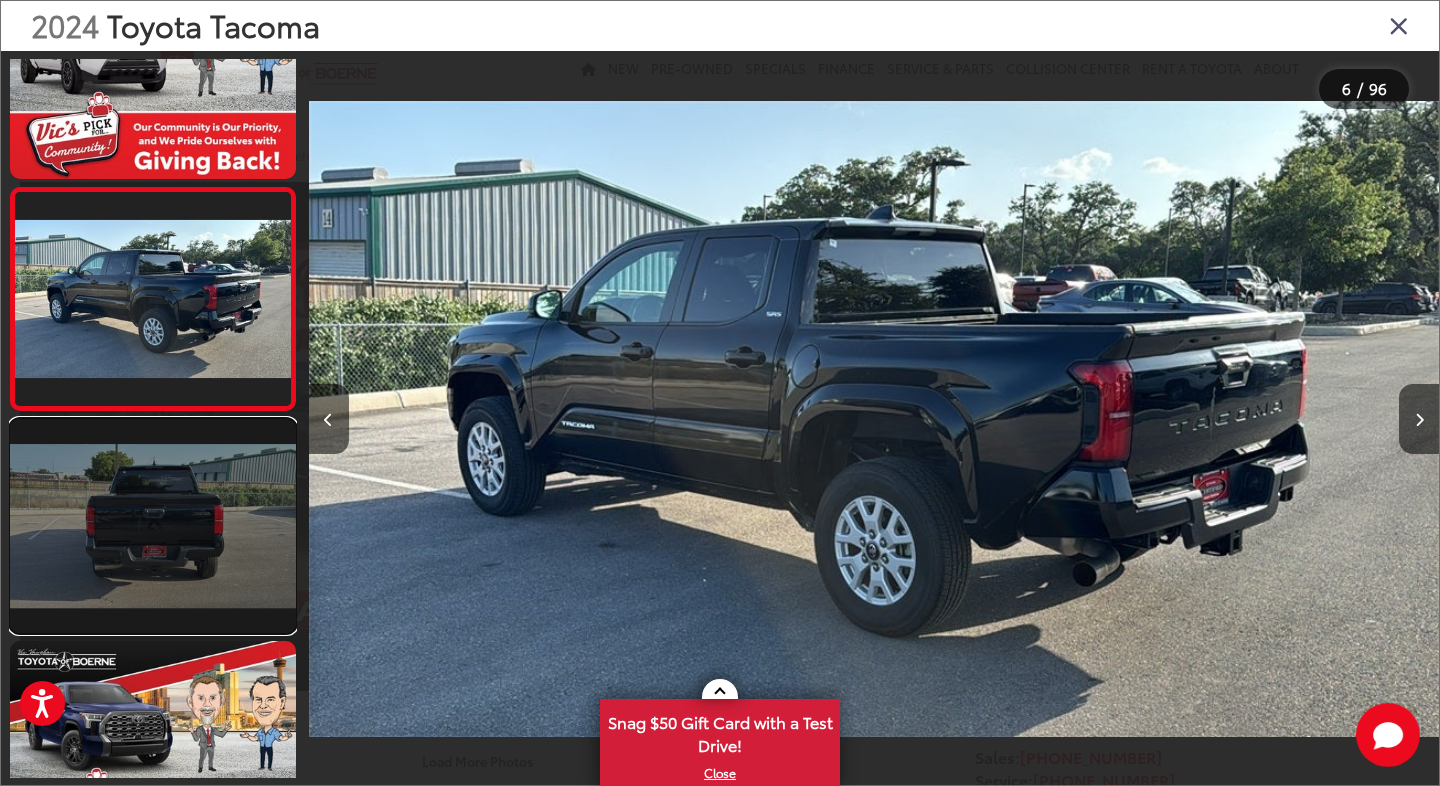 scroll, scrollTop: 0, scrollLeft: 6459, axis: horizontal 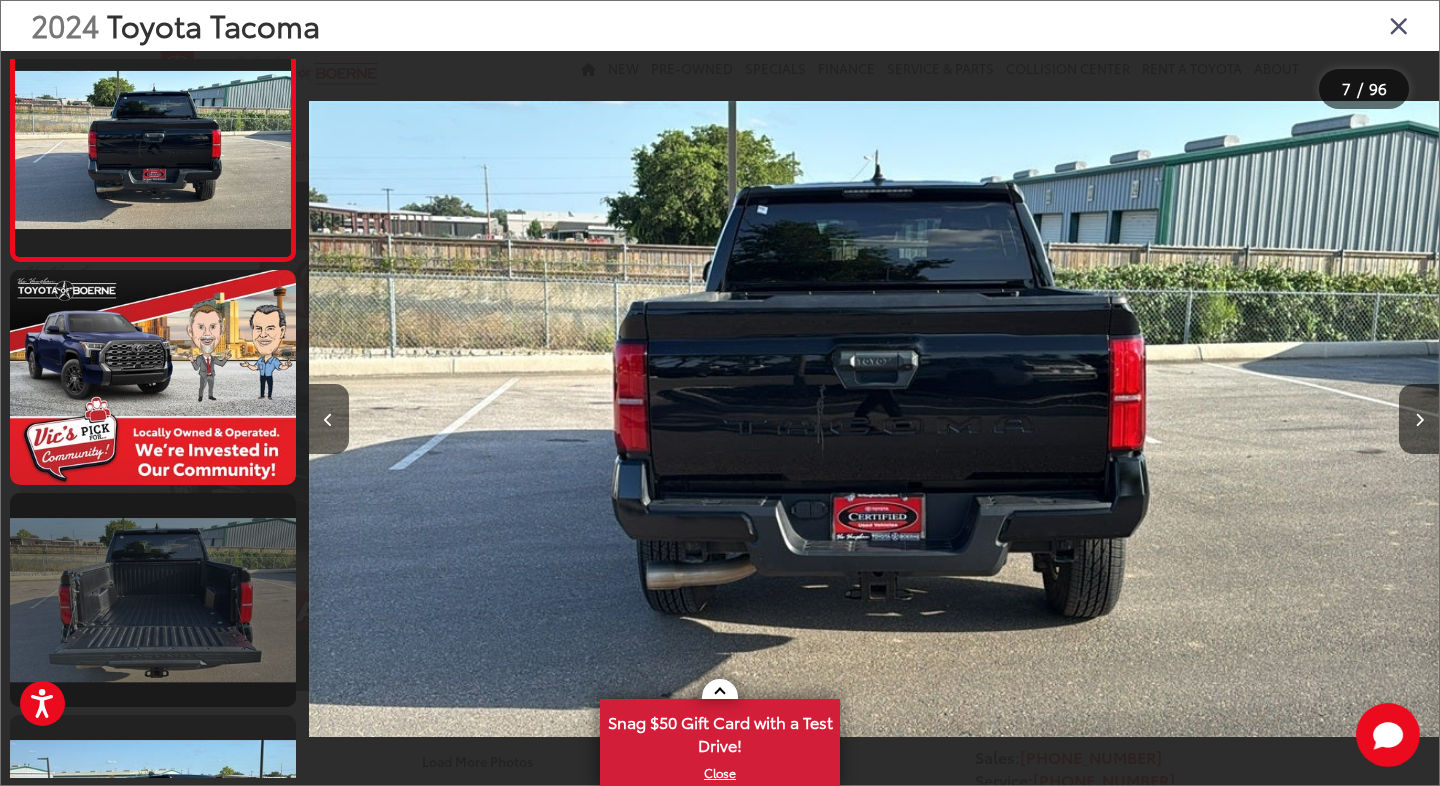 click at bounding box center [153, 600] 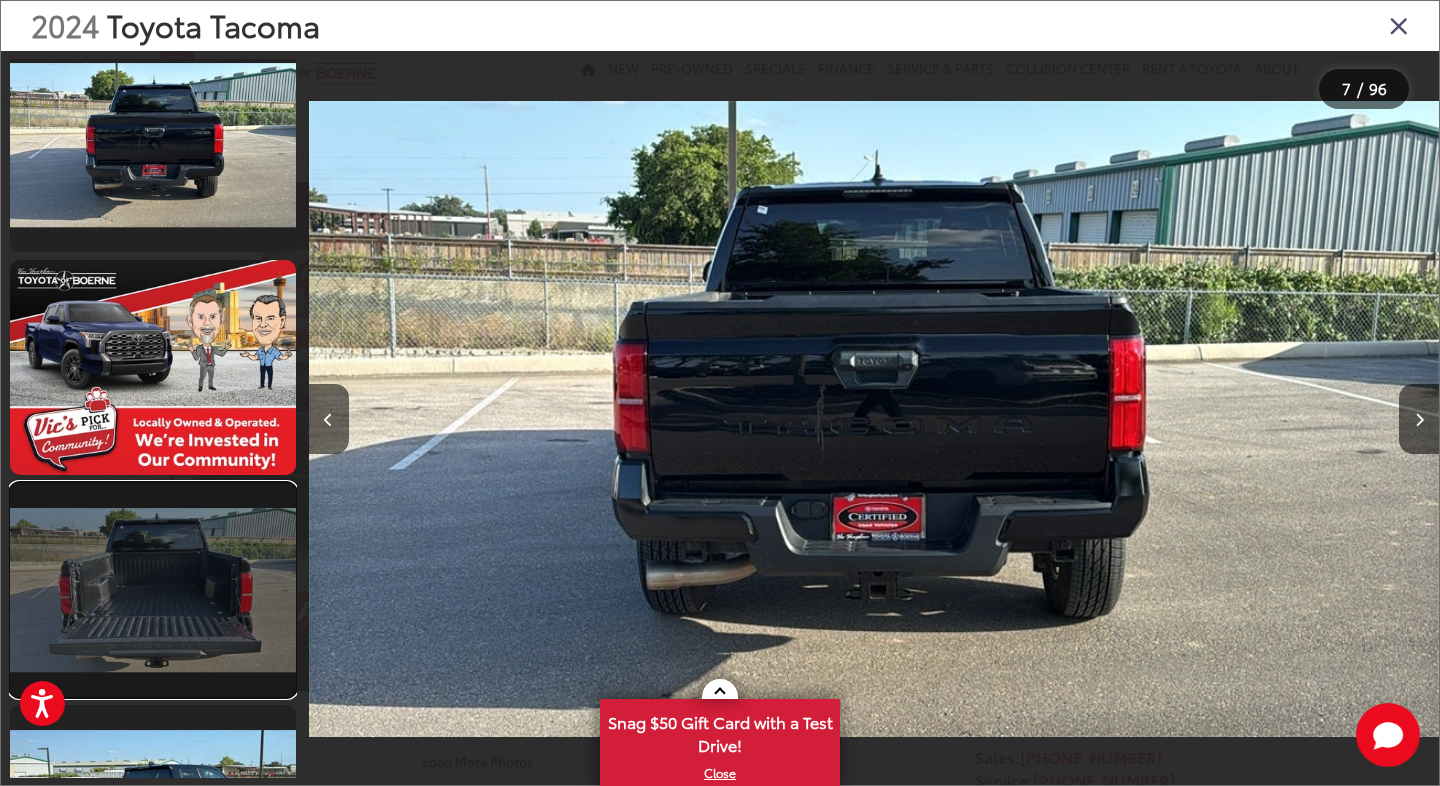scroll, scrollTop: 1589, scrollLeft: 0, axis: vertical 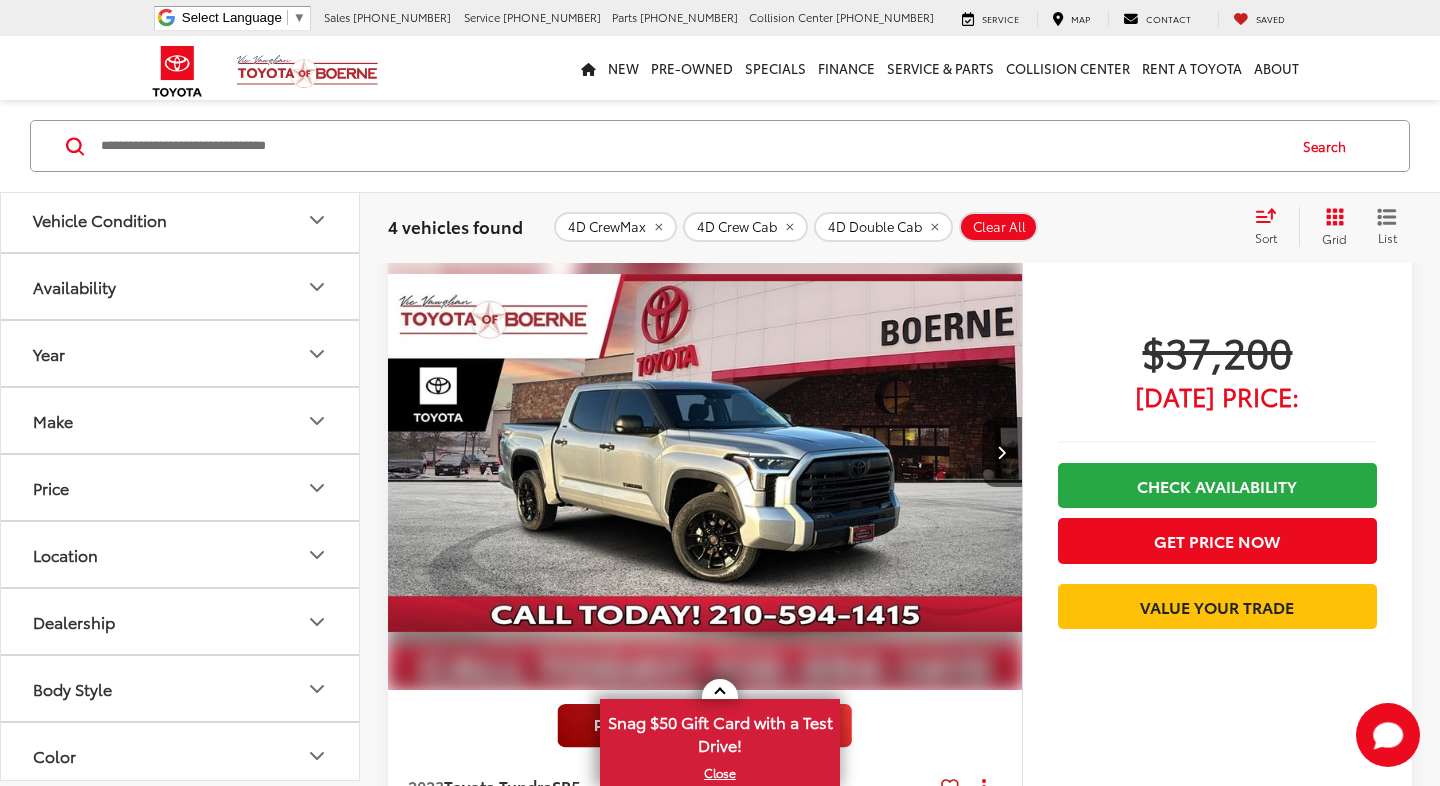 click at bounding box center [705, 453] 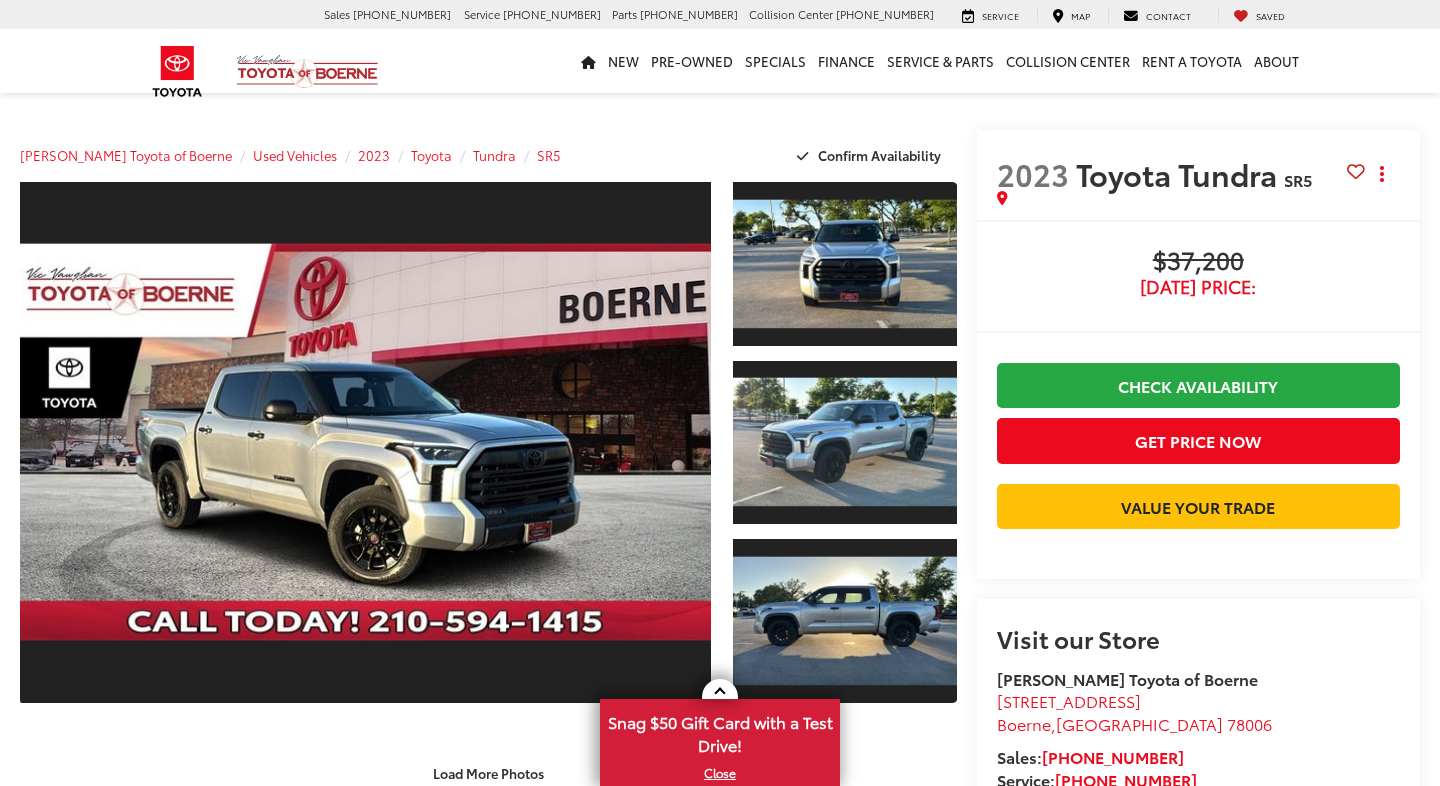 scroll, scrollTop: 0, scrollLeft: 0, axis: both 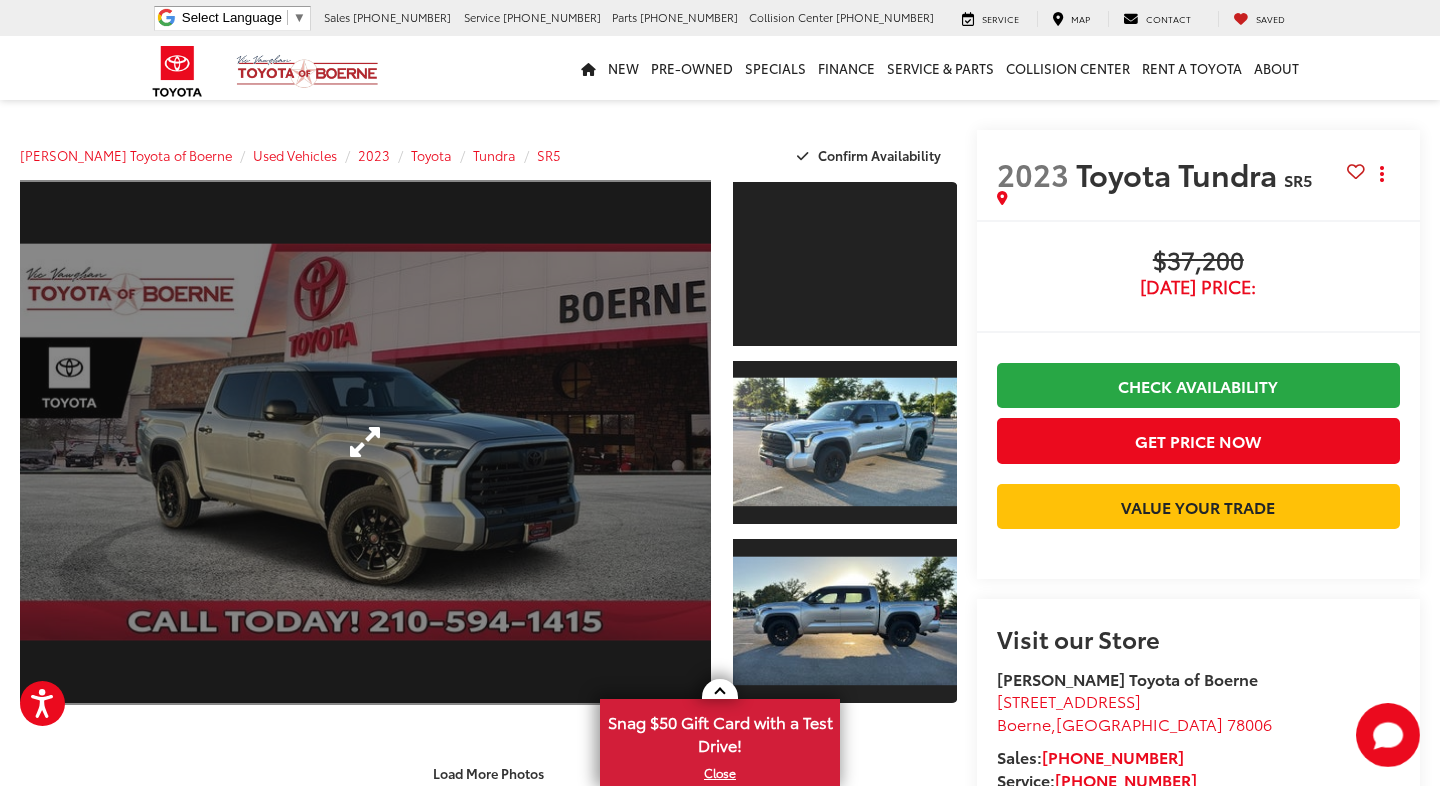 click at bounding box center [365, 442] 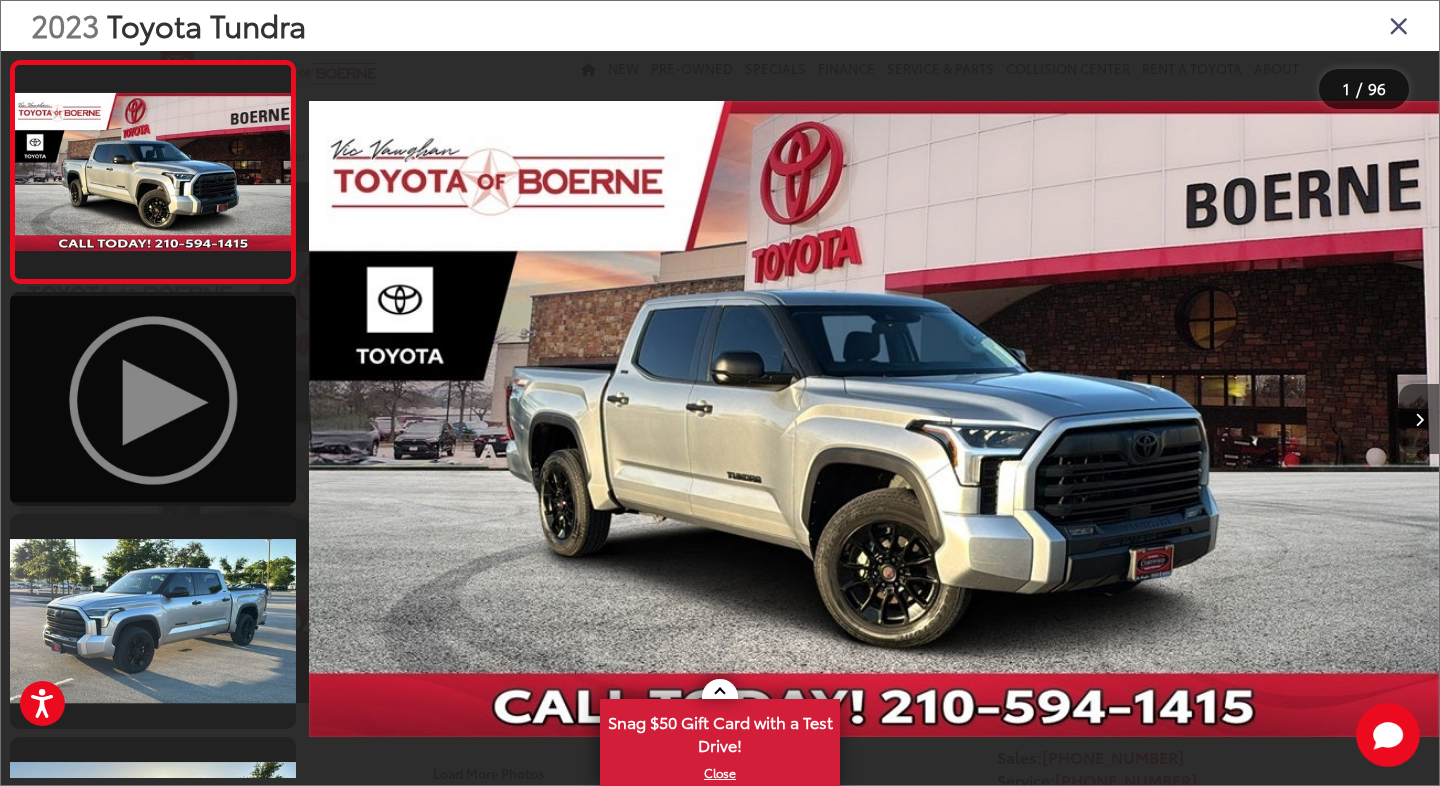 click at bounding box center [153, 399] 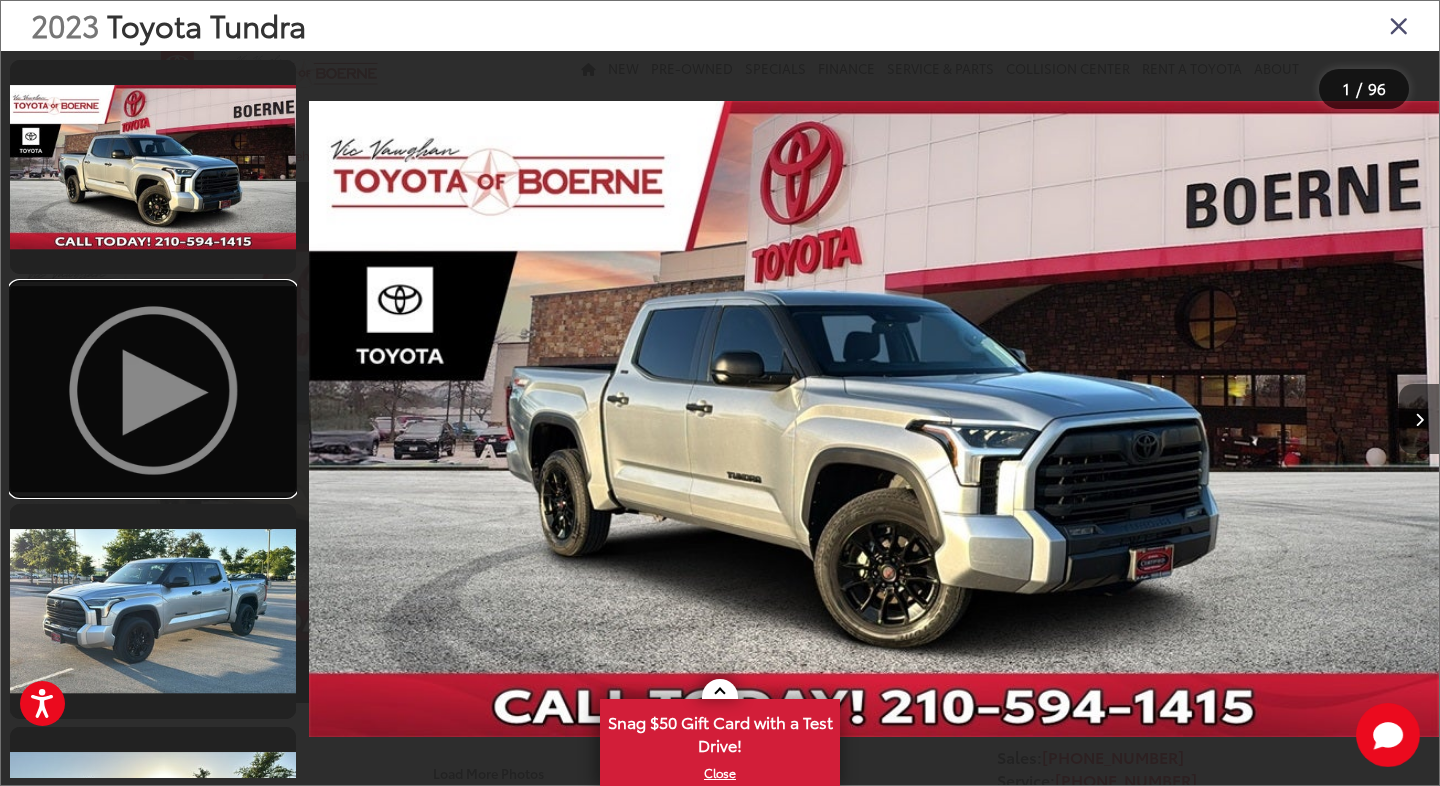 scroll, scrollTop: 0, scrollLeft: 1130, axis: horizontal 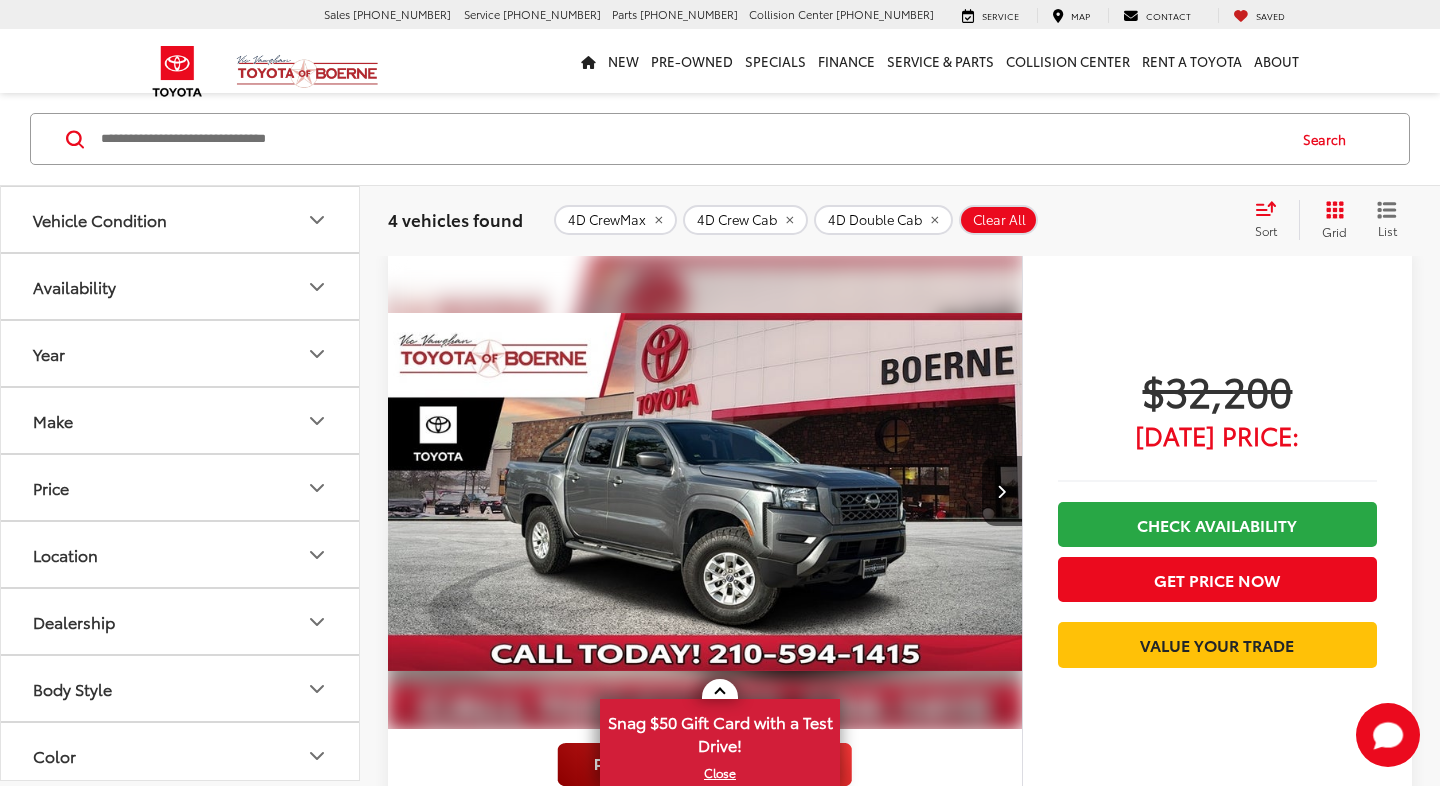 click at bounding box center (705, 492) 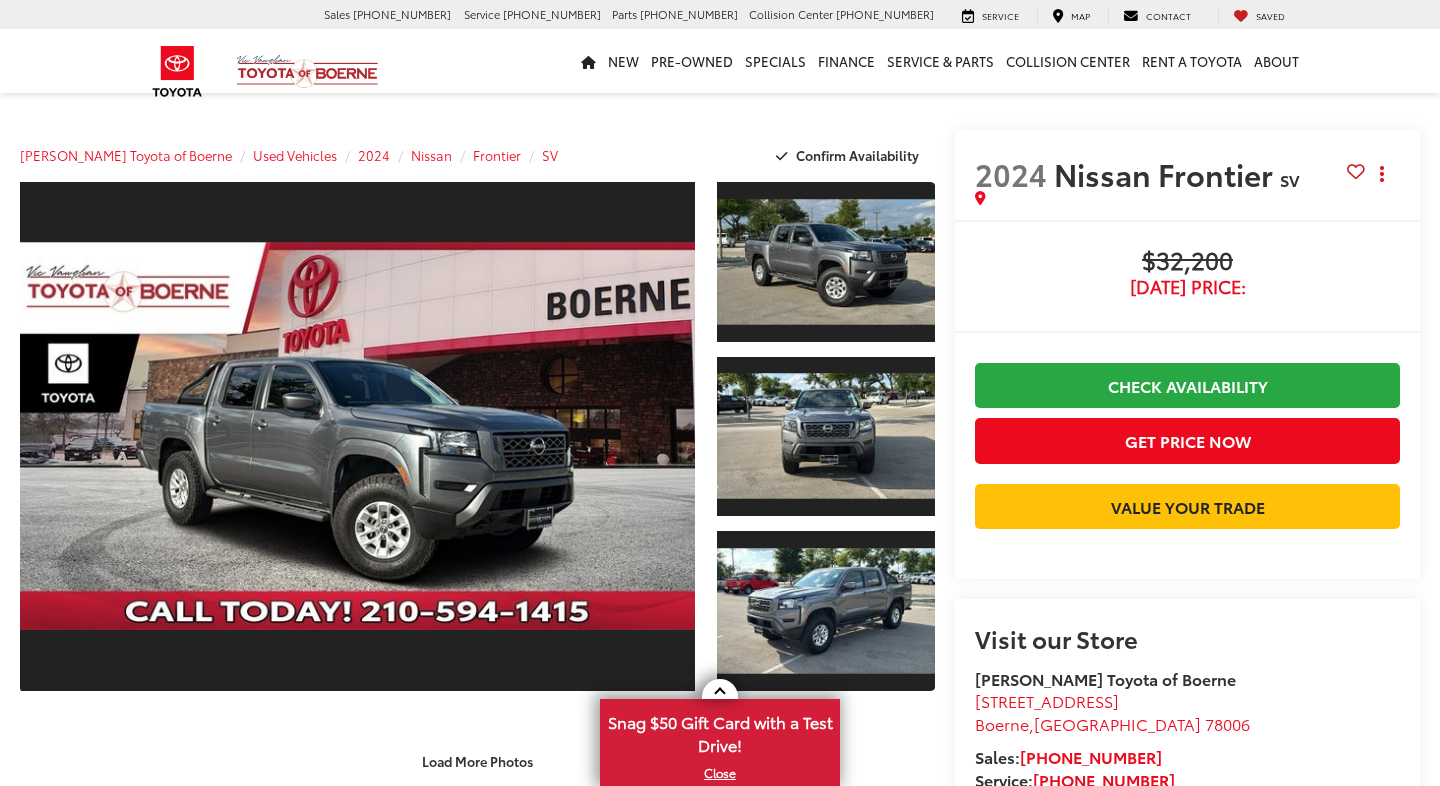 scroll, scrollTop: 0, scrollLeft: 0, axis: both 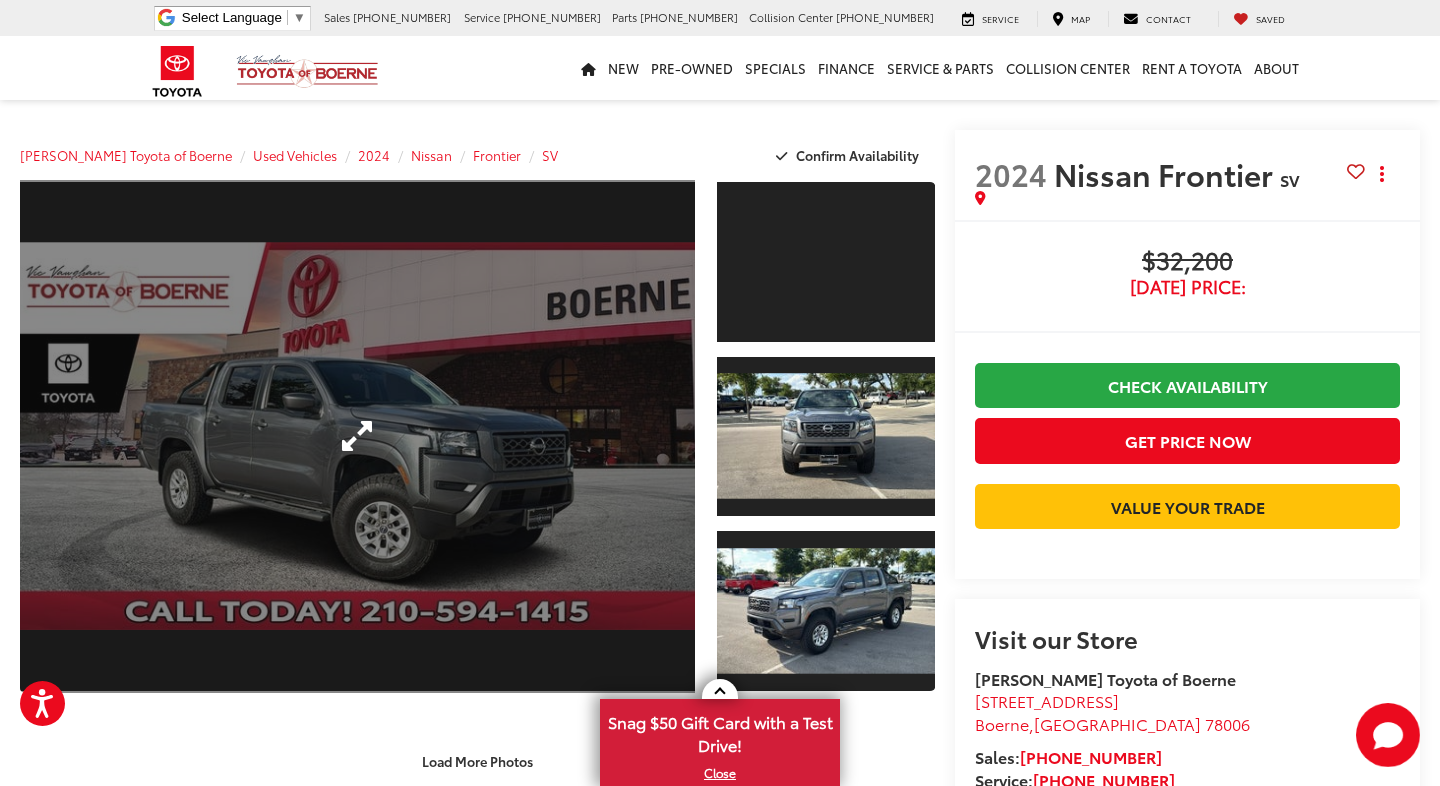click at bounding box center [357, 436] 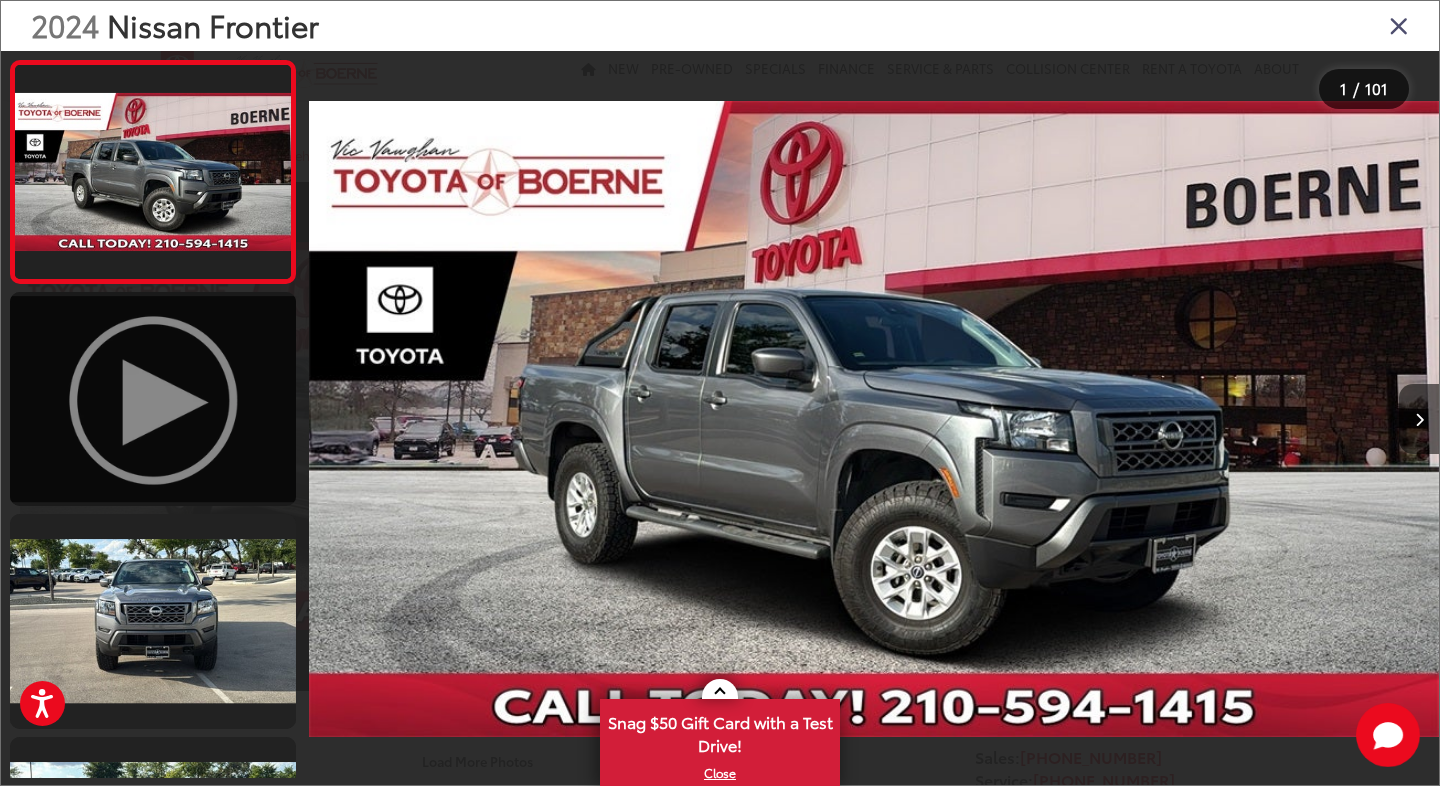 click at bounding box center (153, 399) 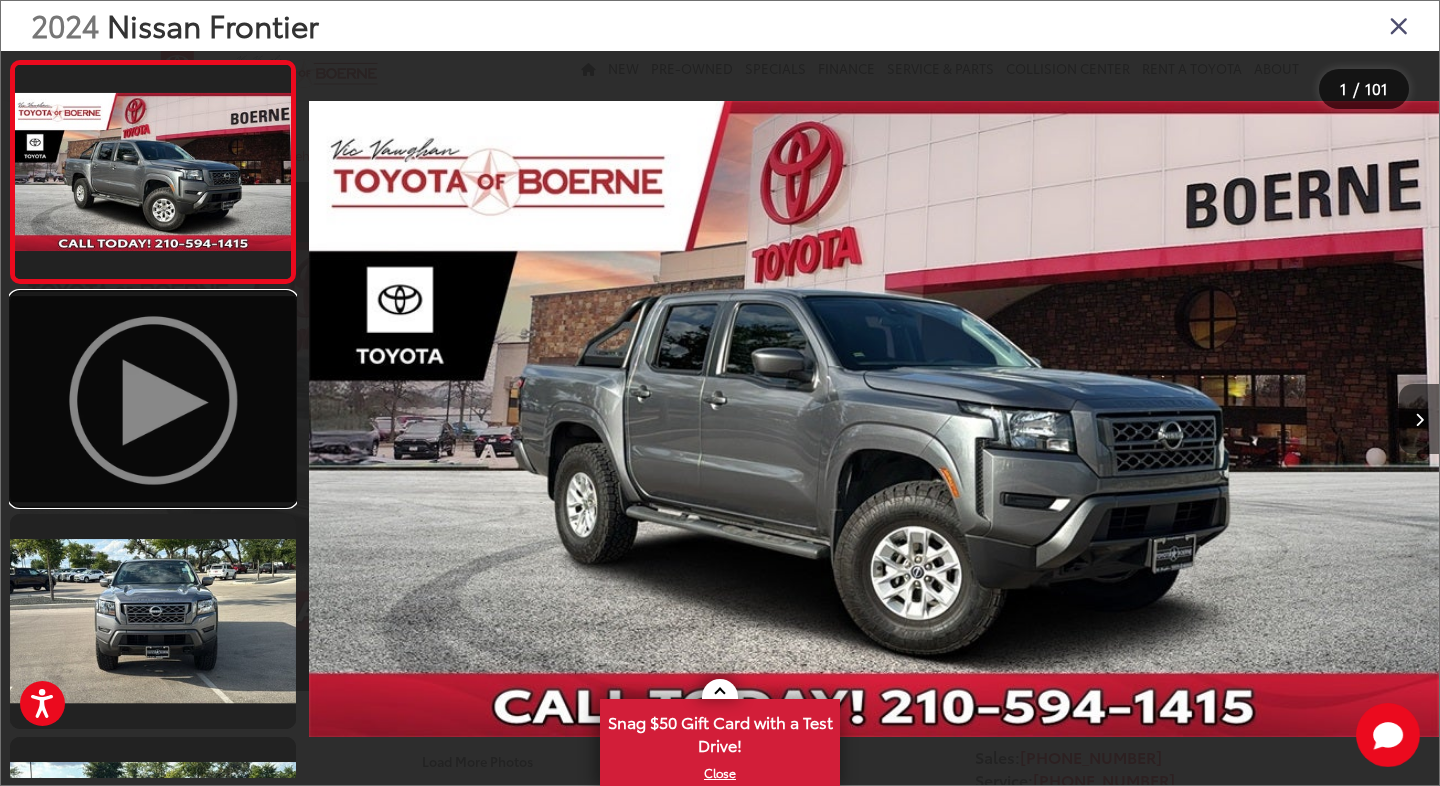 scroll, scrollTop: 0, scrollLeft: 928, axis: horizontal 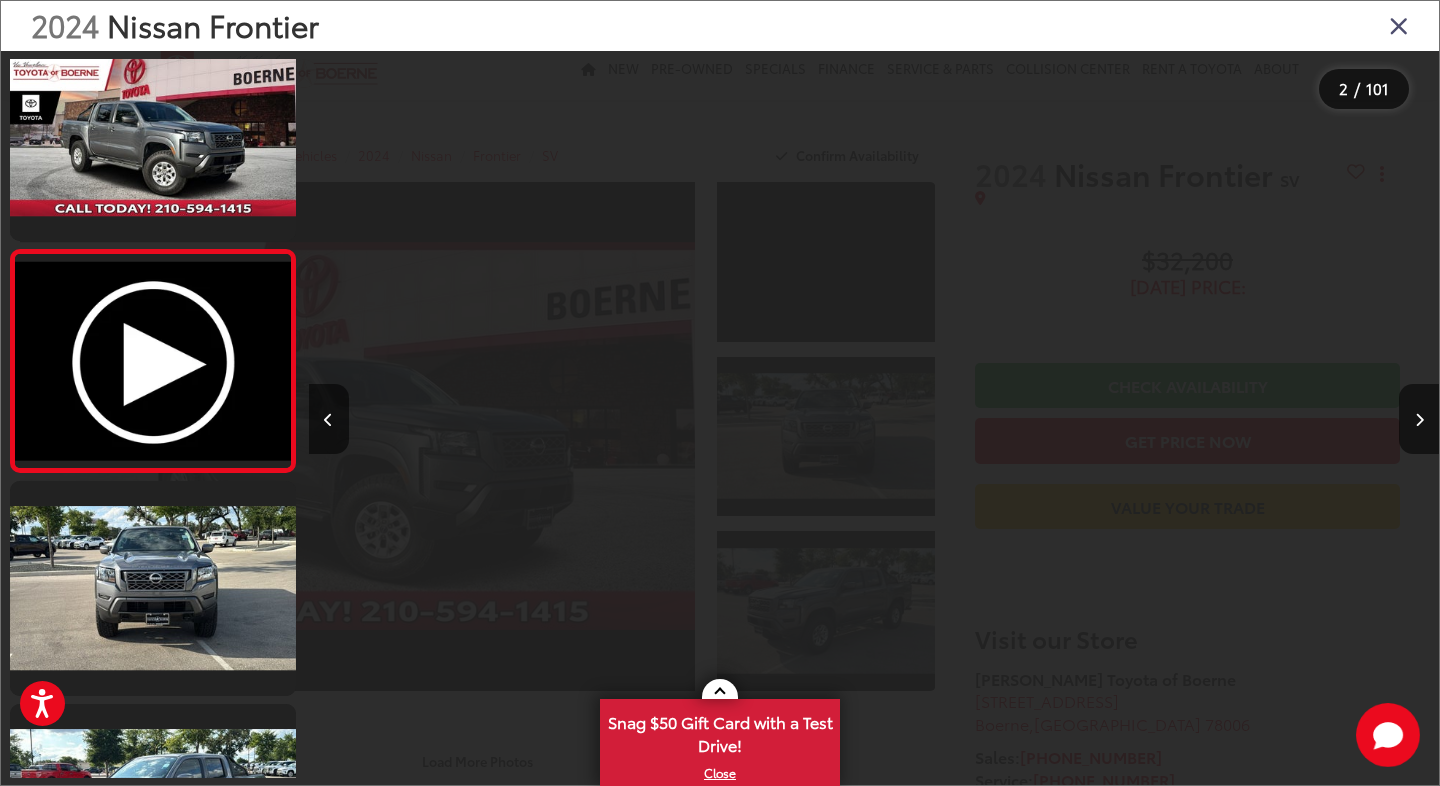 click at bounding box center [1399, 25] 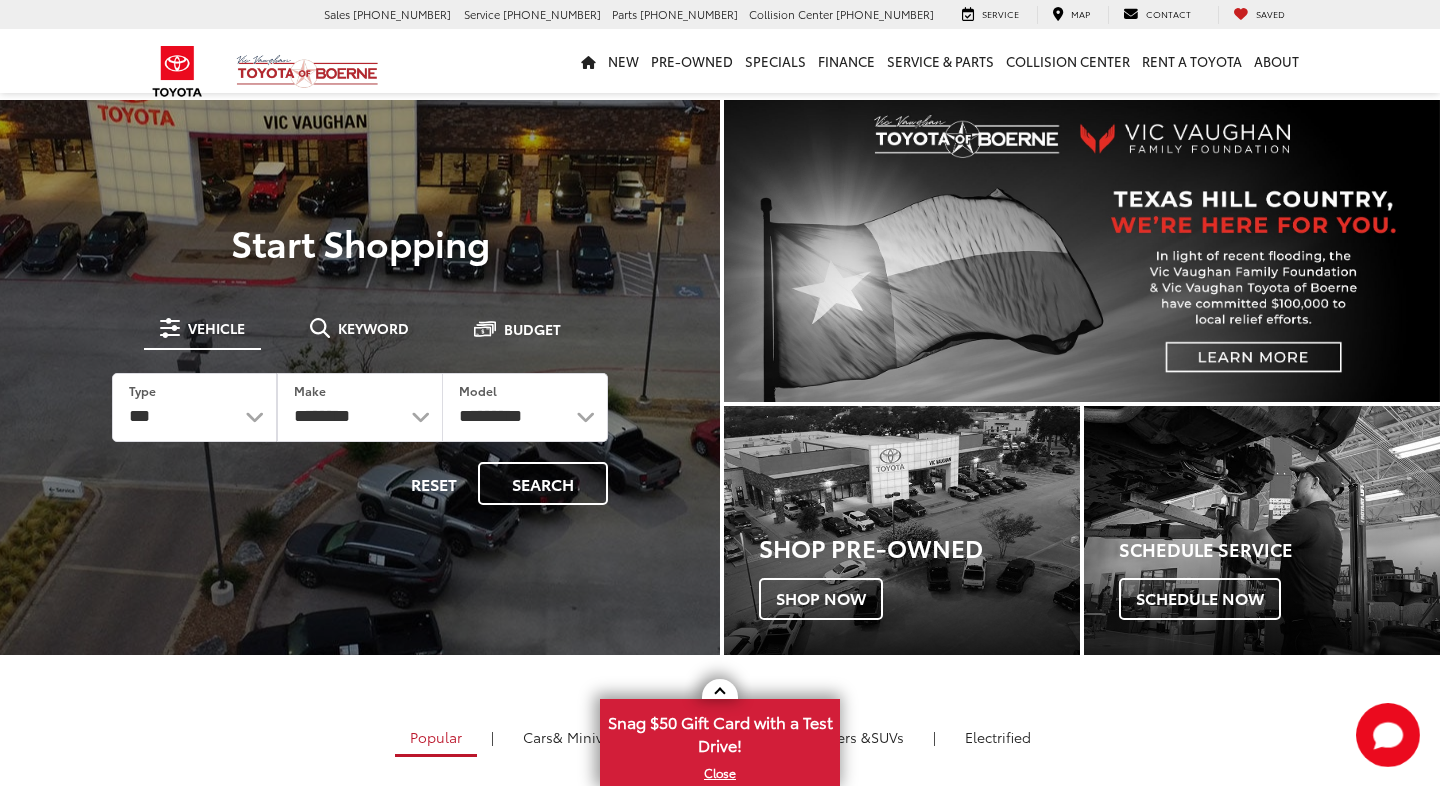 scroll, scrollTop: 0, scrollLeft: 0, axis: both 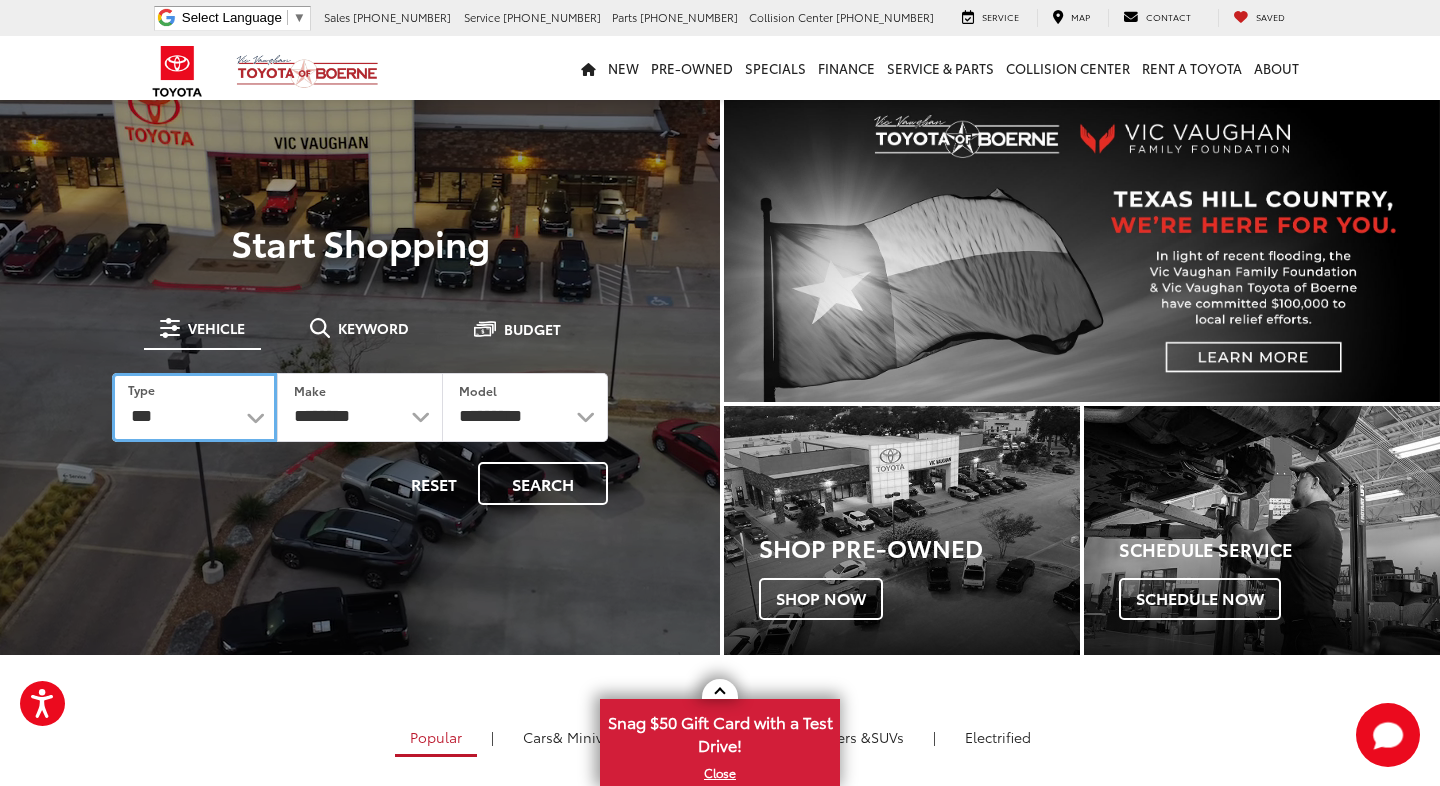select on "********" 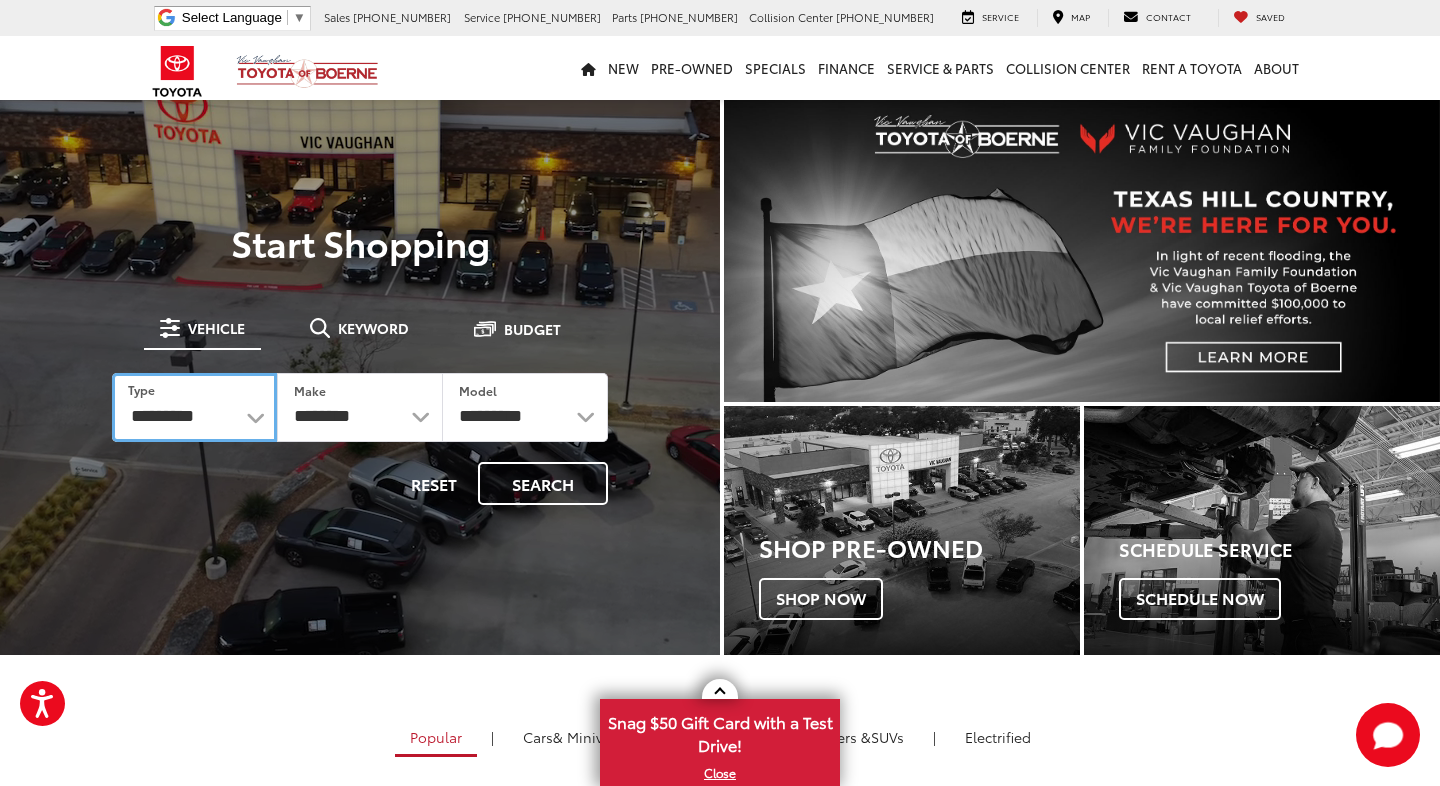 select on "******" 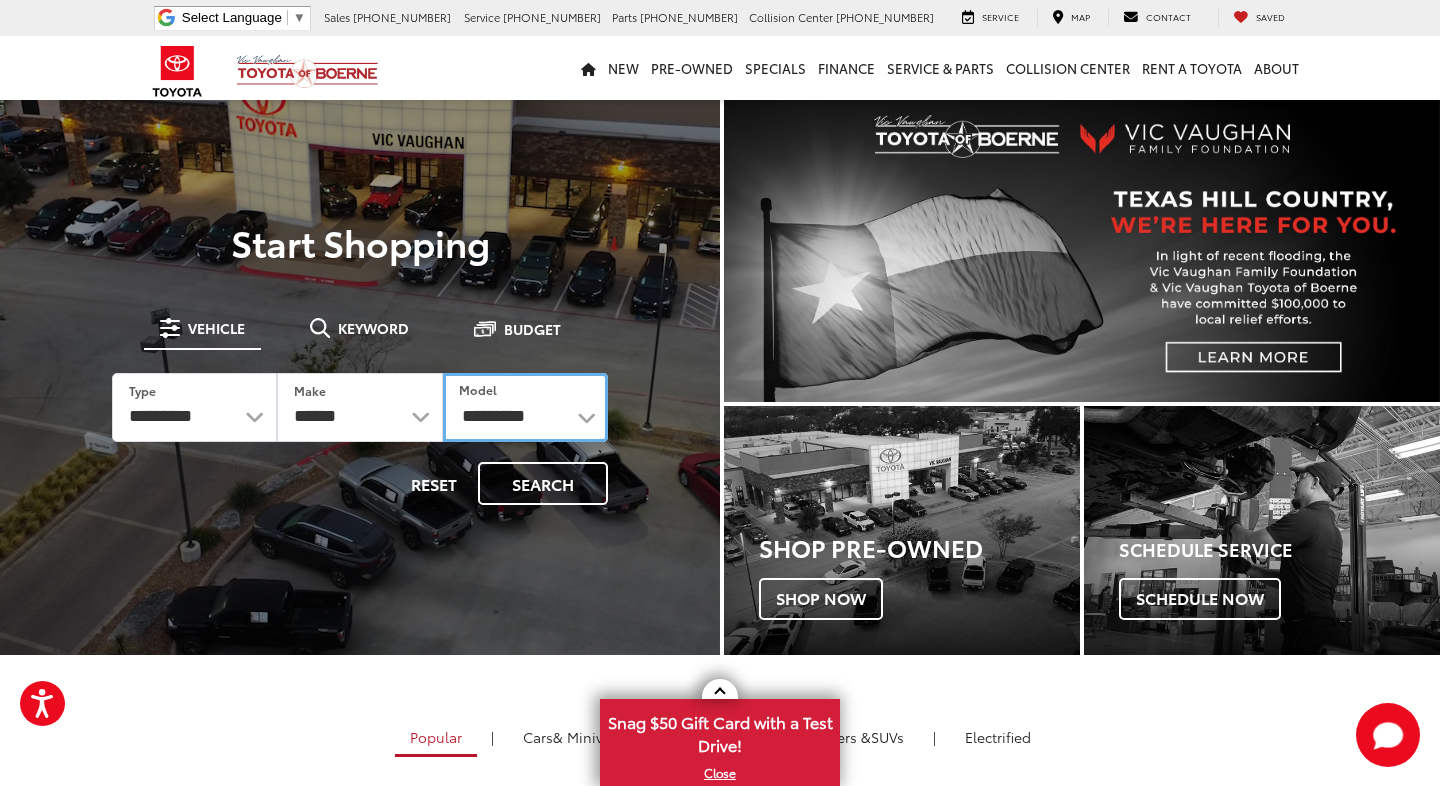 select on "******" 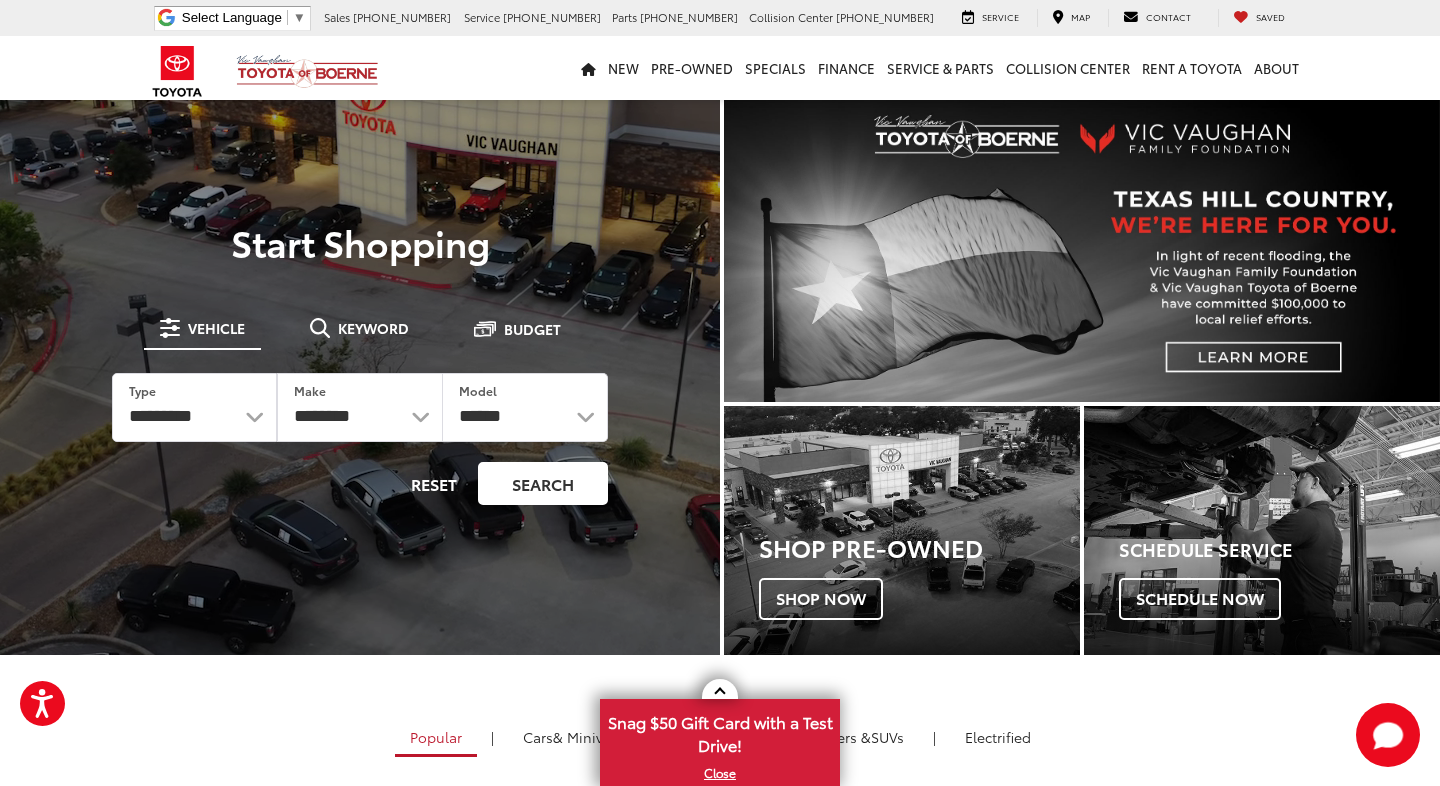click on "Search" at bounding box center (543, 483) 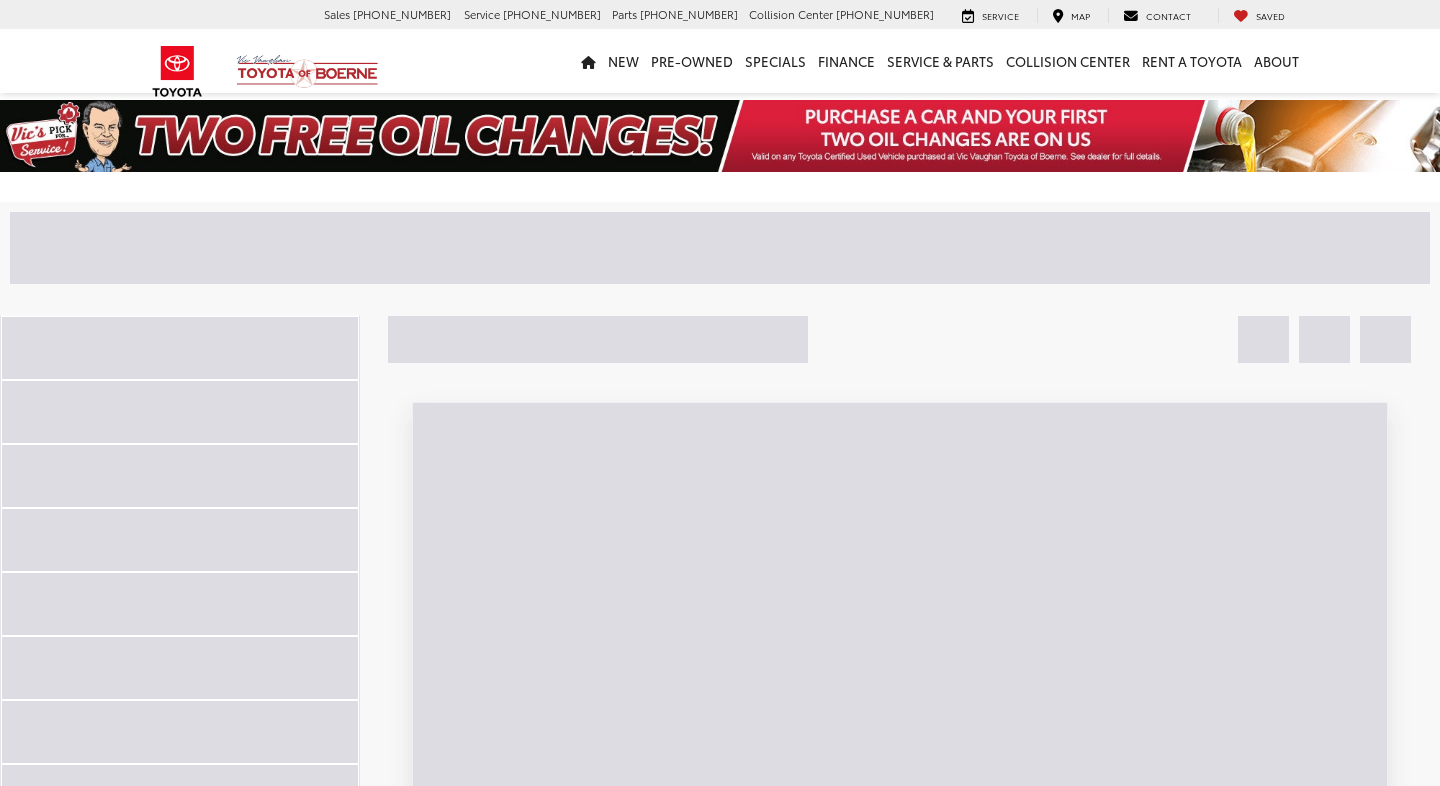 scroll, scrollTop: 0, scrollLeft: 0, axis: both 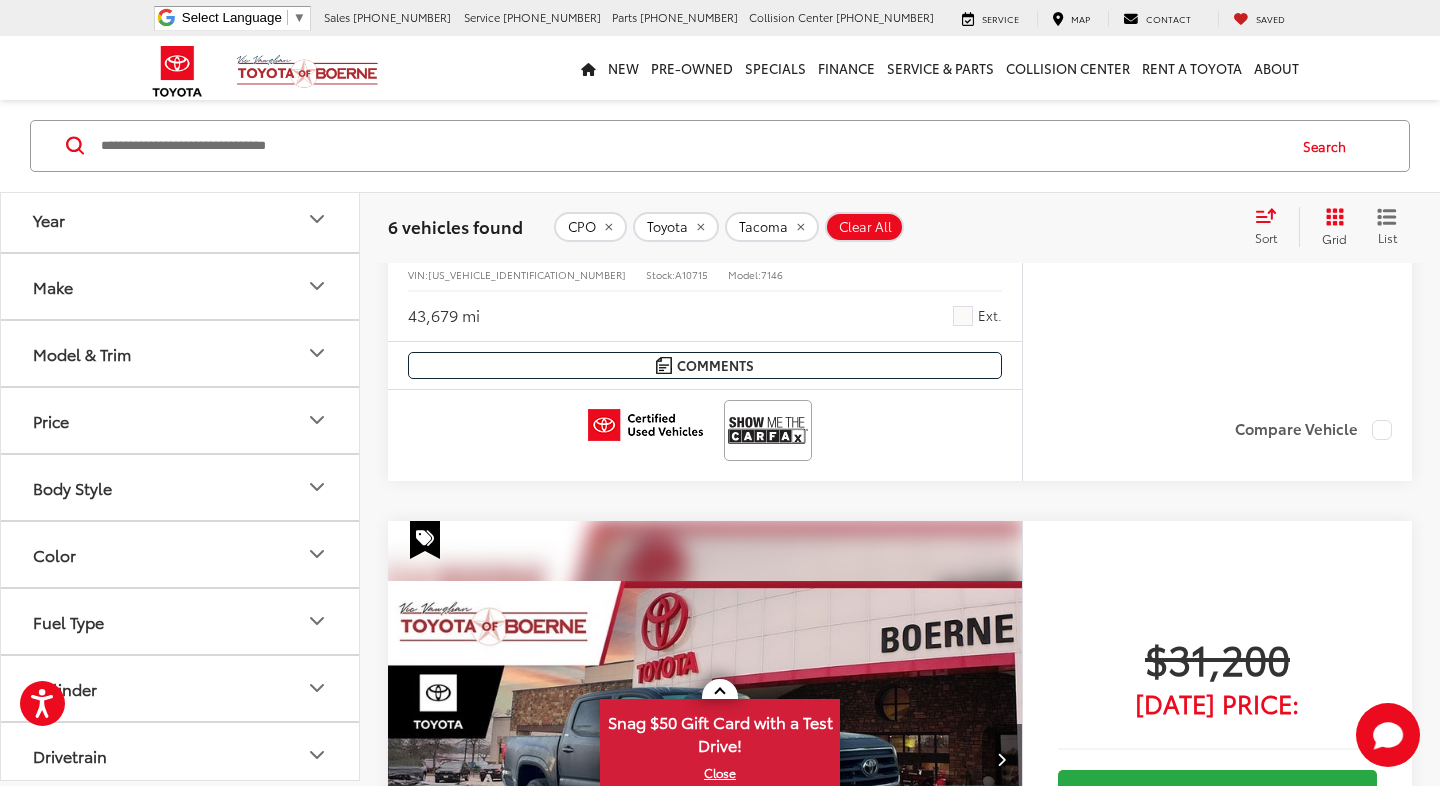 click 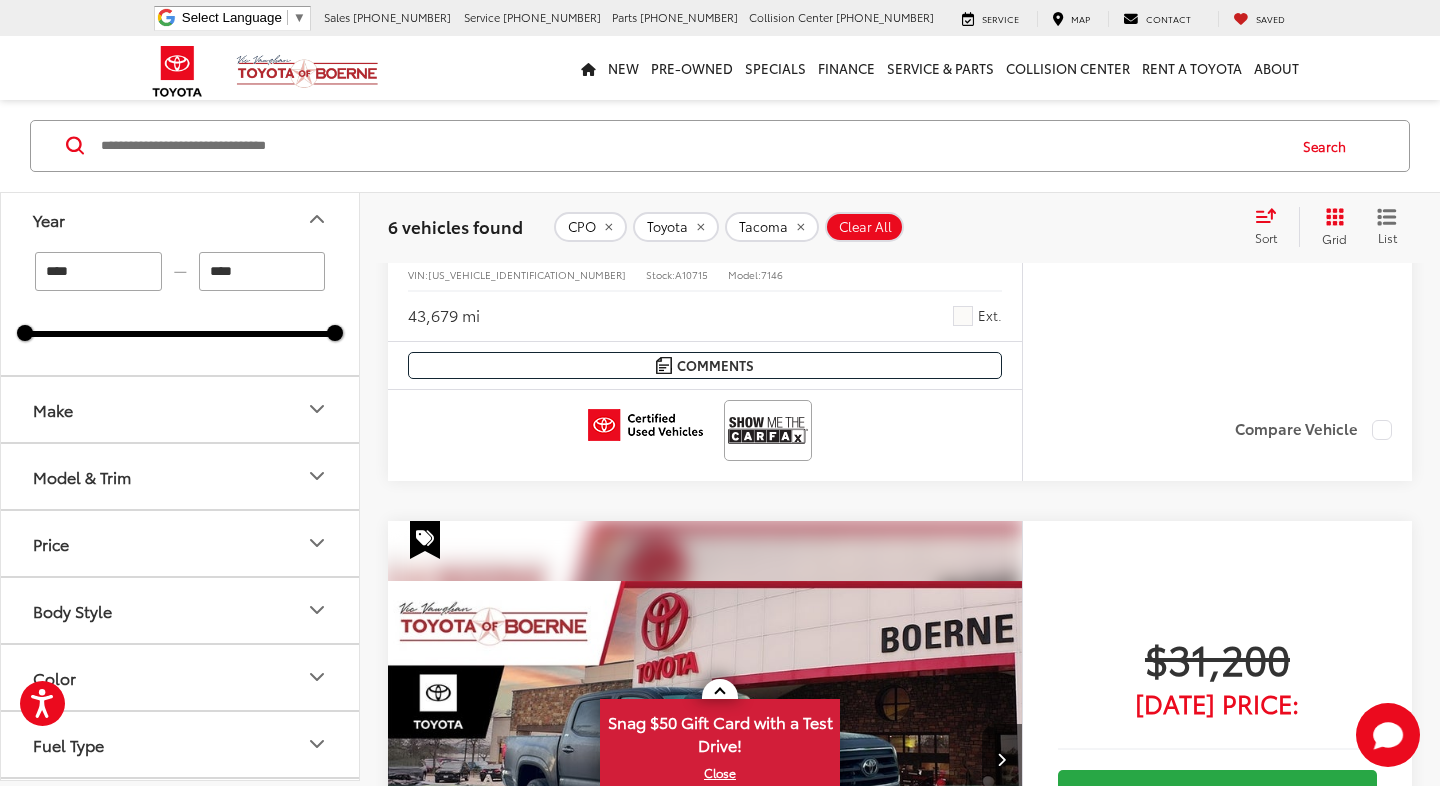 drag, startPoint x: 88, startPoint y: 274, endPoint x: 0, endPoint y: 275, distance: 88.005684 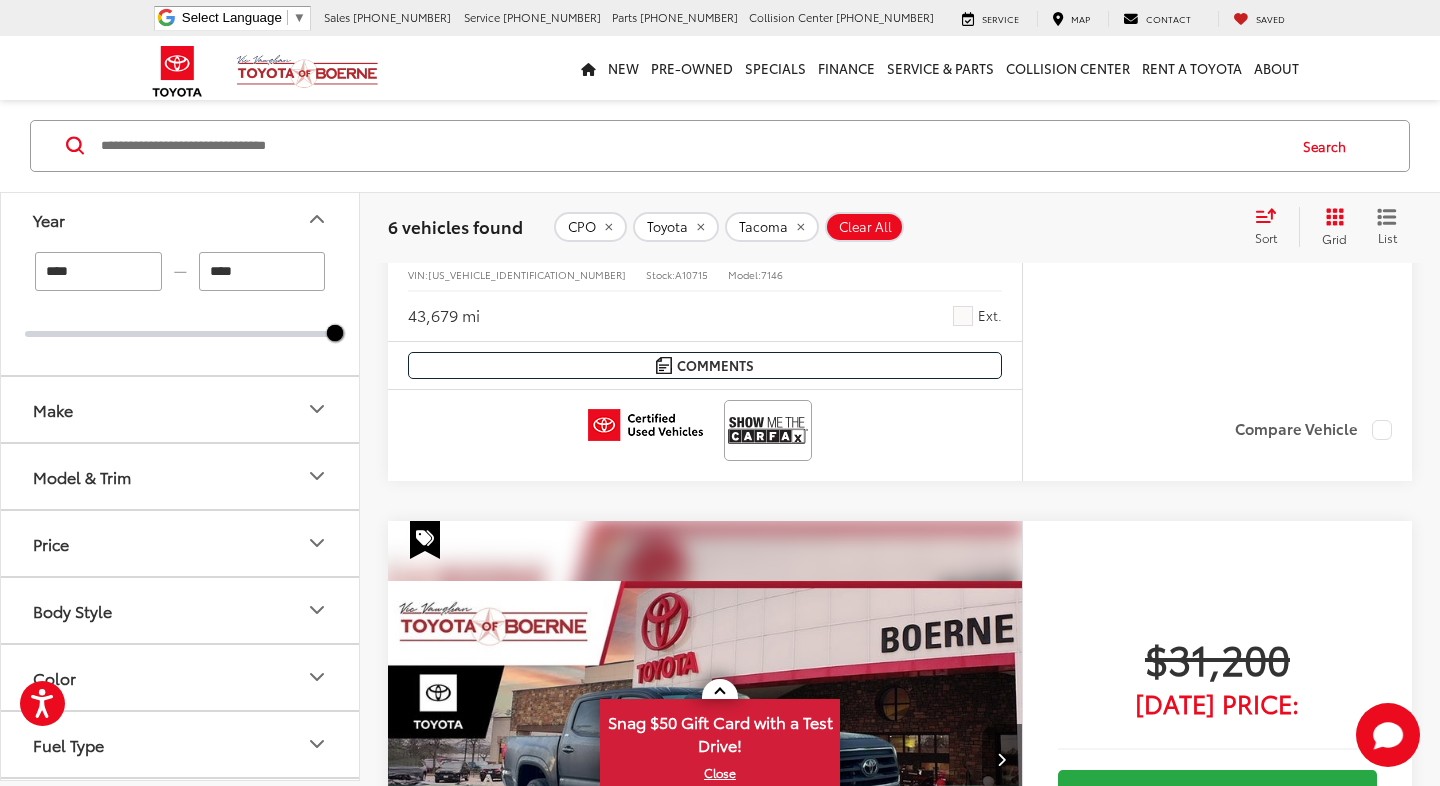drag, startPoint x: 270, startPoint y: 273, endPoint x: 137, endPoint y: 276, distance: 133.03383 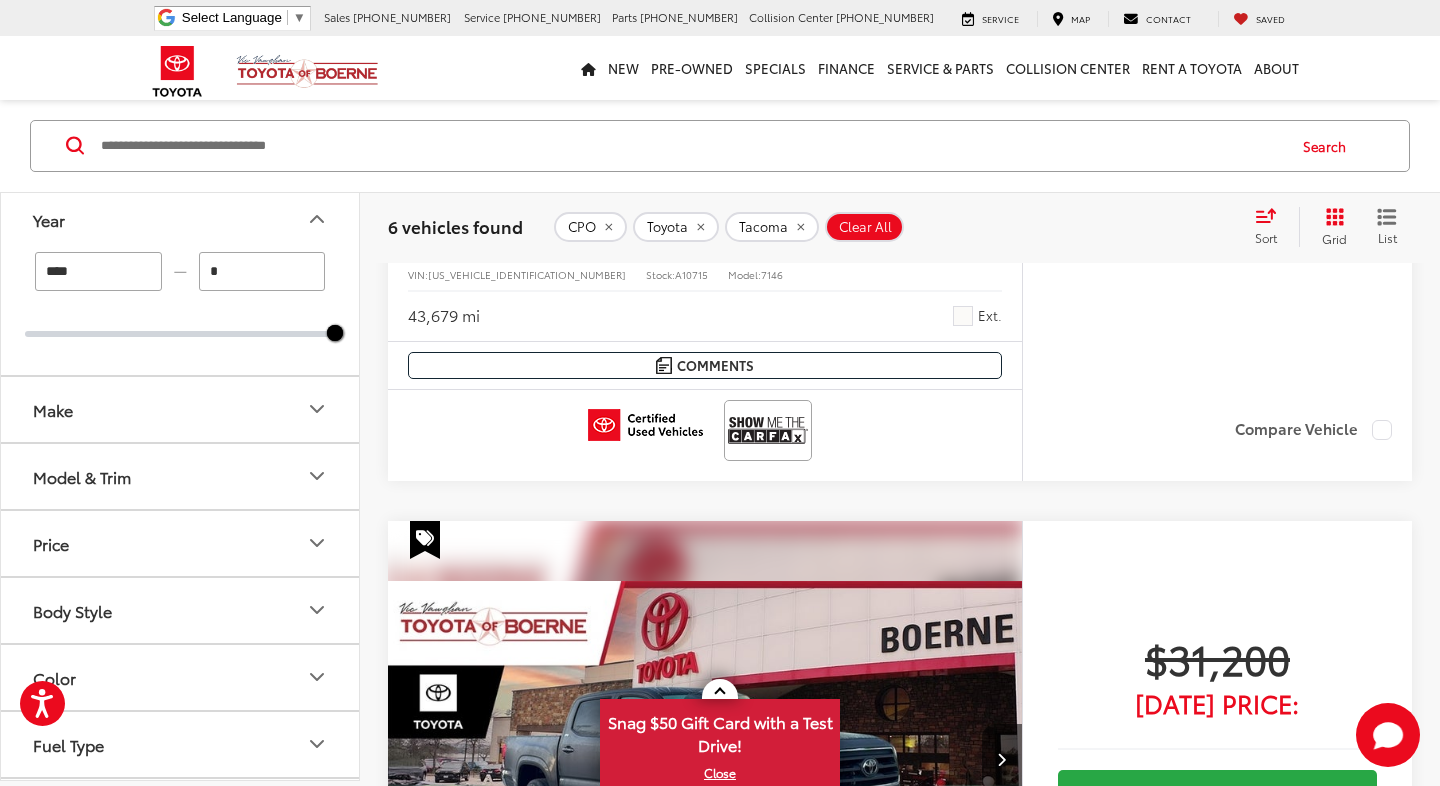 scroll, scrollTop: 102, scrollLeft: 0, axis: vertical 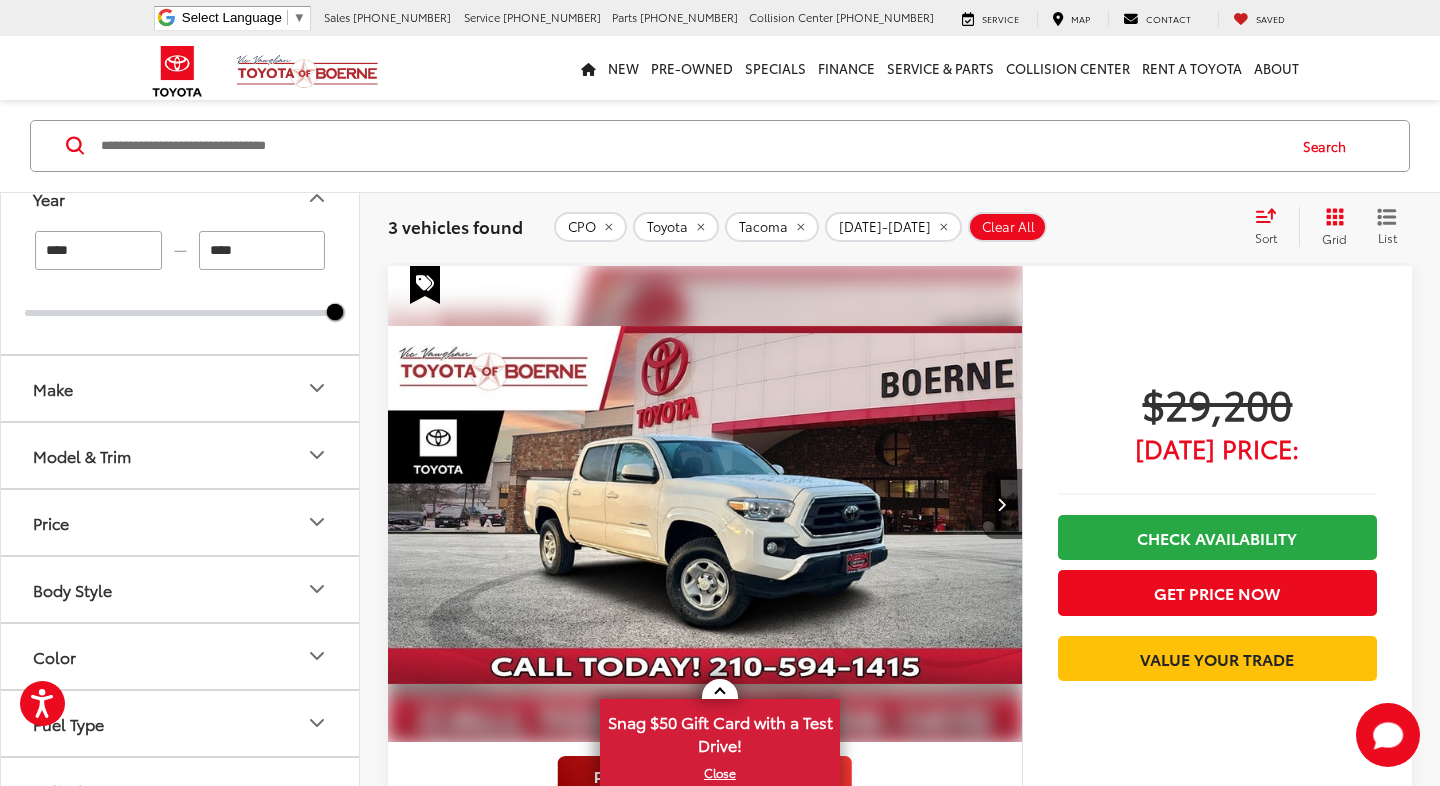 type on "****" 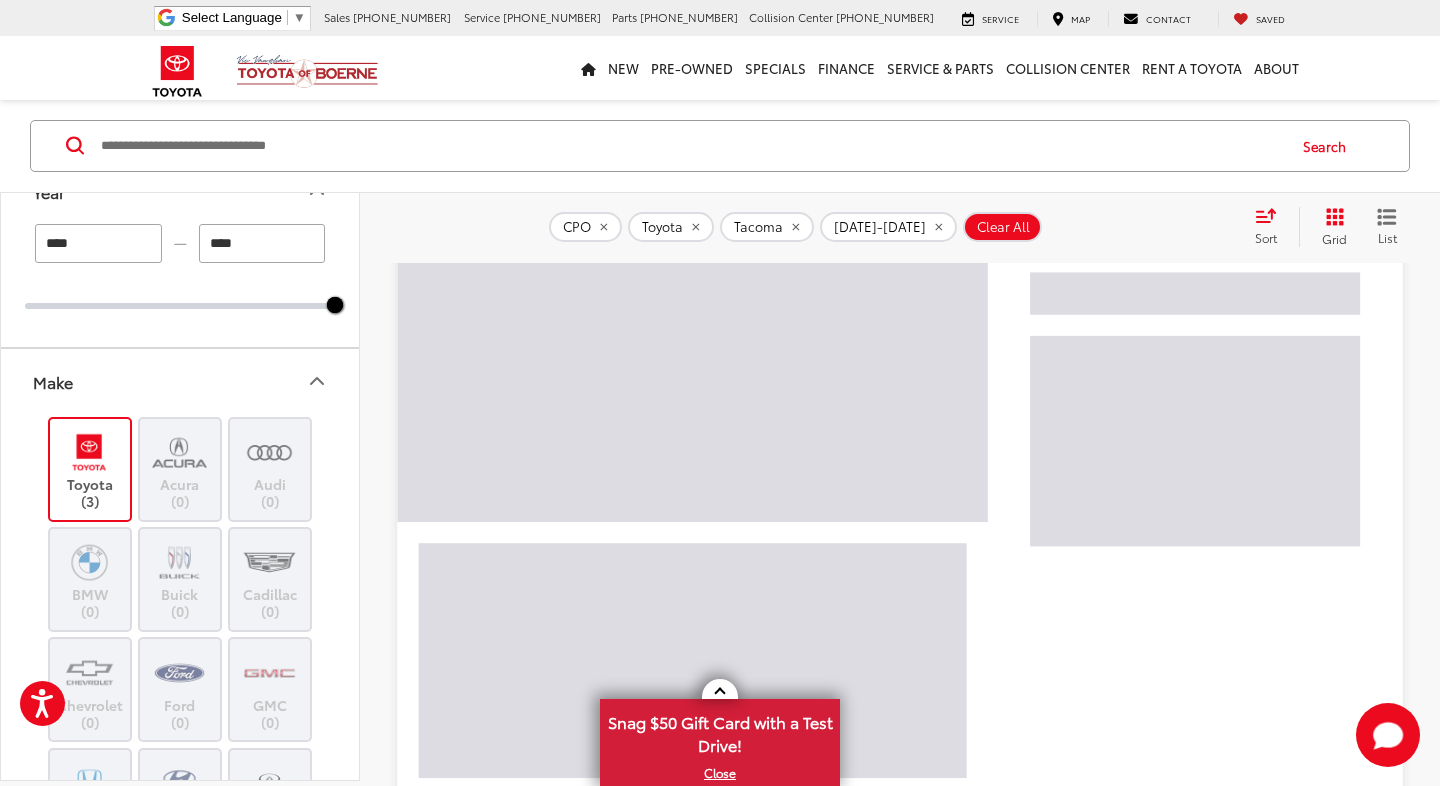 scroll, scrollTop: 250, scrollLeft: 0, axis: vertical 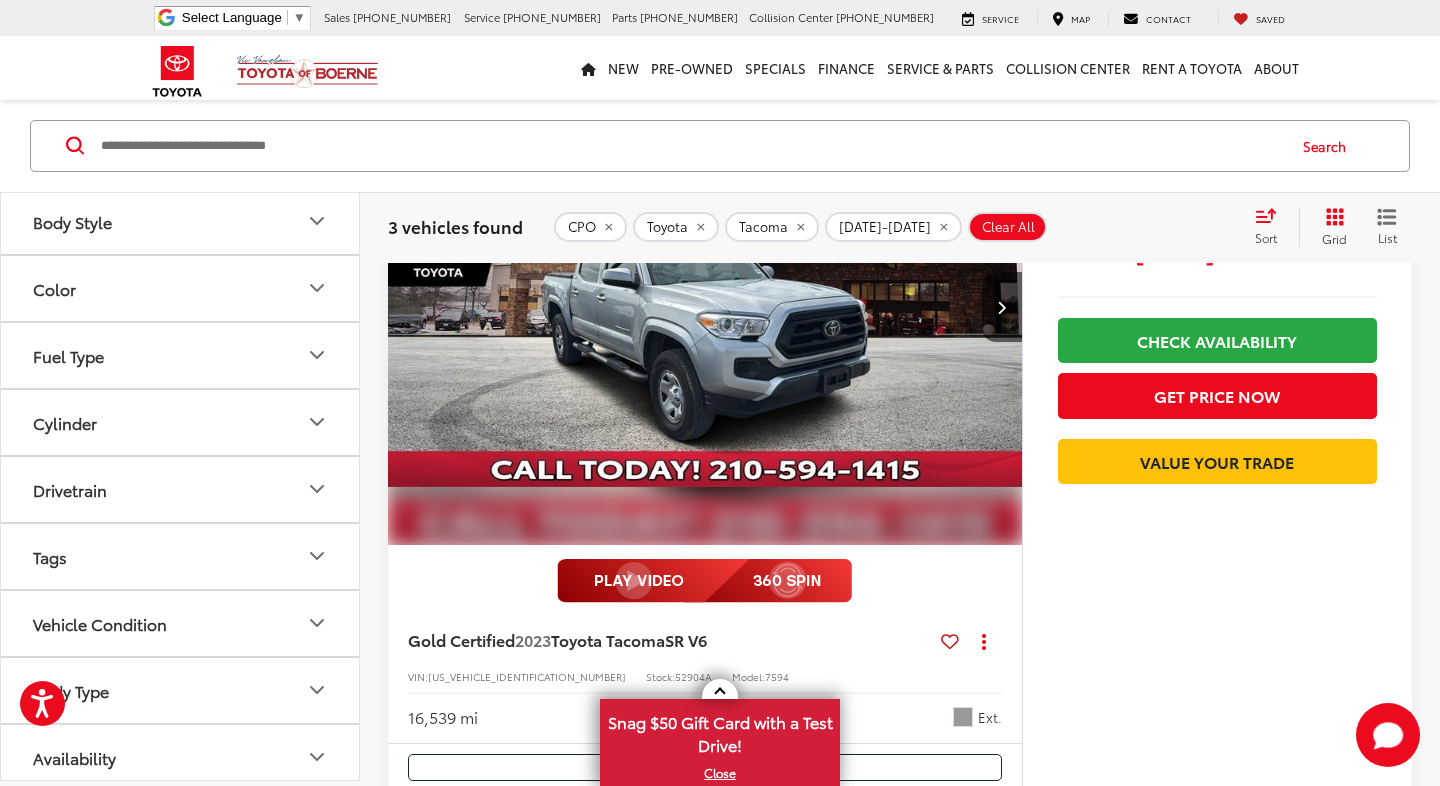 click at bounding box center (705, 308) 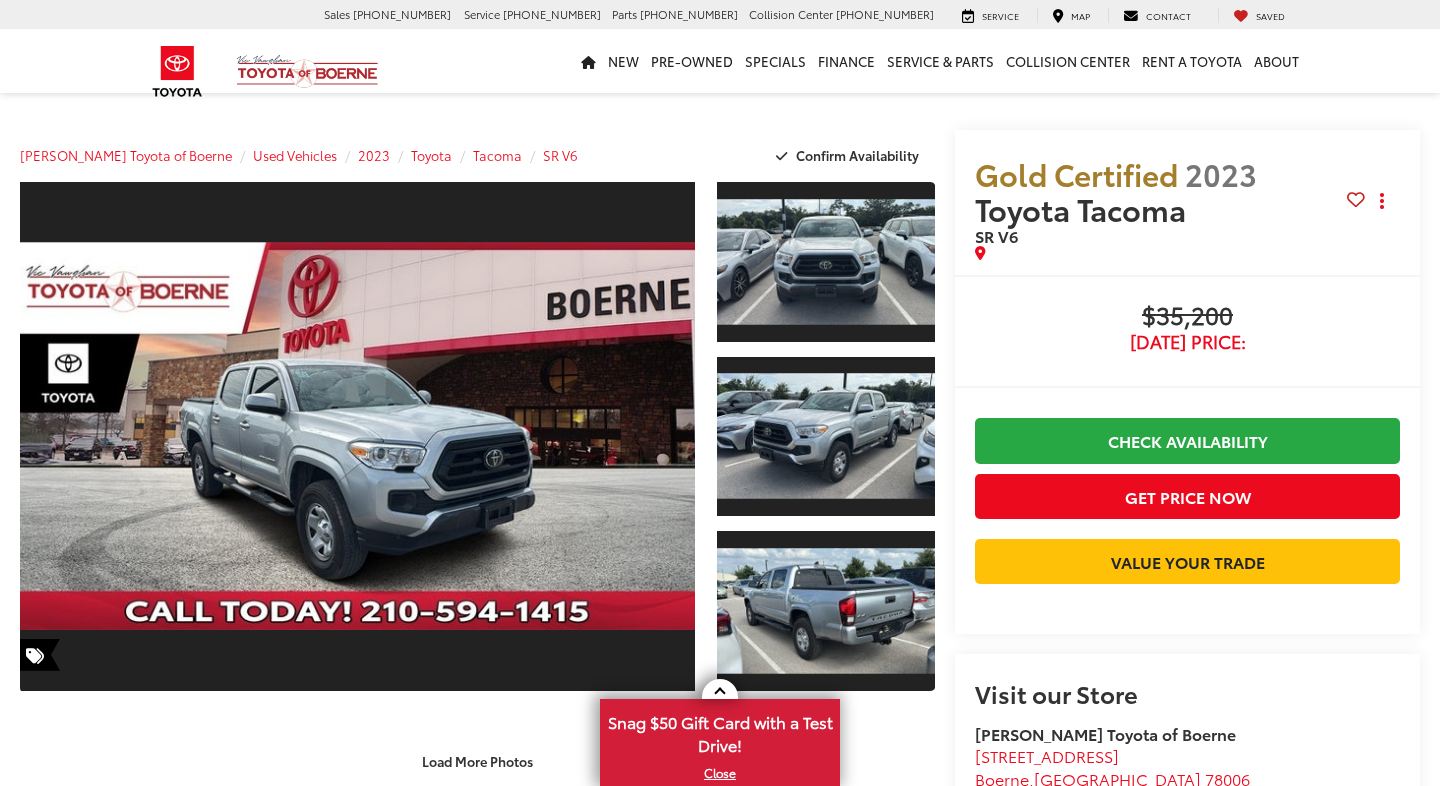 scroll, scrollTop: 0, scrollLeft: 0, axis: both 